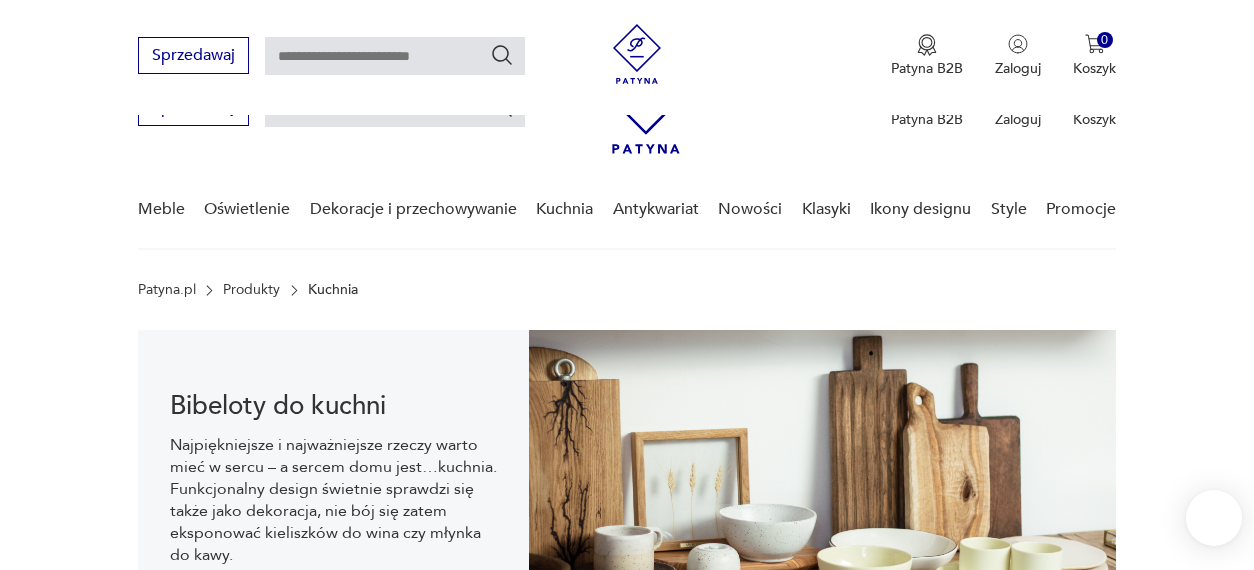 scroll, scrollTop: 445, scrollLeft: 0, axis: vertical 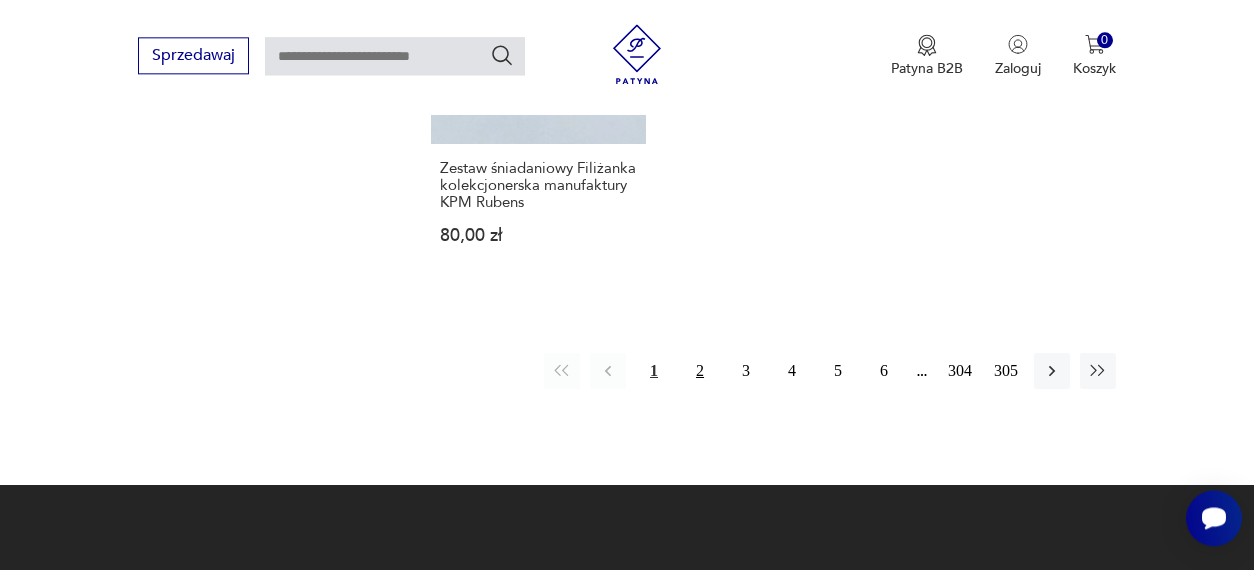 click on "2" at bounding box center [700, 371] 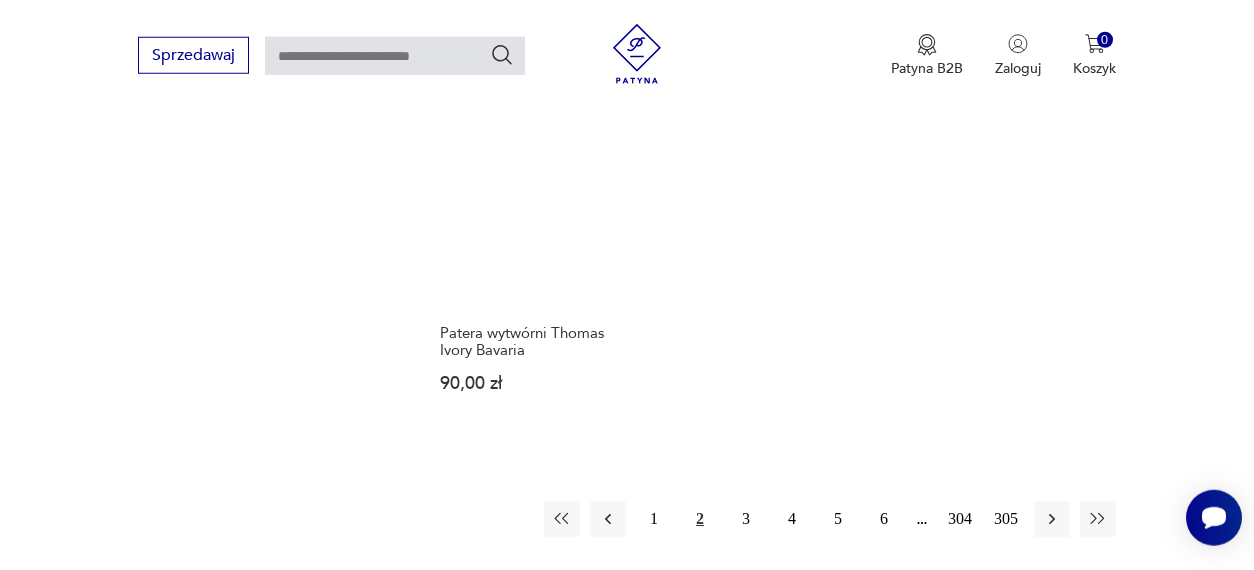 scroll, scrollTop: 2714, scrollLeft: 0, axis: vertical 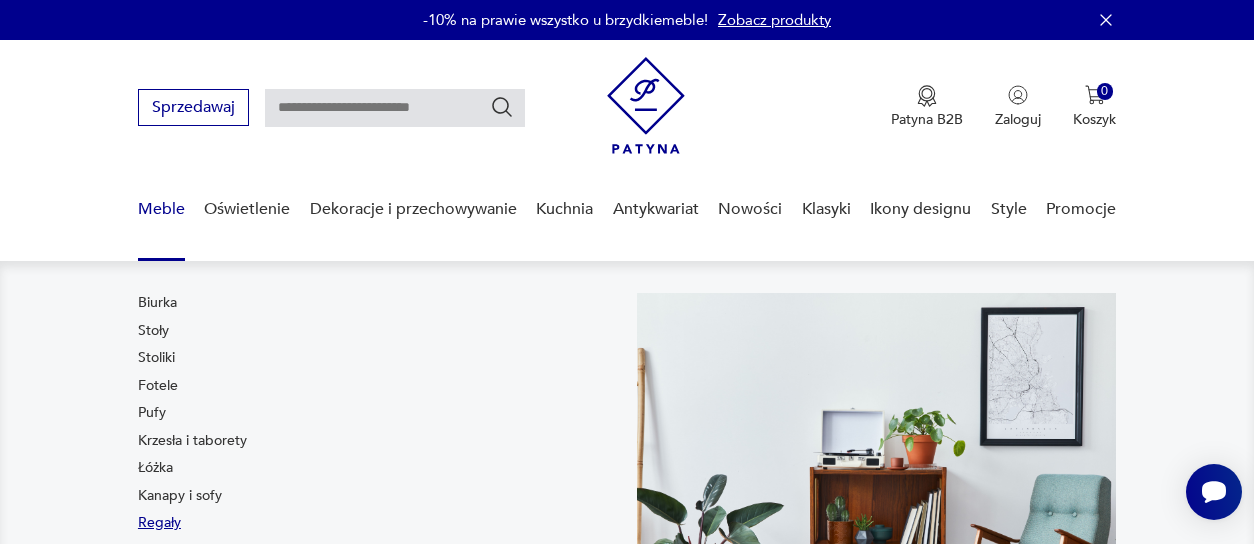 click on "Regały" at bounding box center (159, 523) 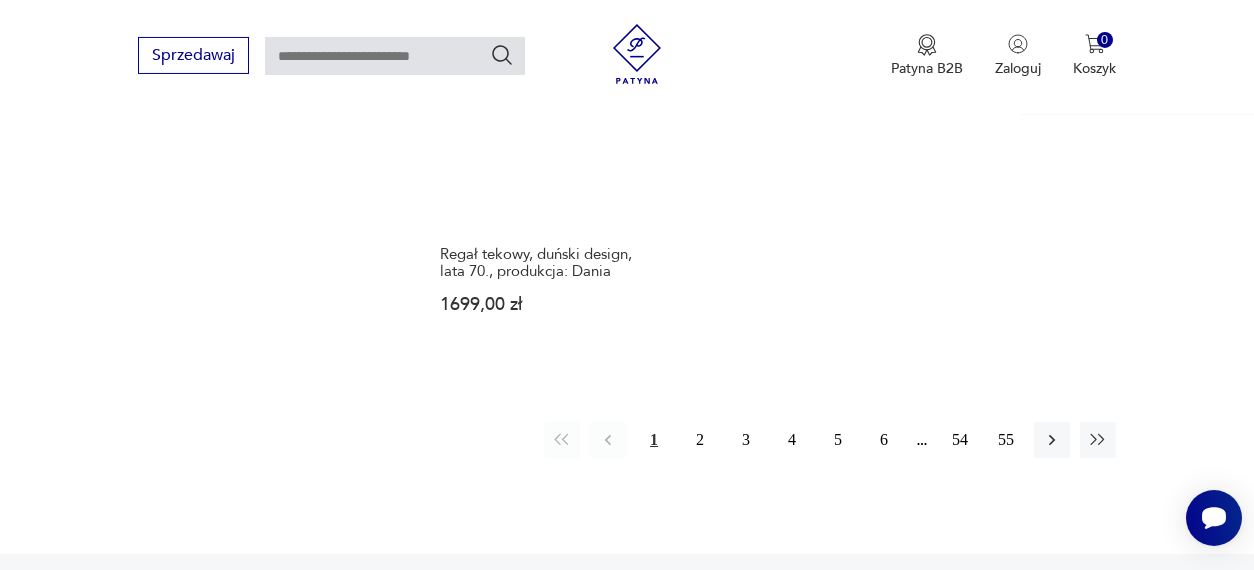 scroll, scrollTop: 2902, scrollLeft: 0, axis: vertical 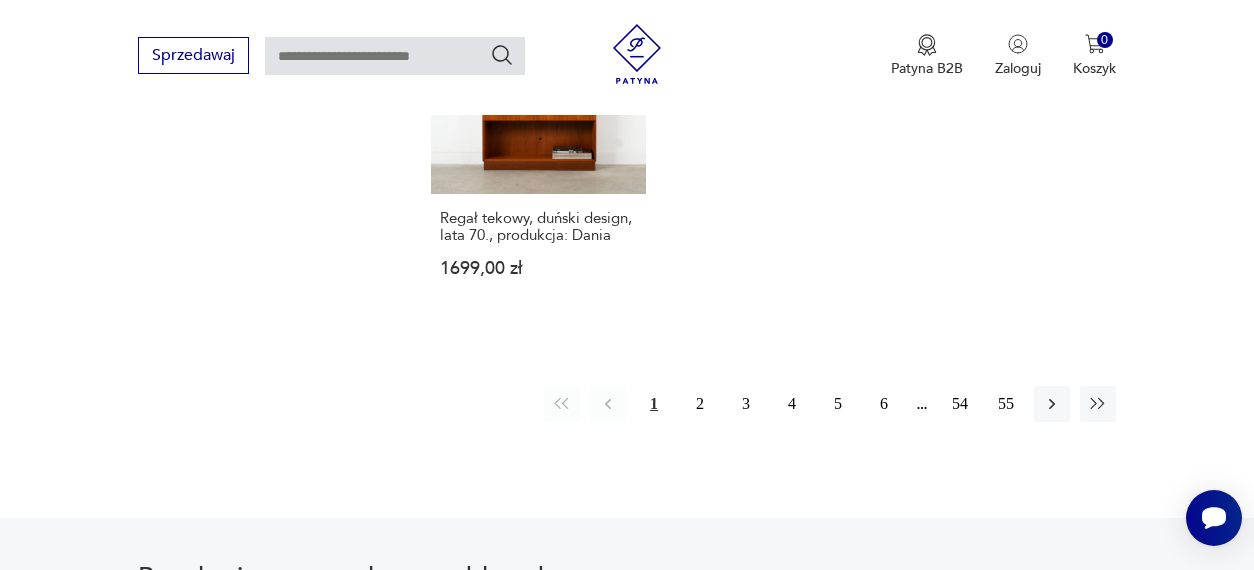 drag, startPoint x: 695, startPoint y: 394, endPoint x: 771, endPoint y: 343, distance: 91.525955 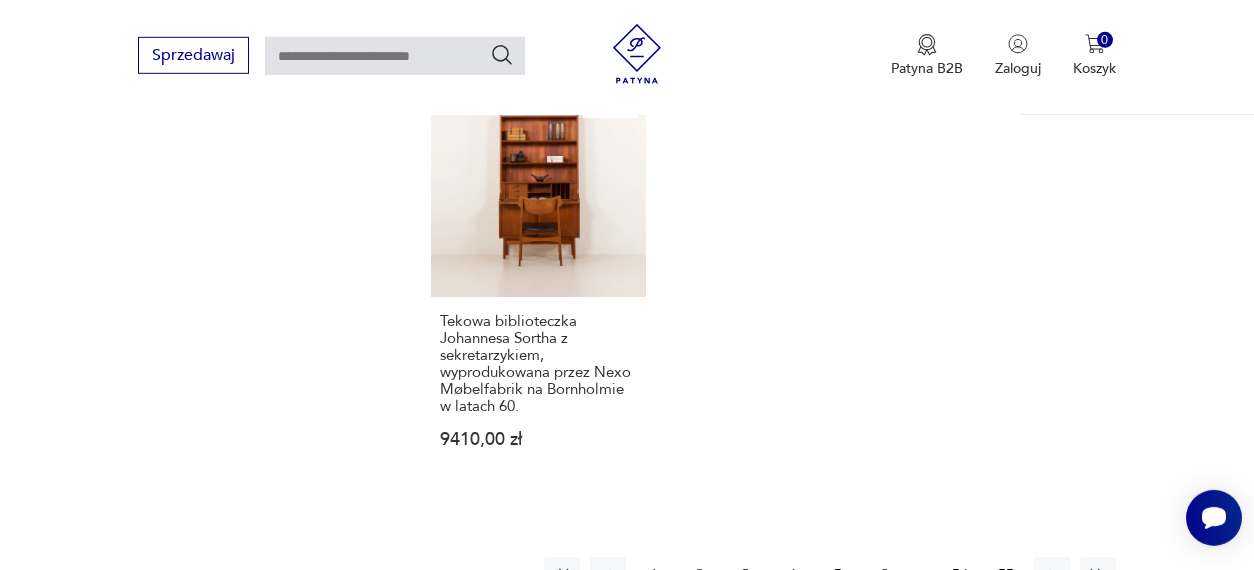 scroll, scrollTop: 2922, scrollLeft: 0, axis: vertical 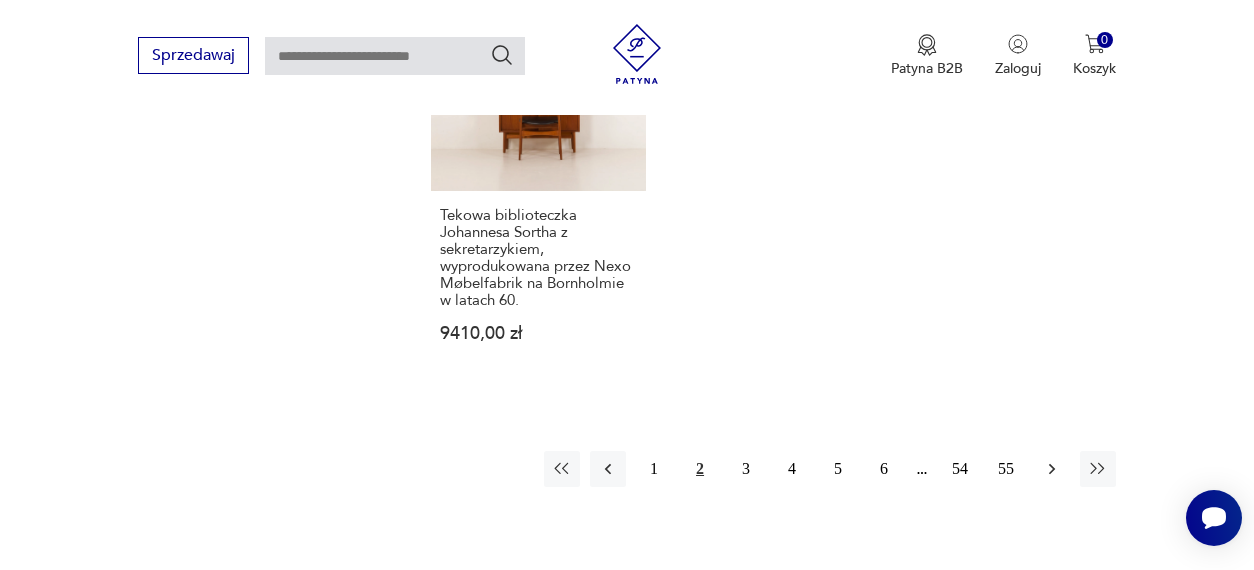 click at bounding box center (1052, 469) 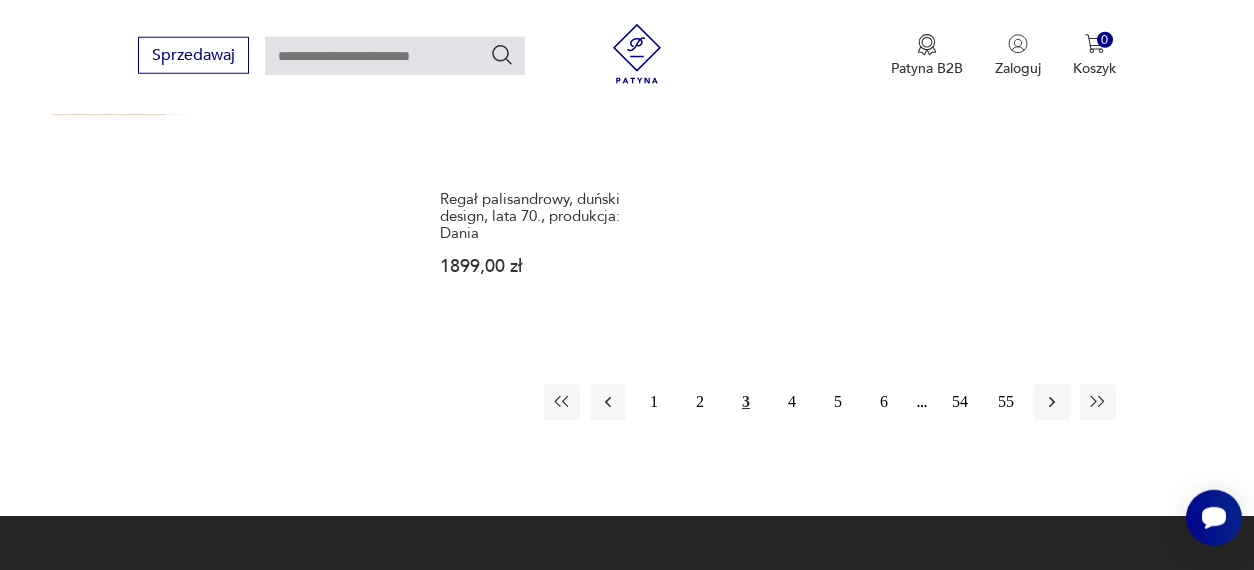 scroll, scrollTop: 2922, scrollLeft: 0, axis: vertical 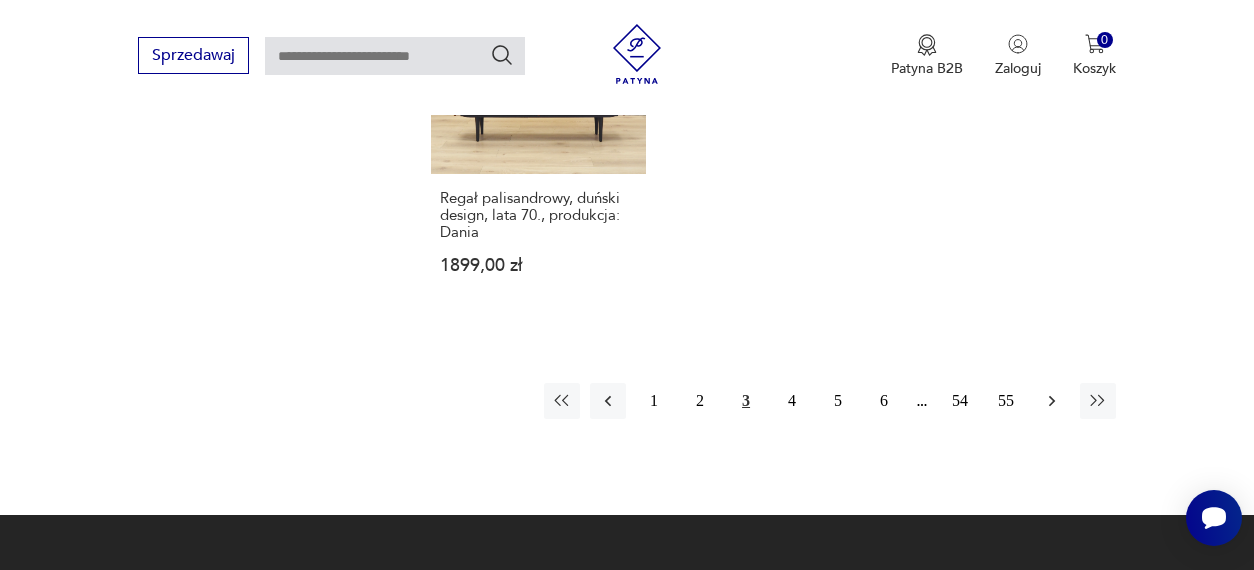 click at bounding box center (1052, 401) 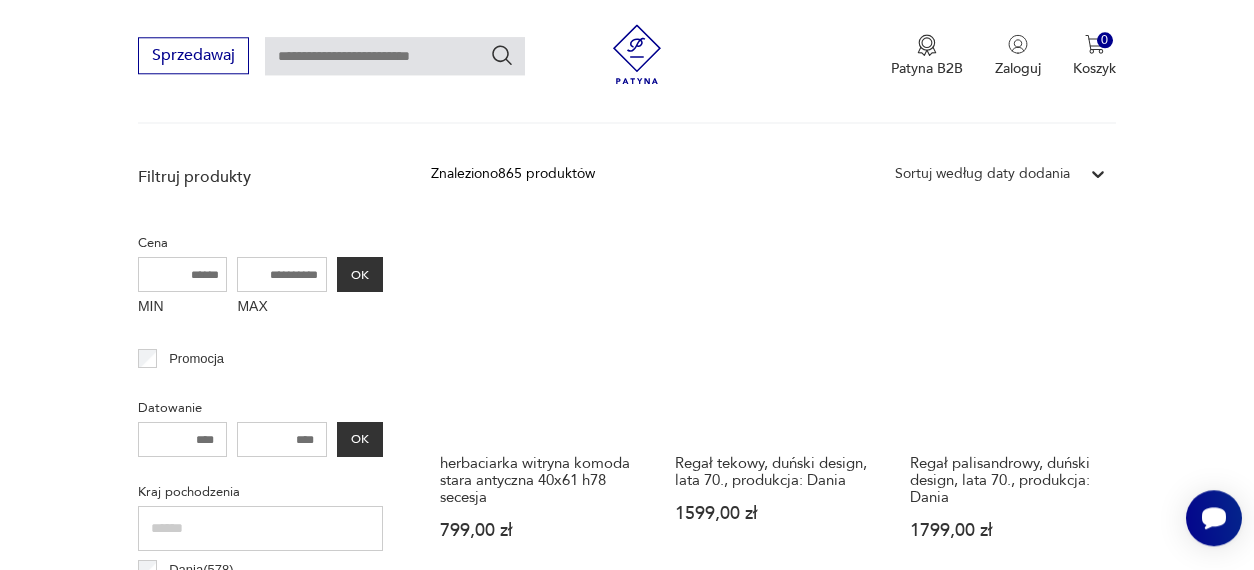 scroll, scrollTop: 634, scrollLeft: 0, axis: vertical 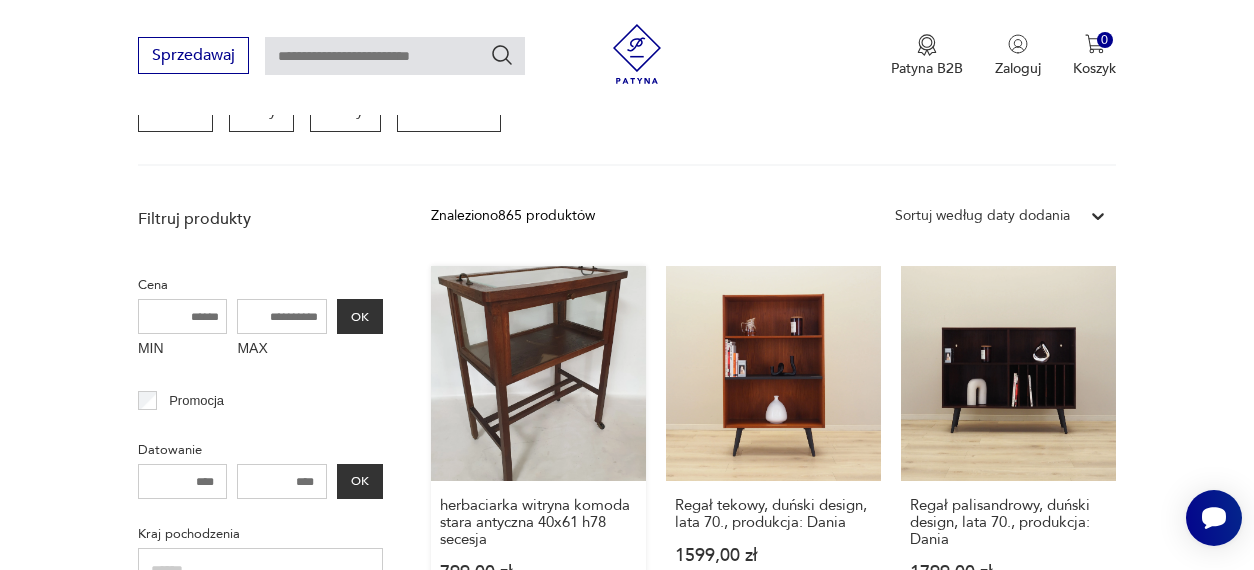 click on "herbaciarka witryna komoda stara antyczna 40x61 h78 secesja [PRICE]" at bounding box center [538, 443] 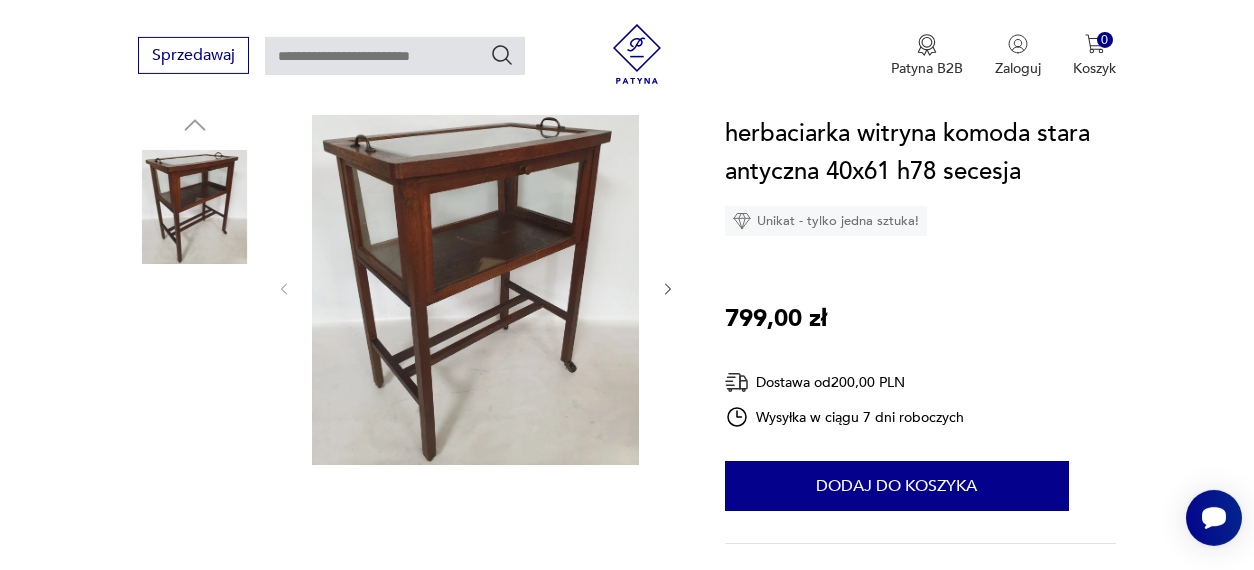 scroll, scrollTop: 208, scrollLeft: 0, axis: vertical 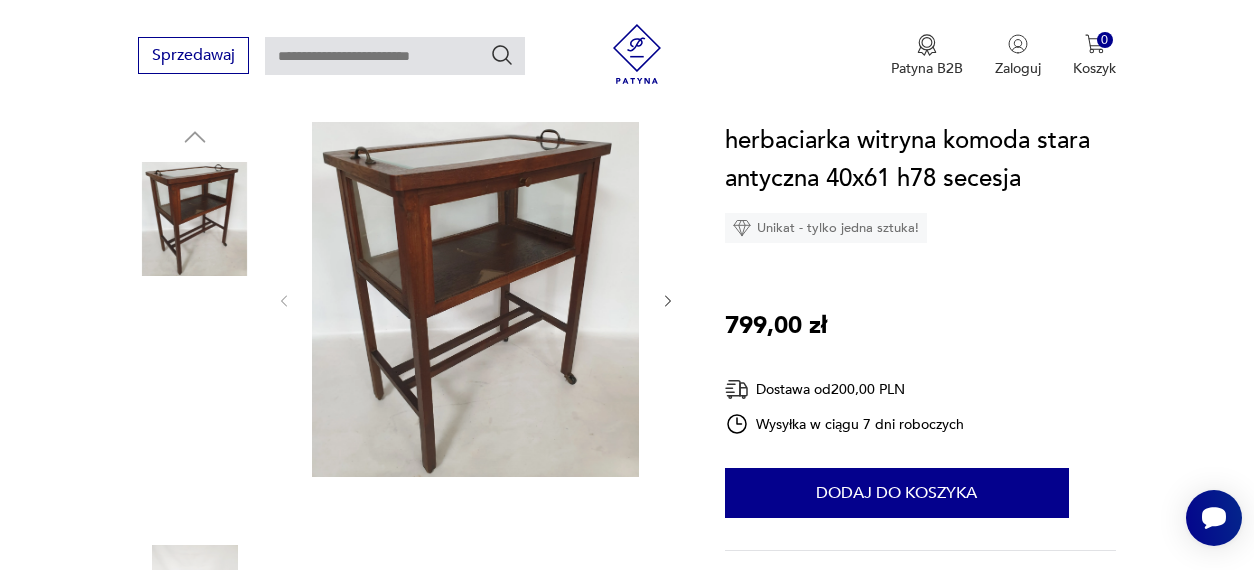 click at bounding box center (475, 299) 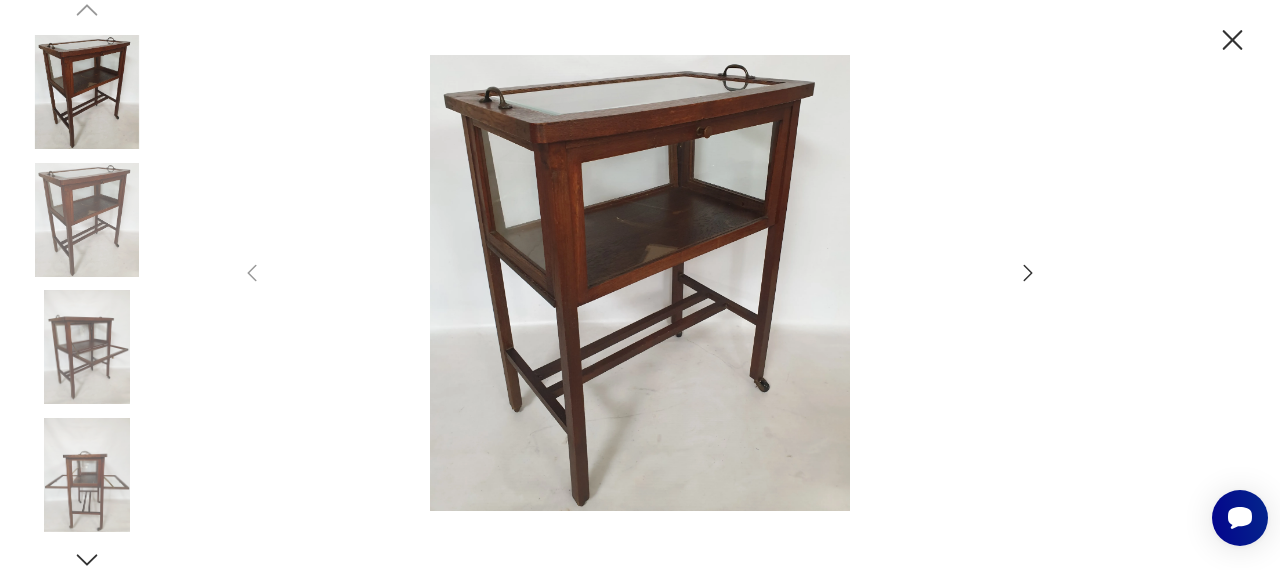 click at bounding box center (1028, 273) 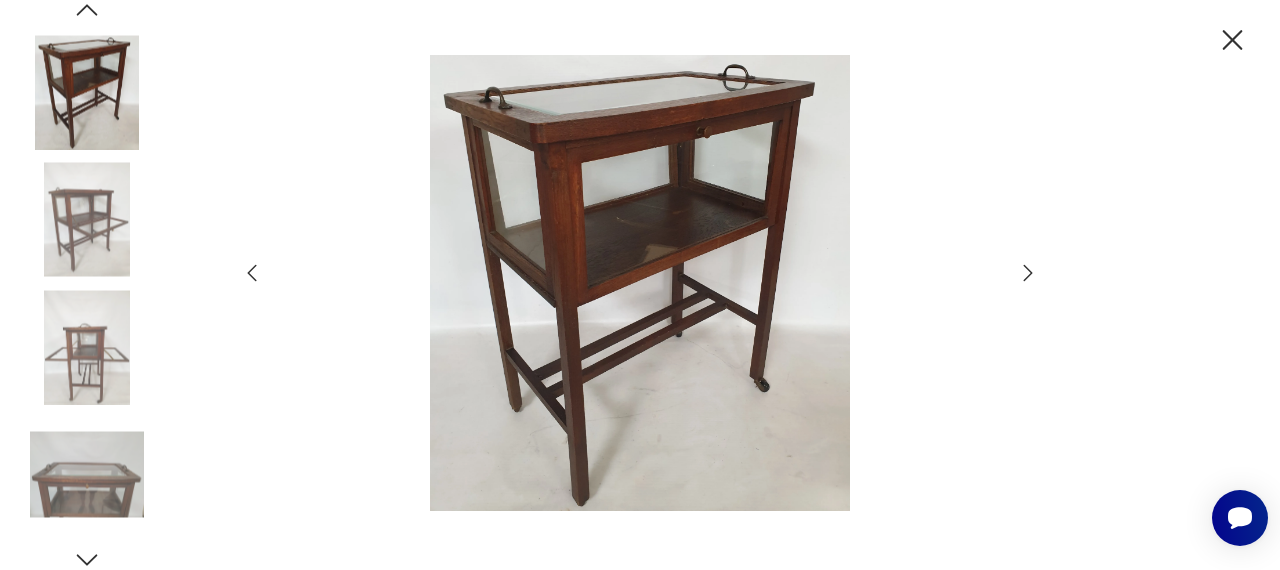 click at bounding box center [1028, 273] 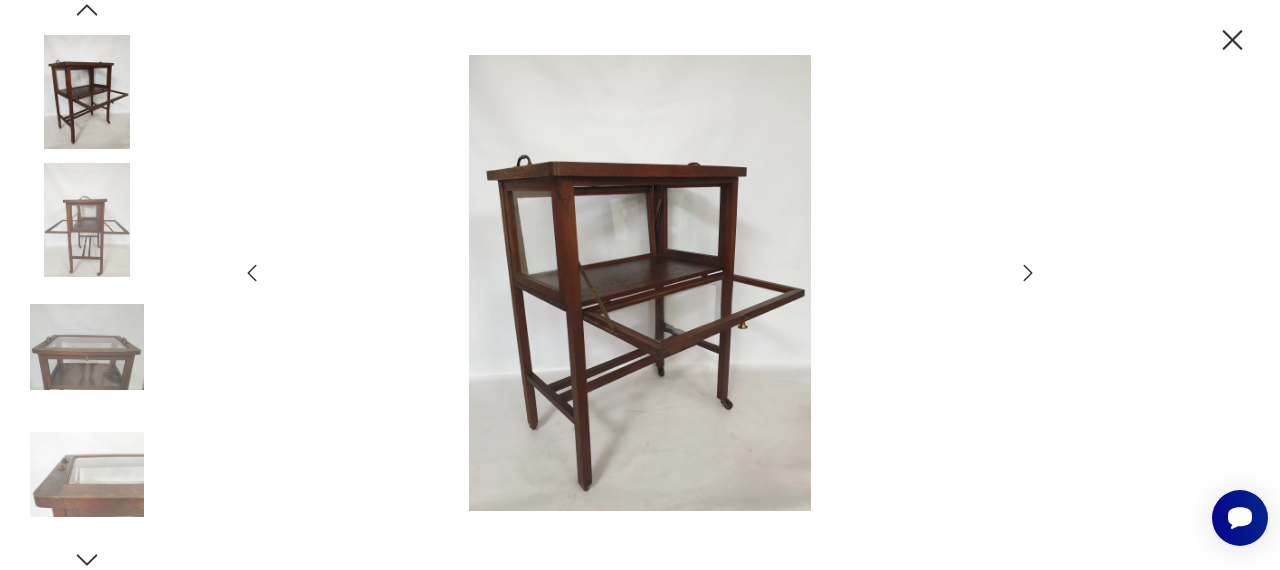 click at bounding box center (1028, 273) 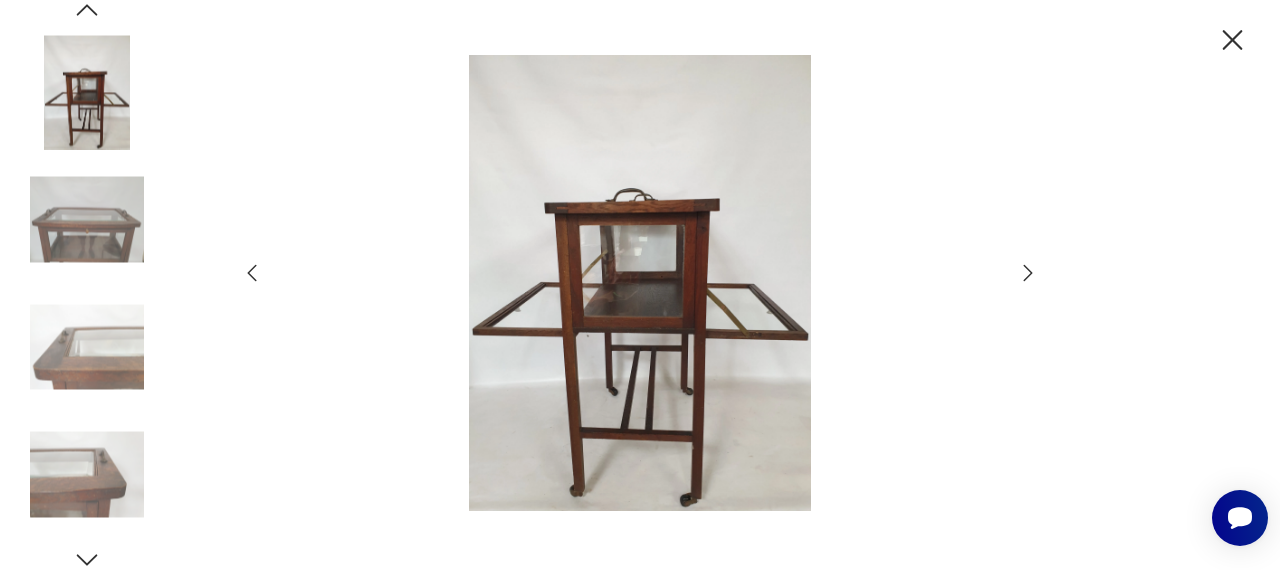 click at bounding box center [1028, 273] 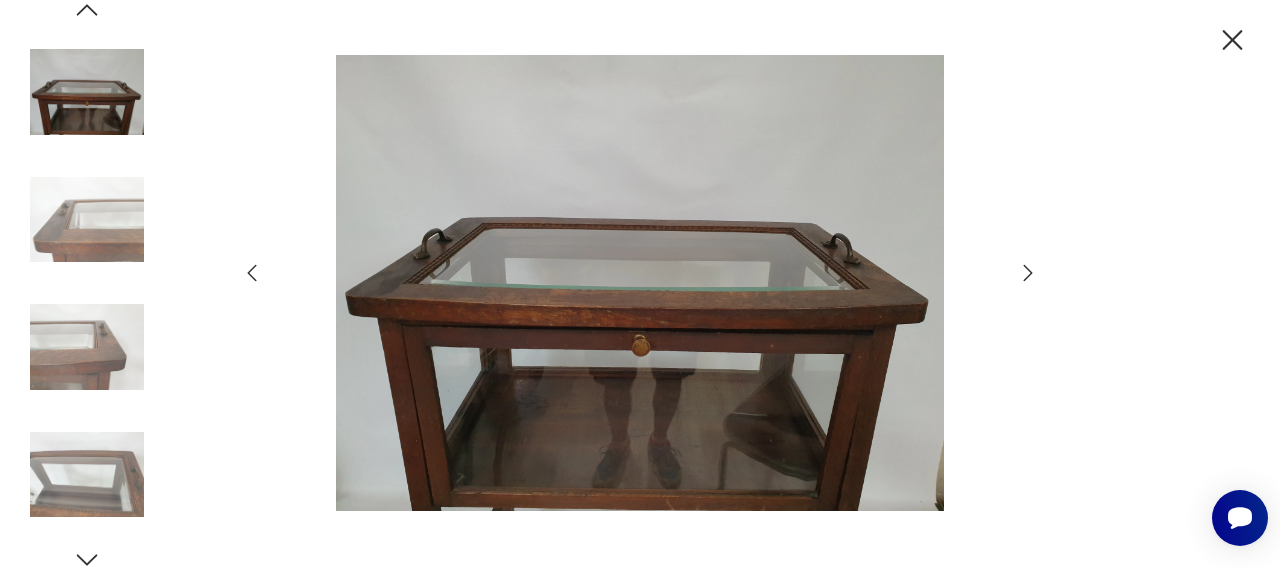 click at bounding box center (1028, 273) 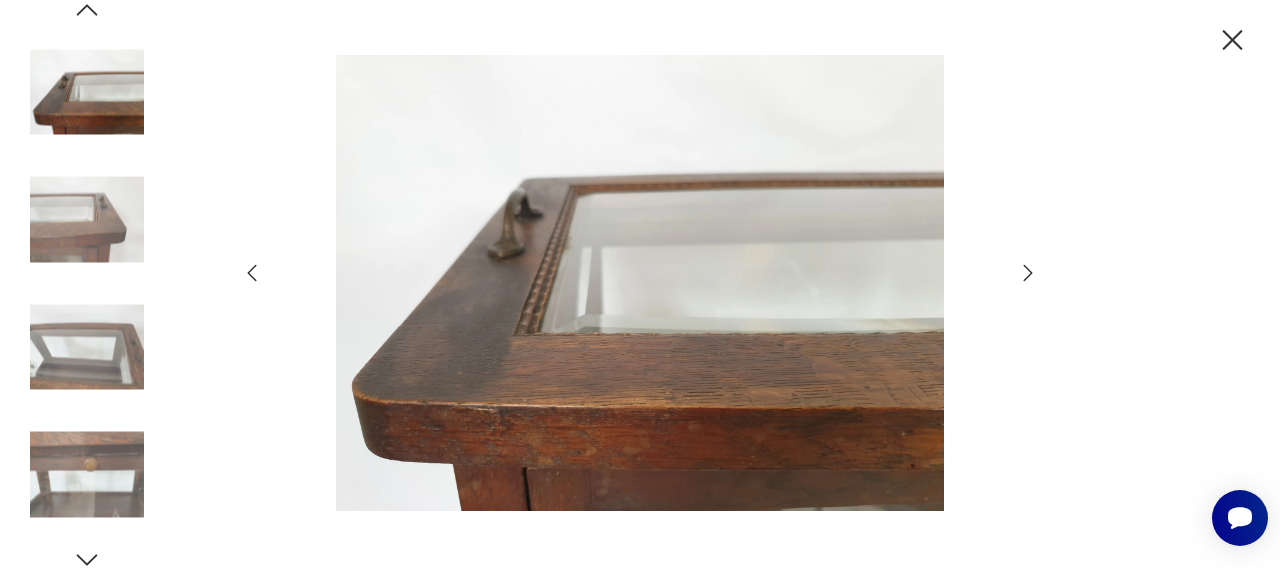 click at bounding box center (1028, 273) 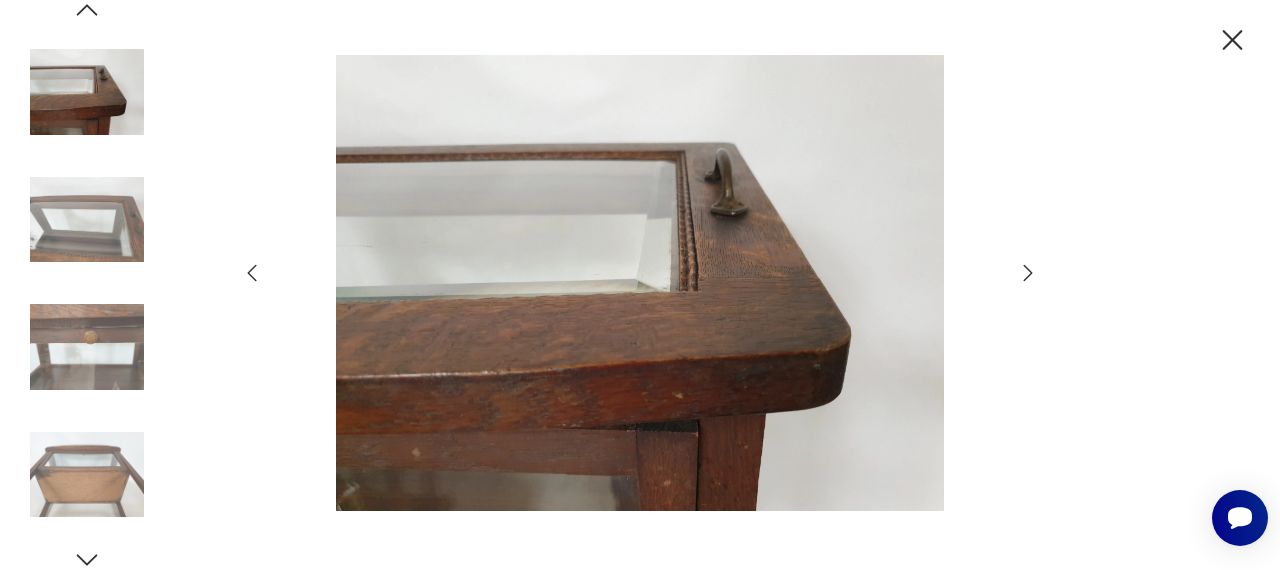 click at bounding box center (1028, 273) 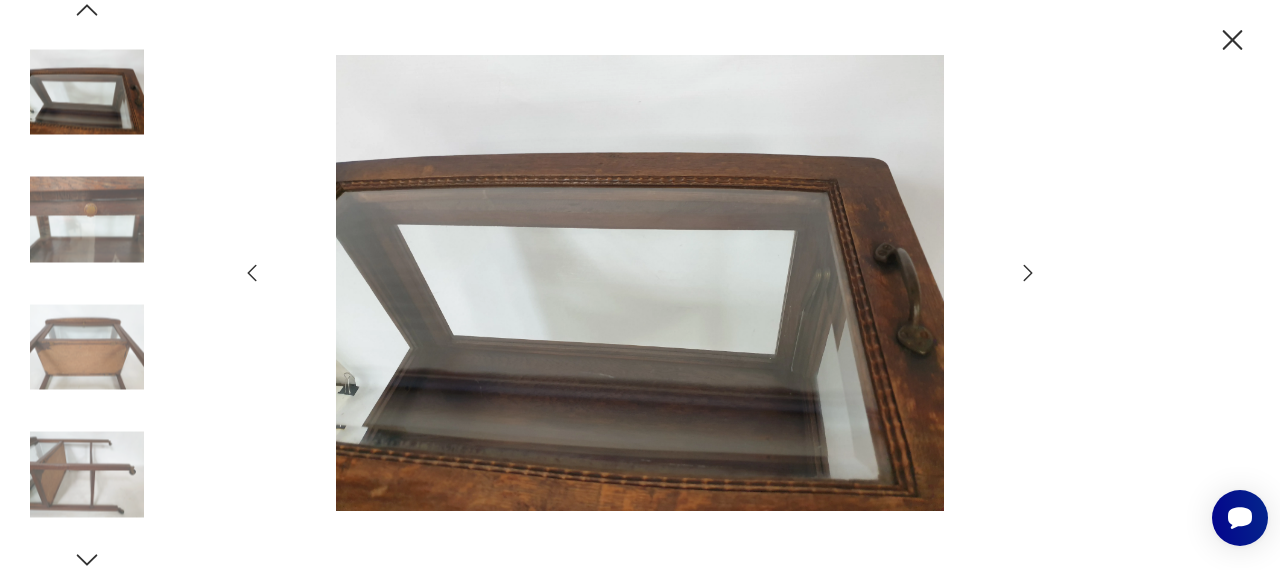 click at bounding box center [1028, 273] 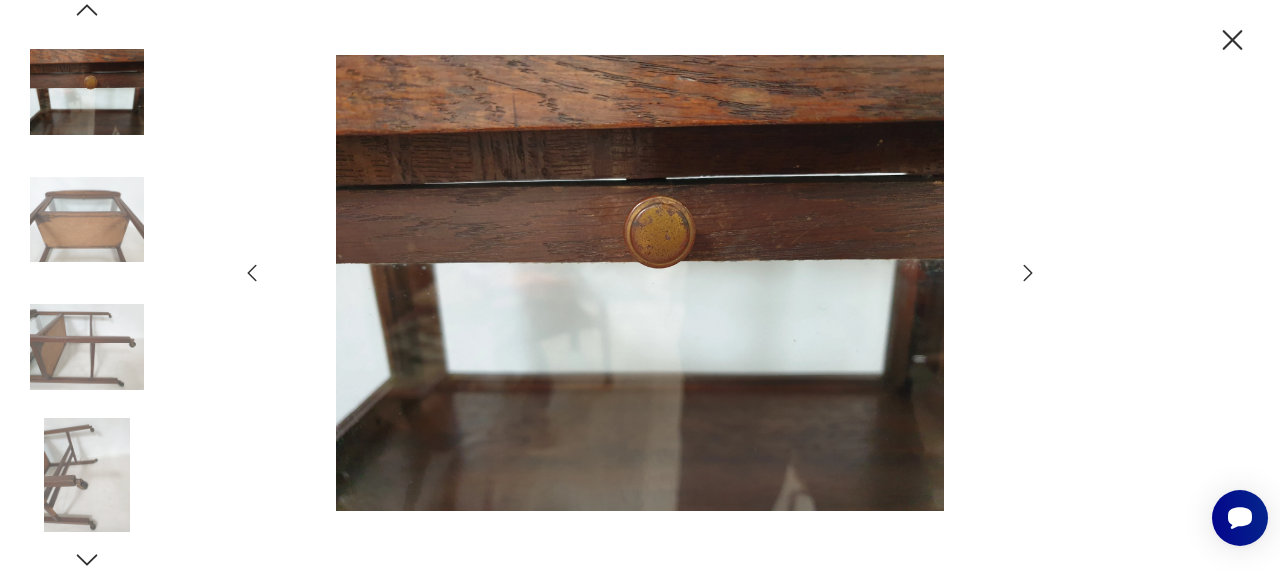 click at bounding box center (1028, 273) 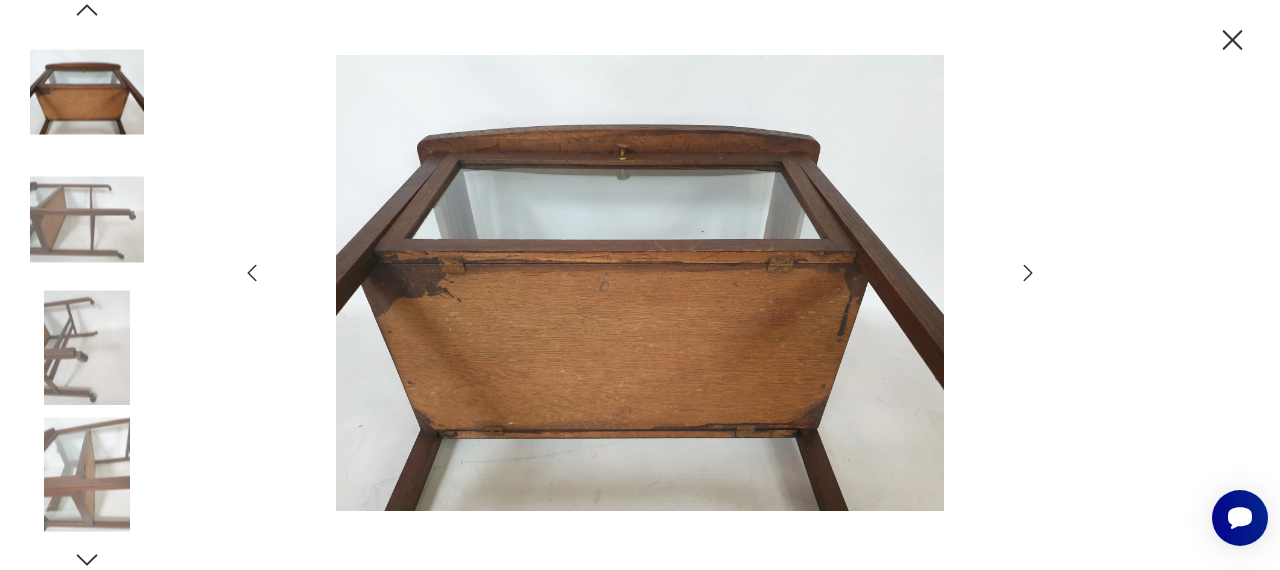 click at bounding box center (1028, 273) 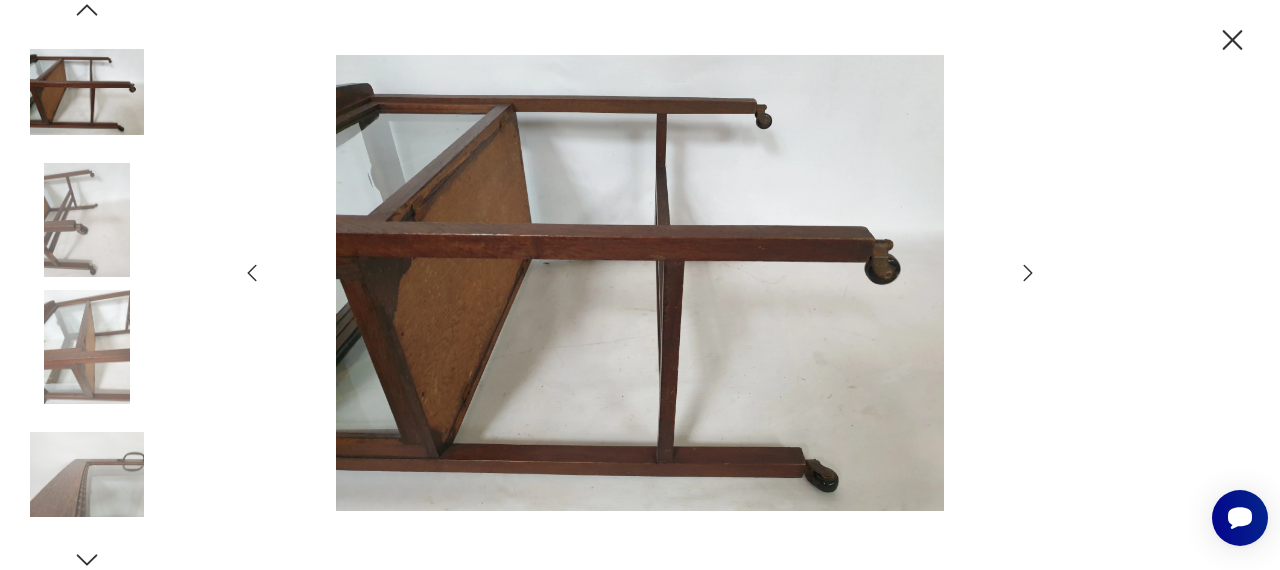 click at bounding box center [1028, 273] 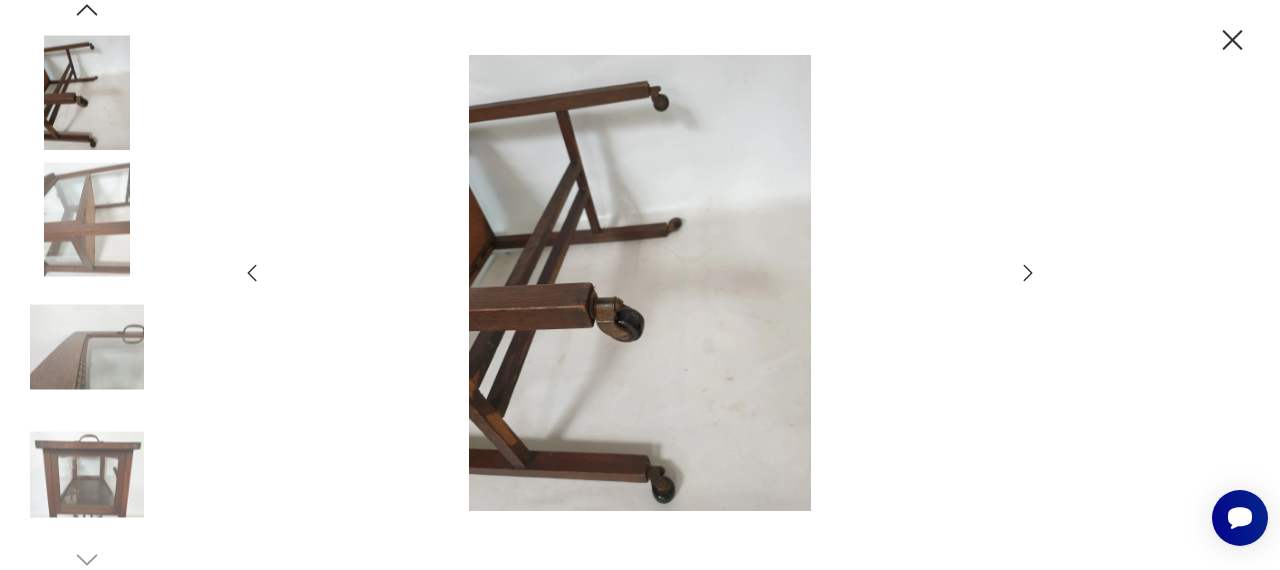 click at bounding box center [1028, 273] 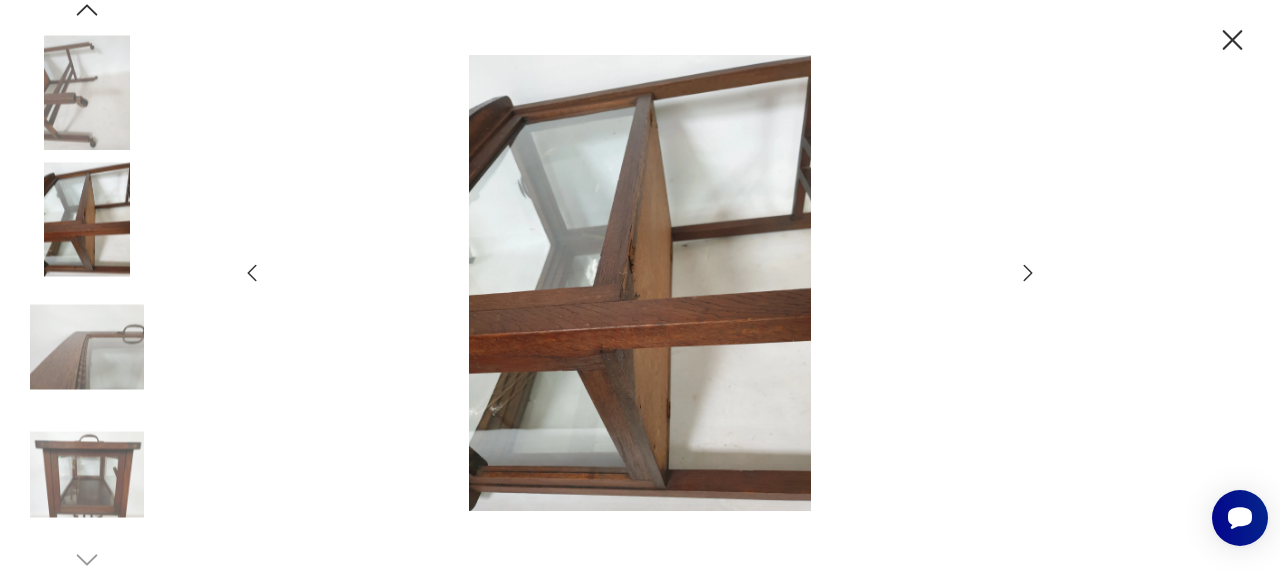click at bounding box center (1028, 273) 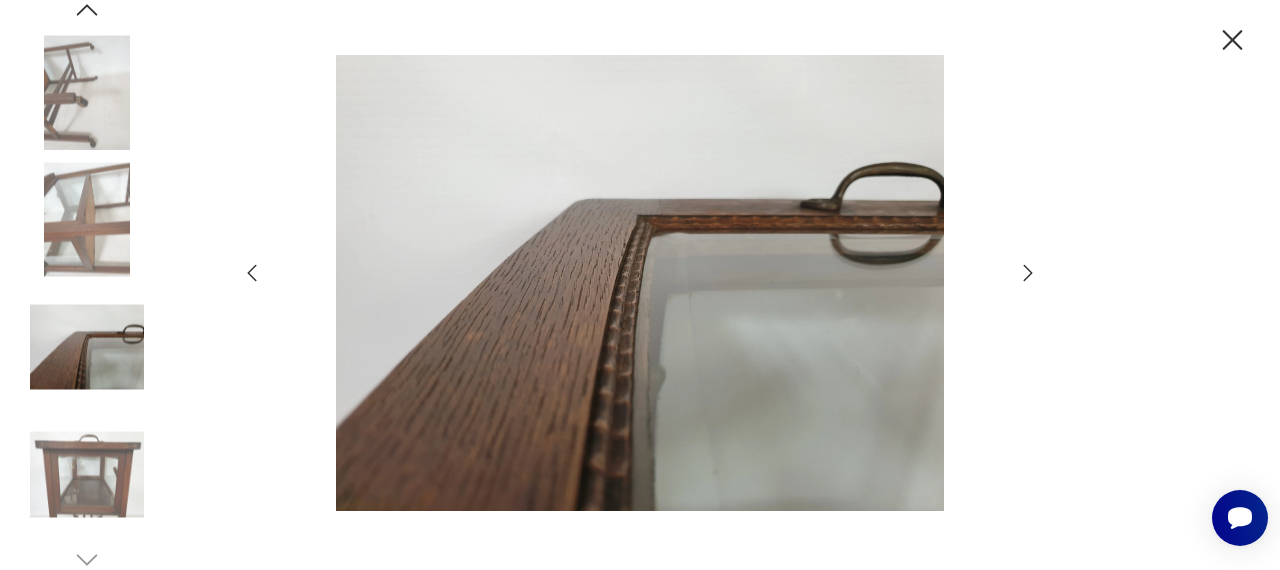 click at bounding box center (1028, 273) 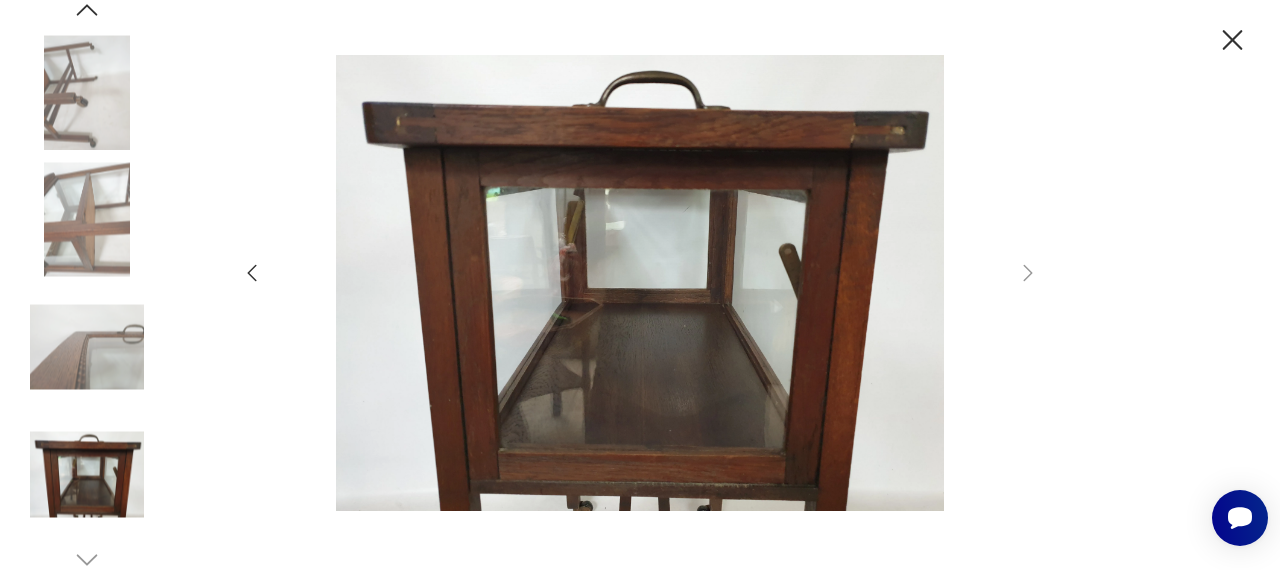 click at bounding box center (1233, 40) 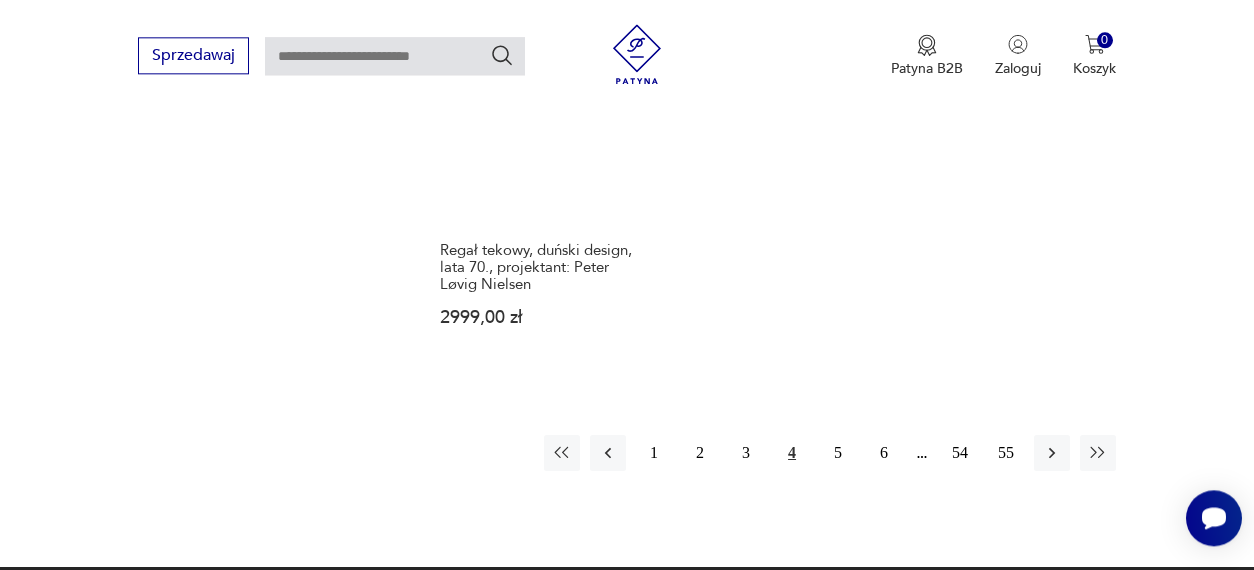 scroll, scrollTop: 2815, scrollLeft: 0, axis: vertical 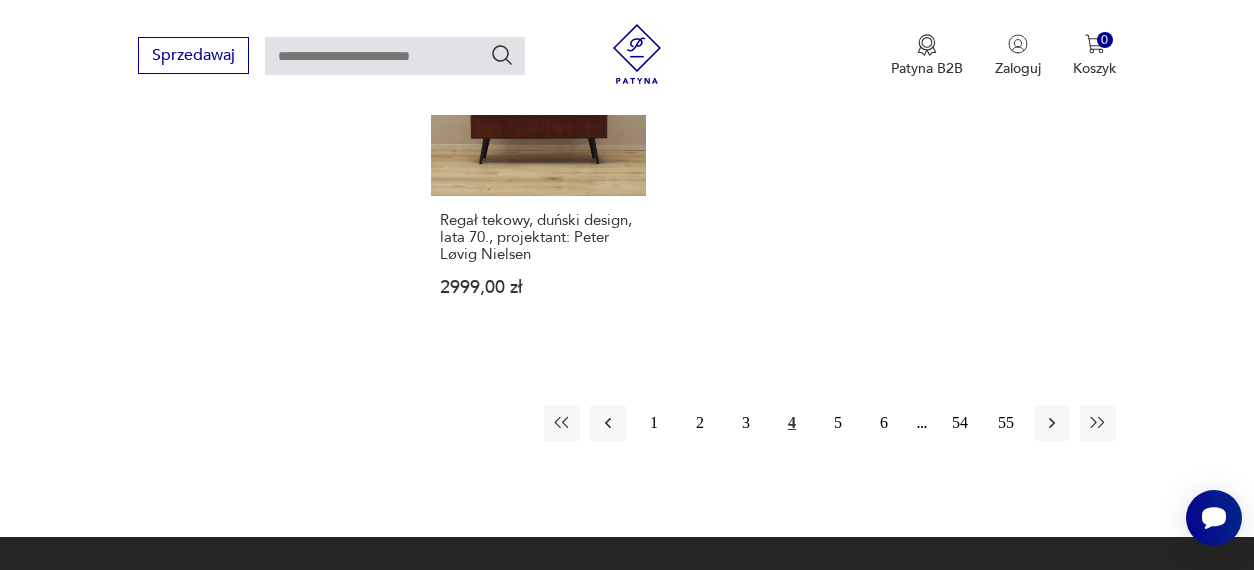 drag, startPoint x: 1053, startPoint y: 418, endPoint x: 1200, endPoint y: 299, distance: 189.12958 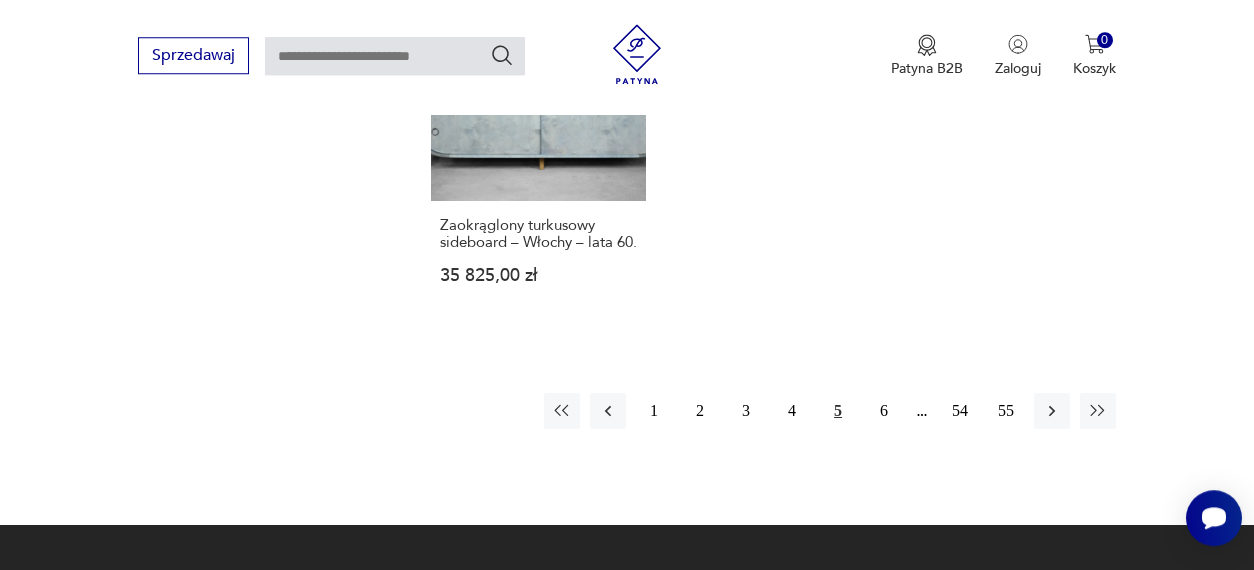 scroll, scrollTop: 2921, scrollLeft: 0, axis: vertical 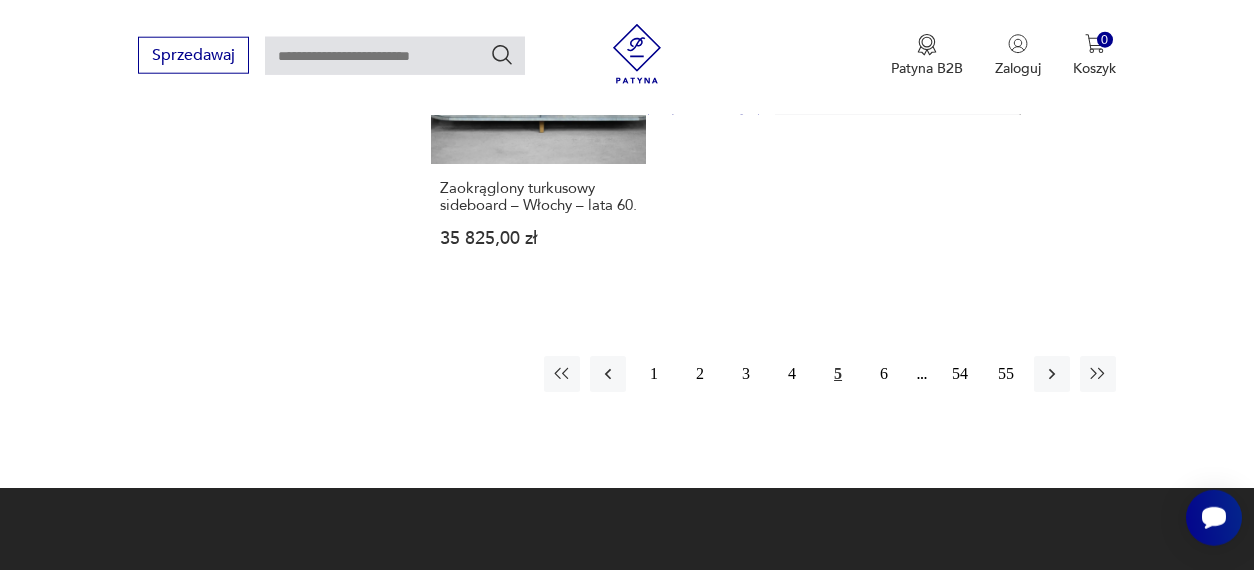 drag, startPoint x: 1058, startPoint y: 388, endPoint x: 1170, endPoint y: 314, distance: 134.23859 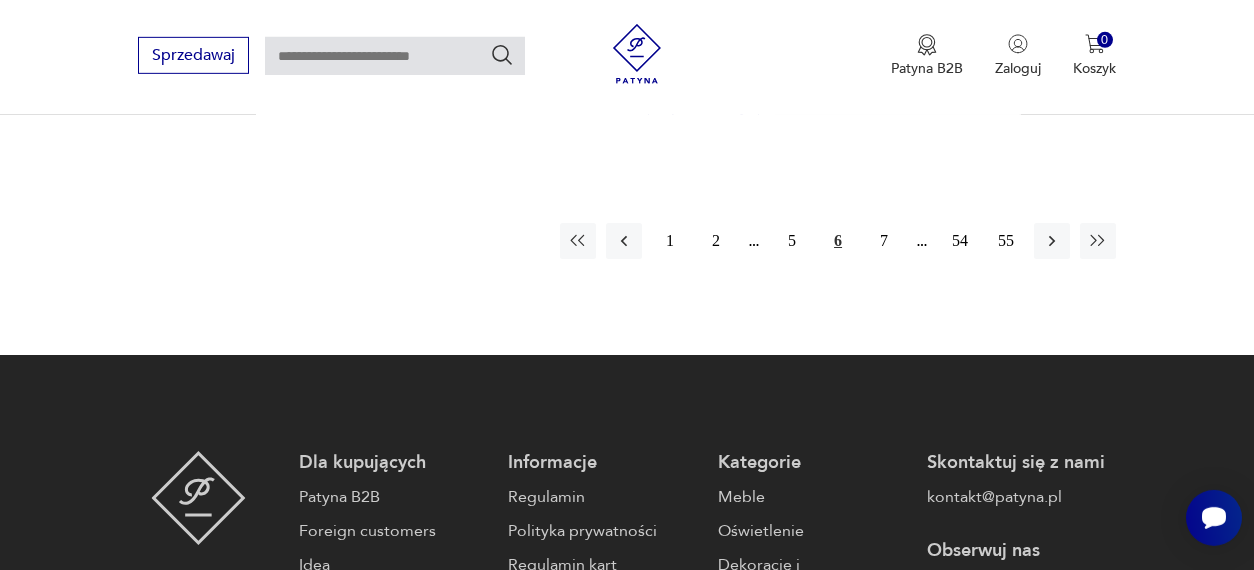 scroll, scrollTop: 3129, scrollLeft: 0, axis: vertical 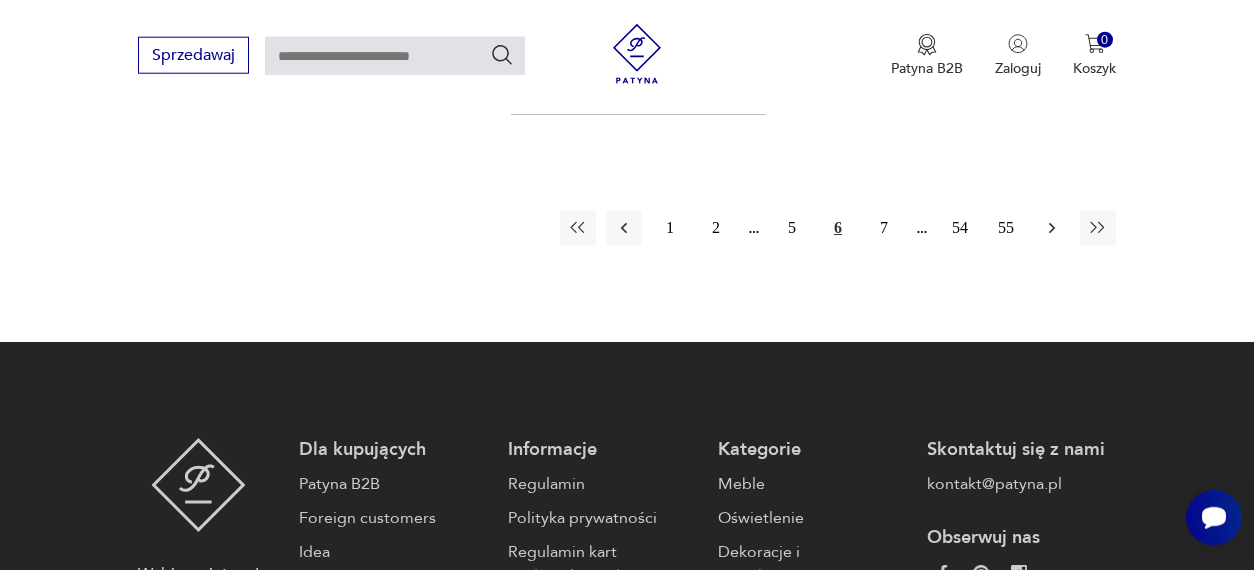 click at bounding box center (1052, 228) 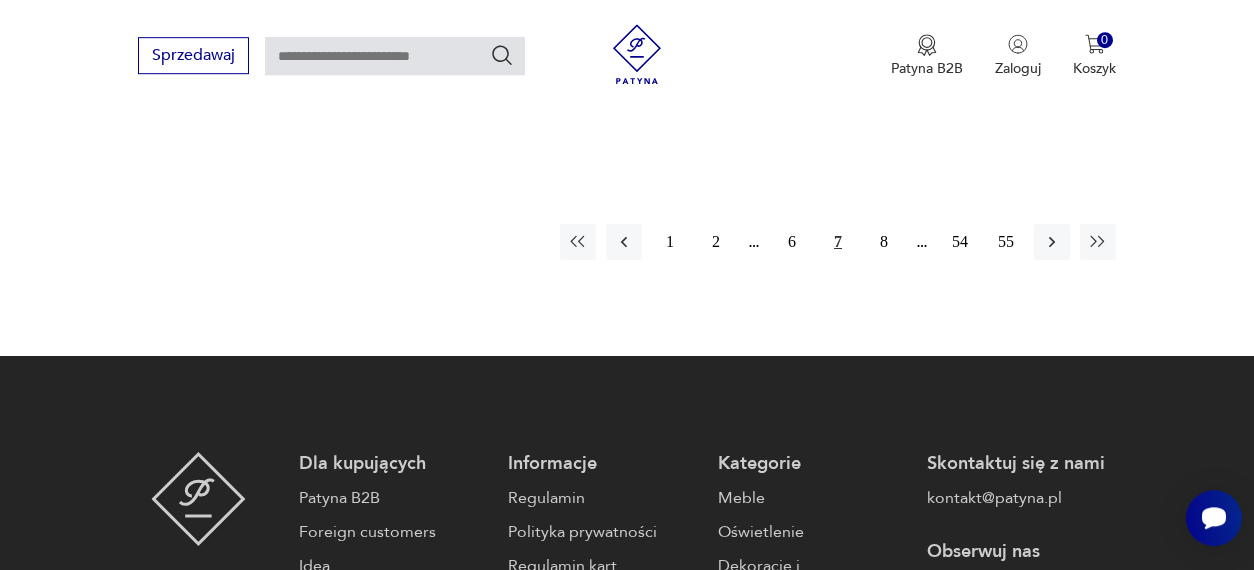 scroll, scrollTop: 3129, scrollLeft: 0, axis: vertical 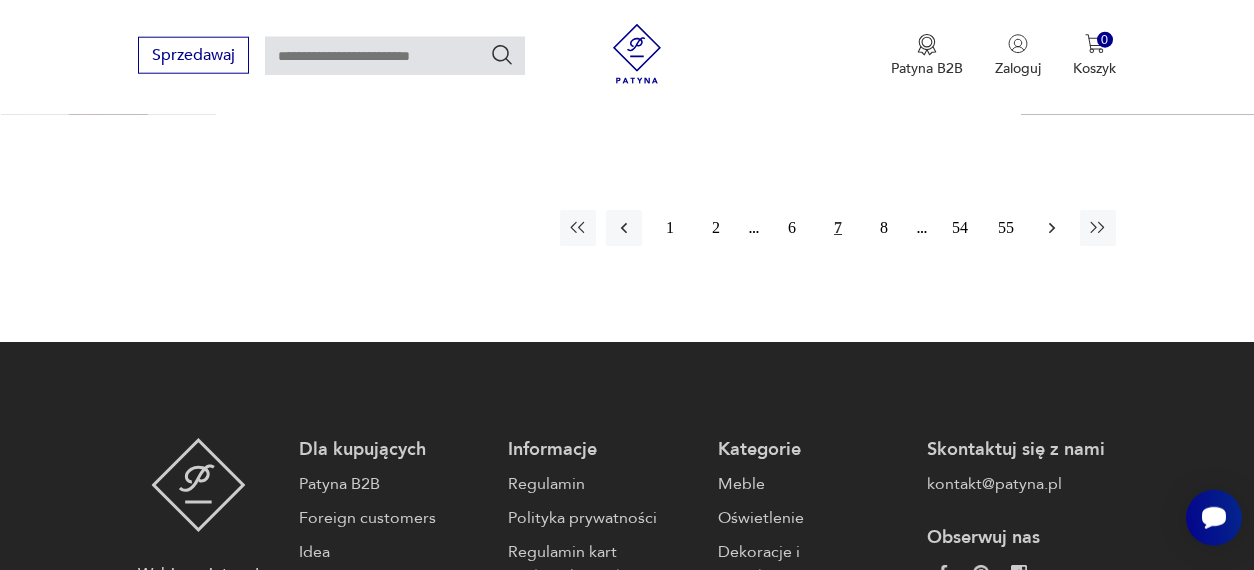 click at bounding box center (1052, 228) 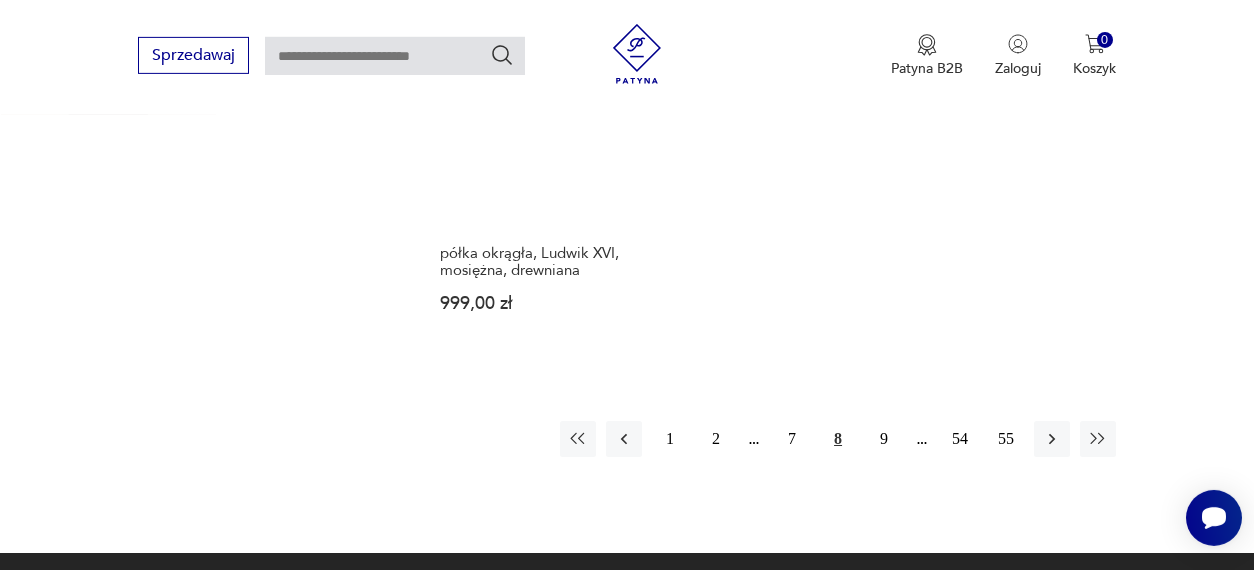 scroll, scrollTop: 2921, scrollLeft: 0, axis: vertical 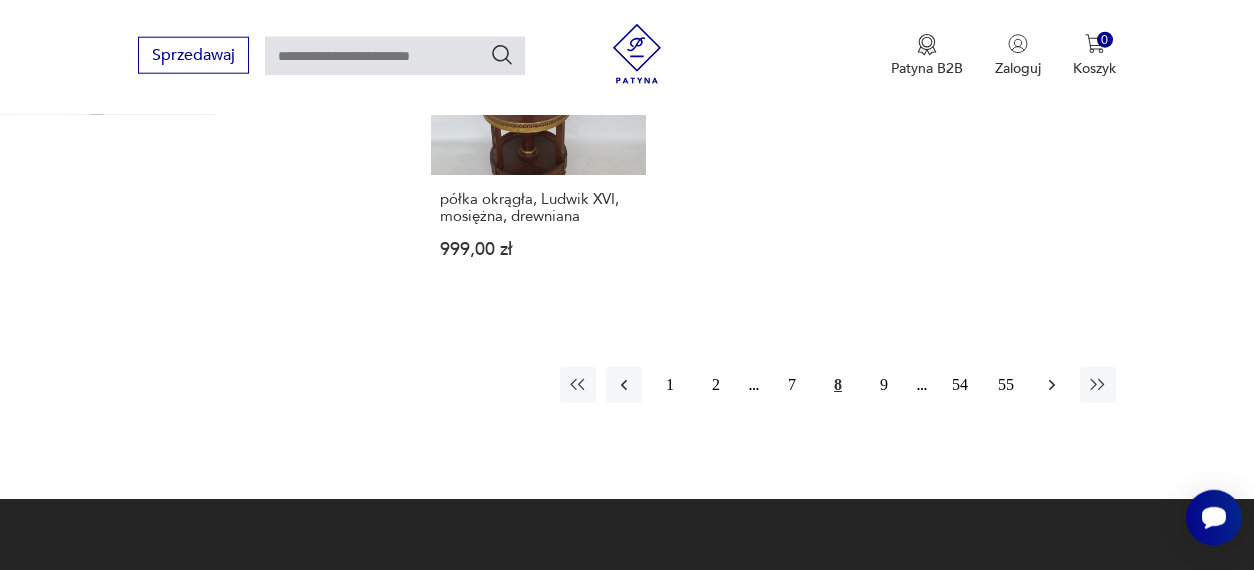 click at bounding box center [1052, 385] 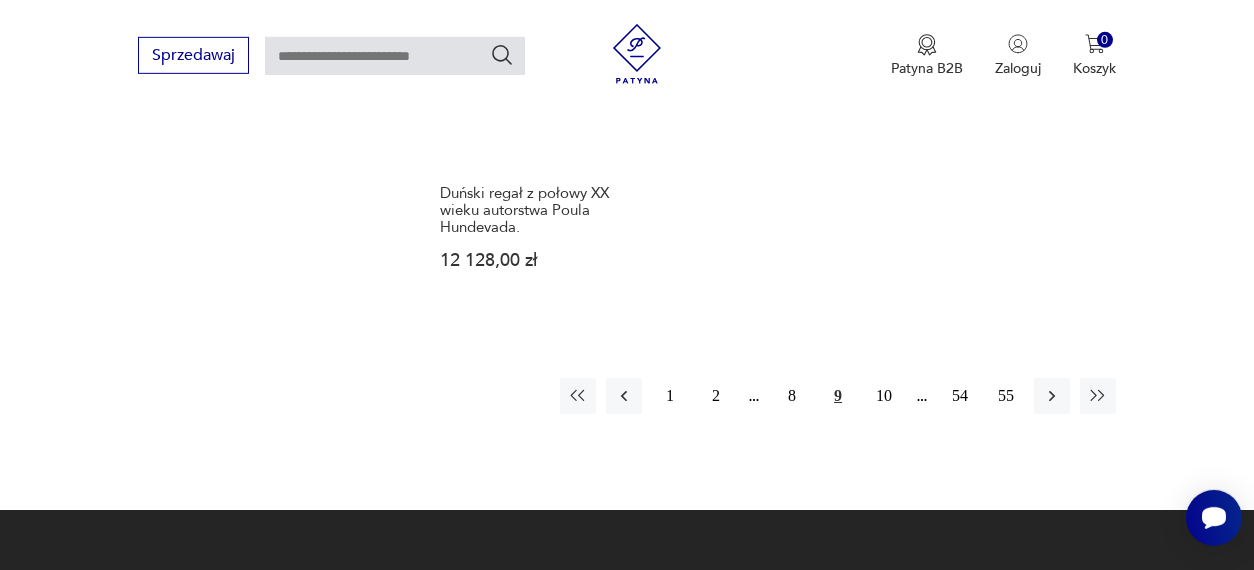 scroll, scrollTop: 3025, scrollLeft: 0, axis: vertical 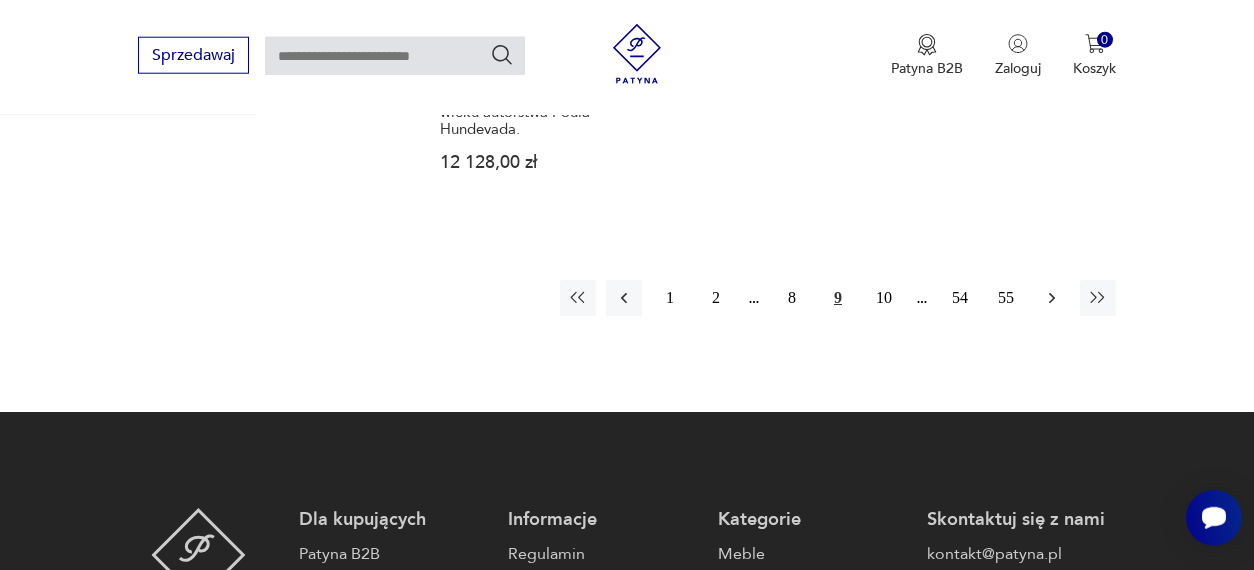 click at bounding box center (1052, 298) 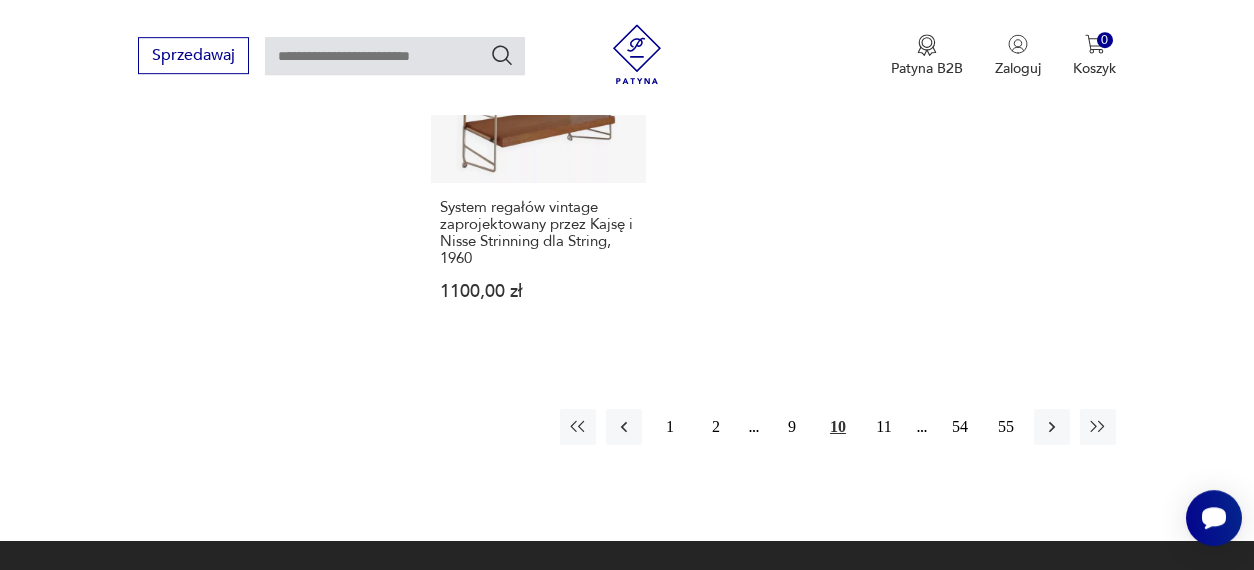 scroll, scrollTop: 2921, scrollLeft: 0, axis: vertical 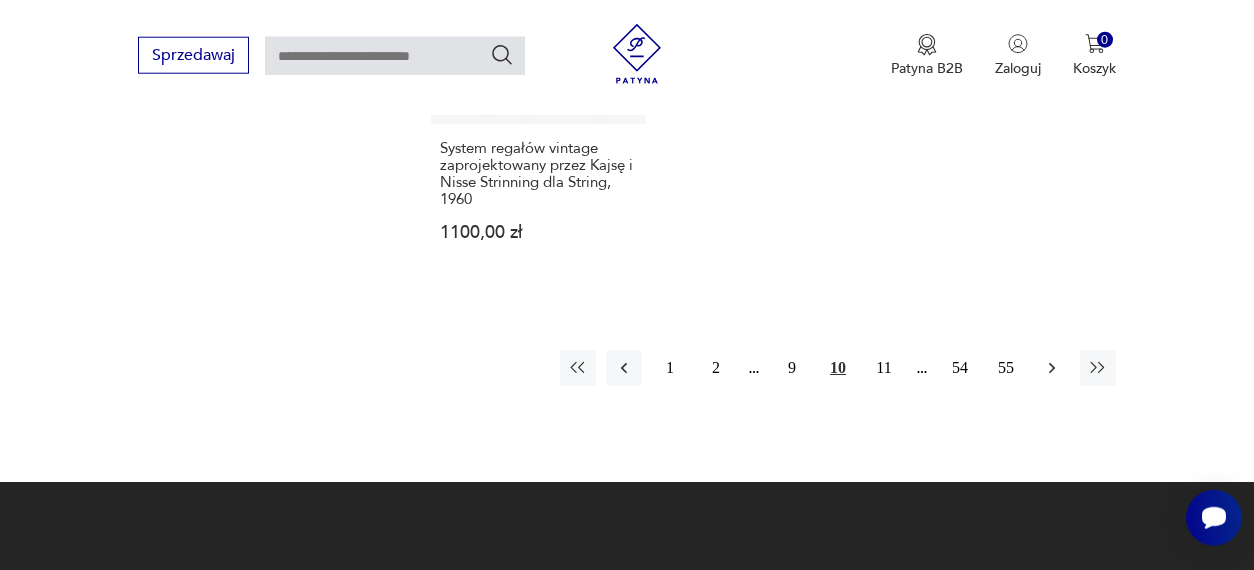 click at bounding box center (1052, 368) 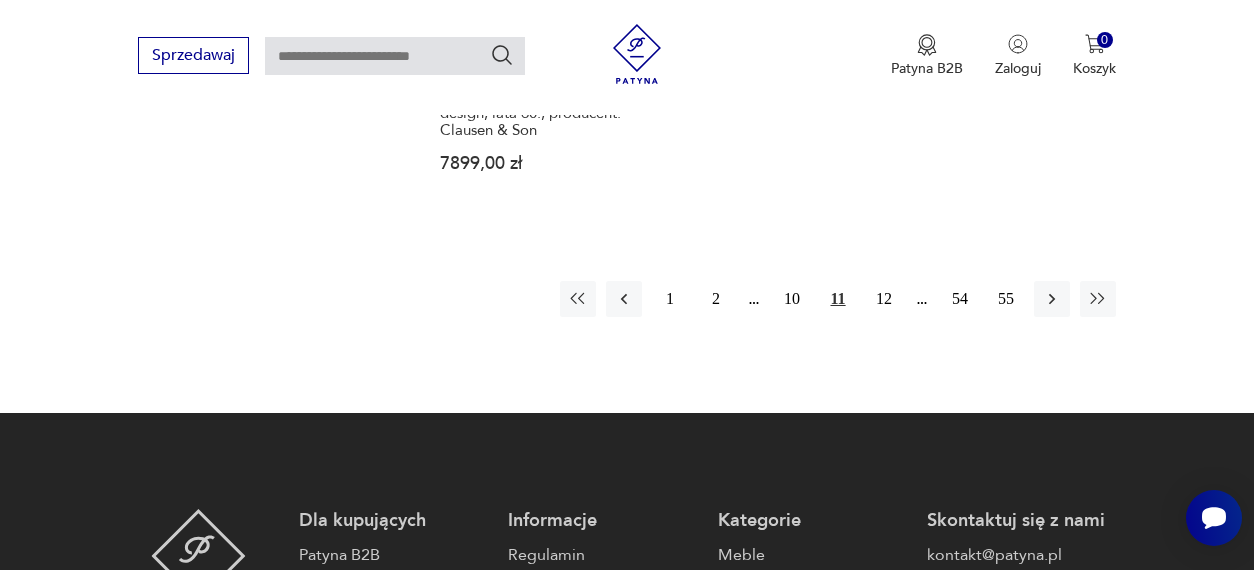 scroll, scrollTop: 3025, scrollLeft: 0, axis: vertical 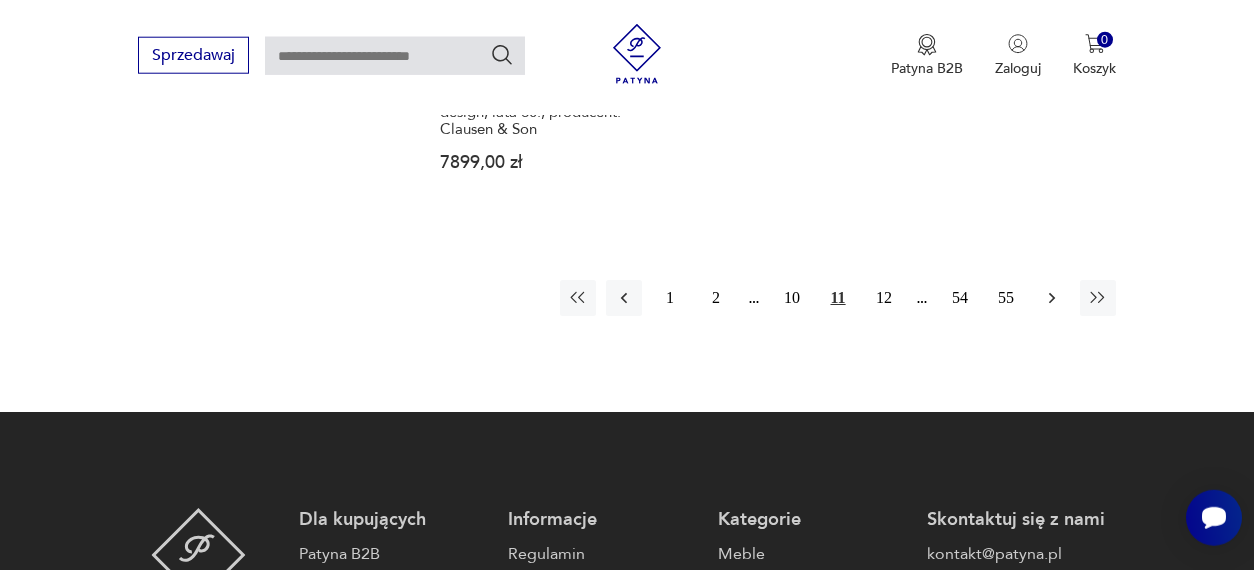 click at bounding box center [1052, 298] 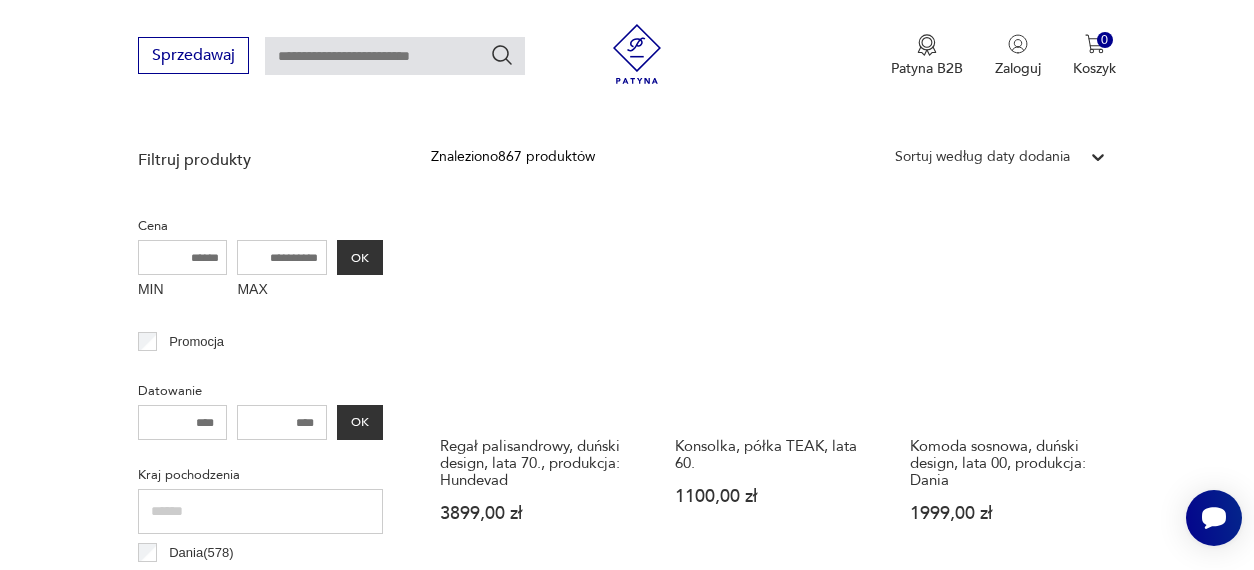 scroll, scrollTop: 737, scrollLeft: 0, axis: vertical 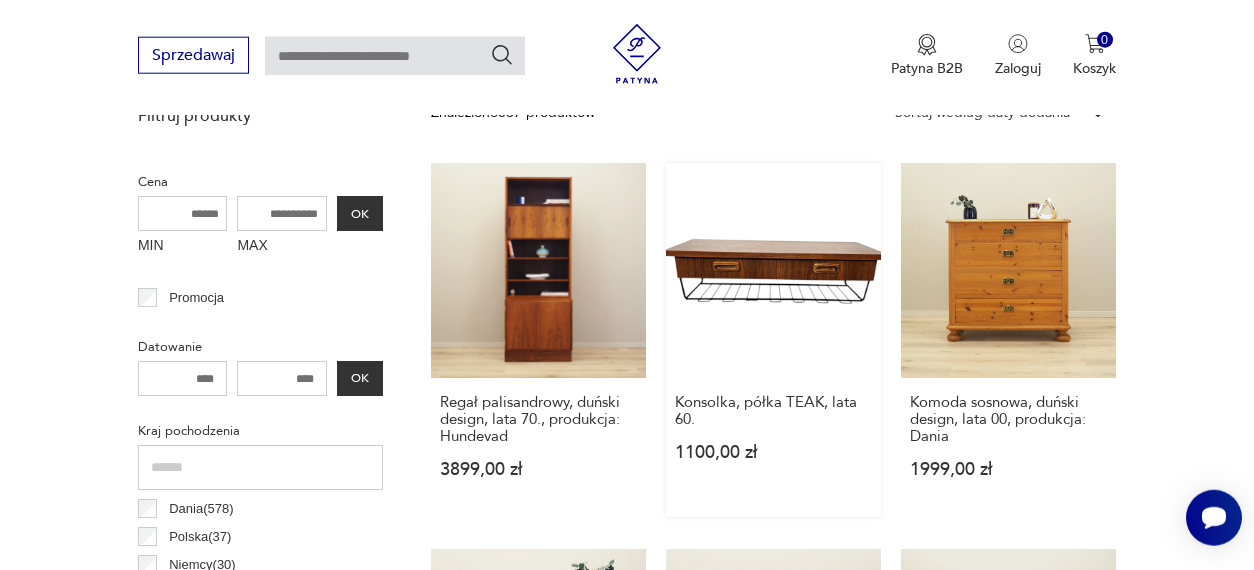 click on "Konsolka, półka TEAK, lata [DECADE]. [PRICE]" at bounding box center (773, 340) 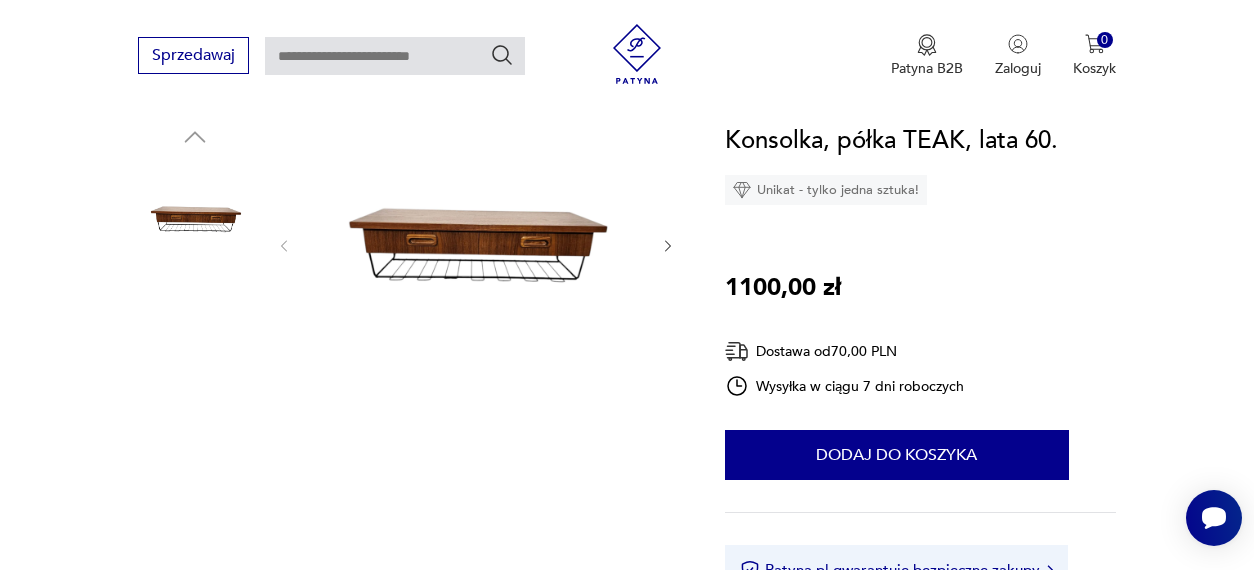 scroll, scrollTop: 104, scrollLeft: 0, axis: vertical 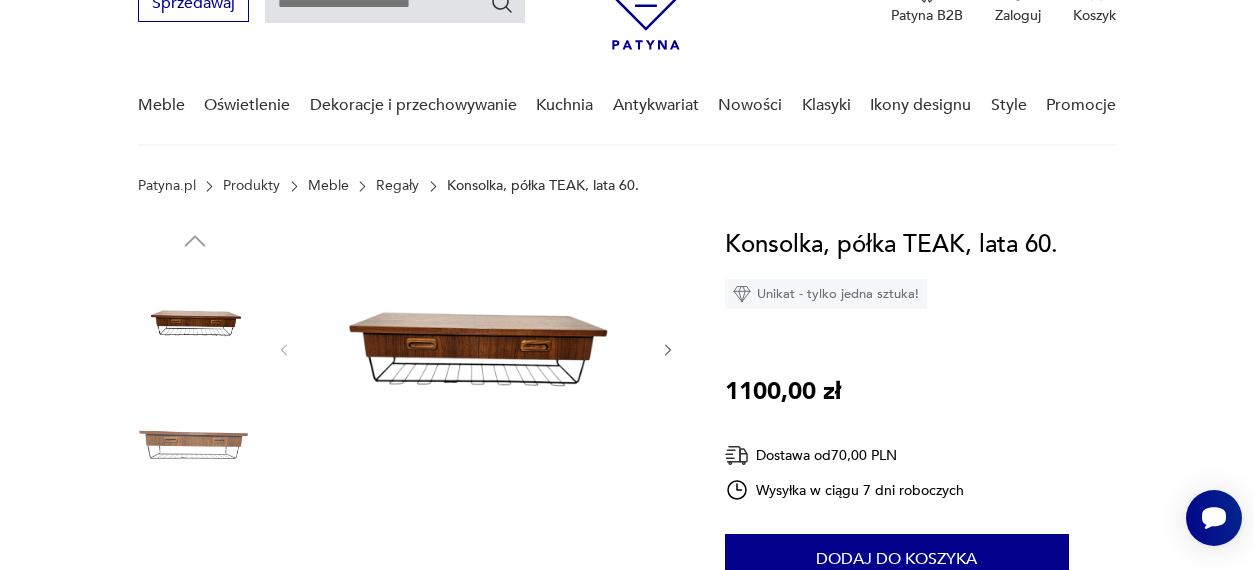 click at bounding box center [475, 348] 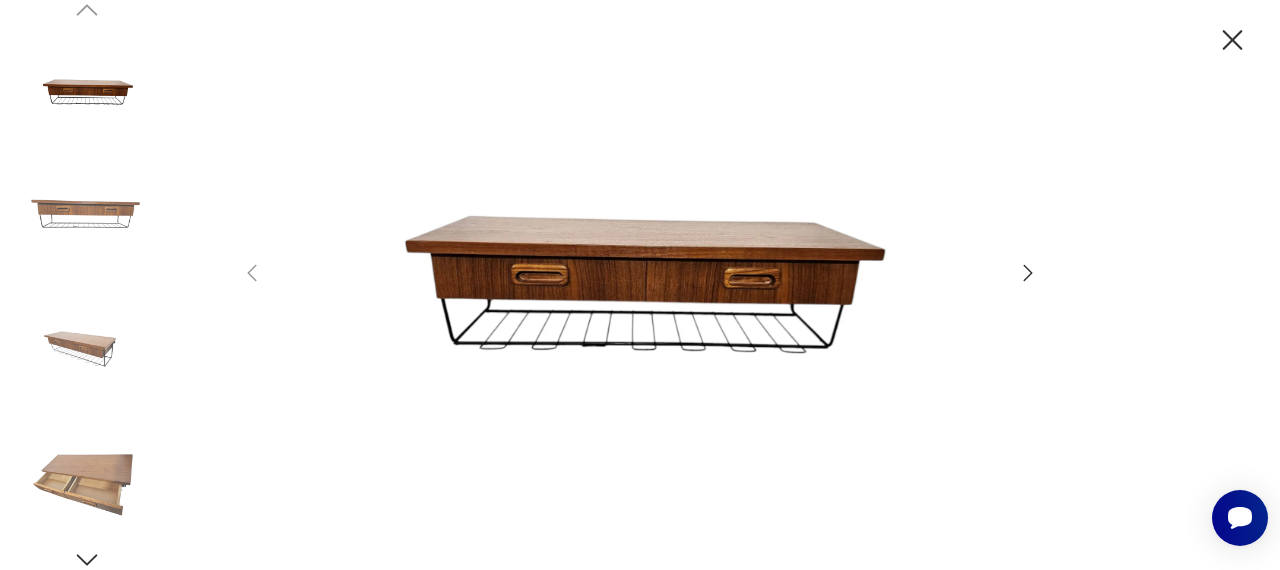 click at bounding box center [1028, 273] 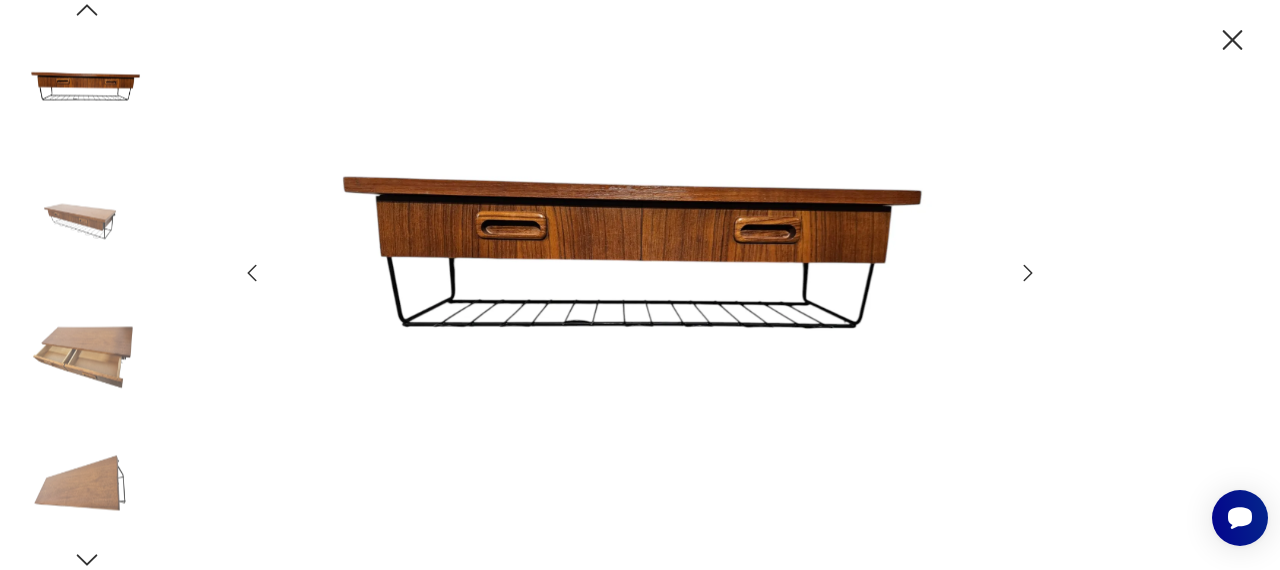 click at bounding box center [1028, 273] 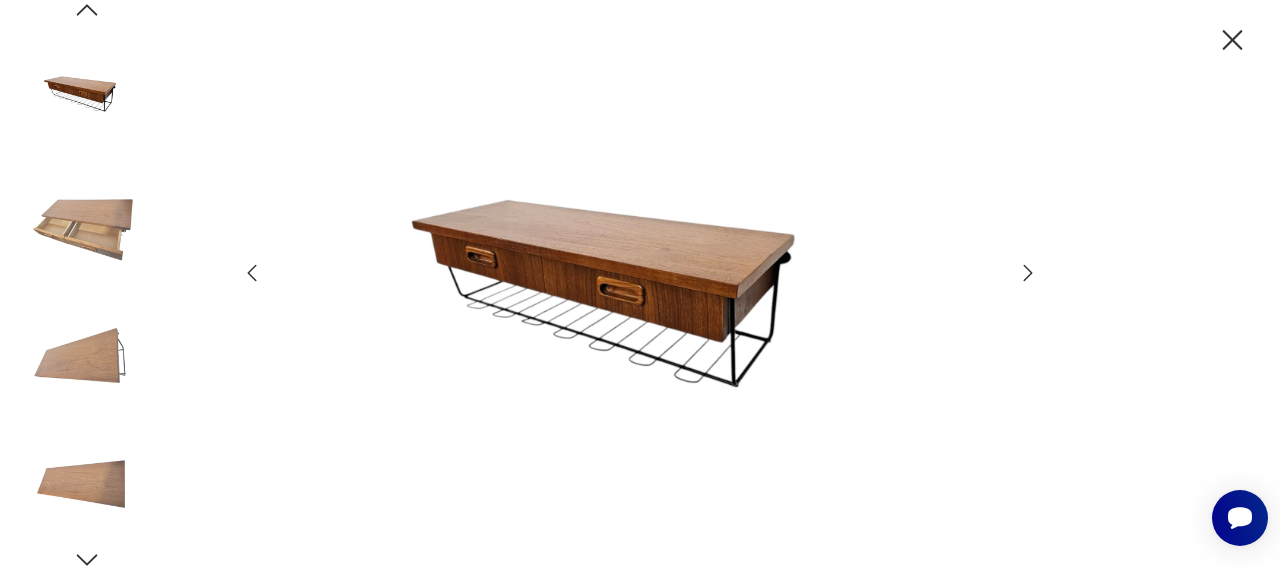 click at bounding box center (1028, 273) 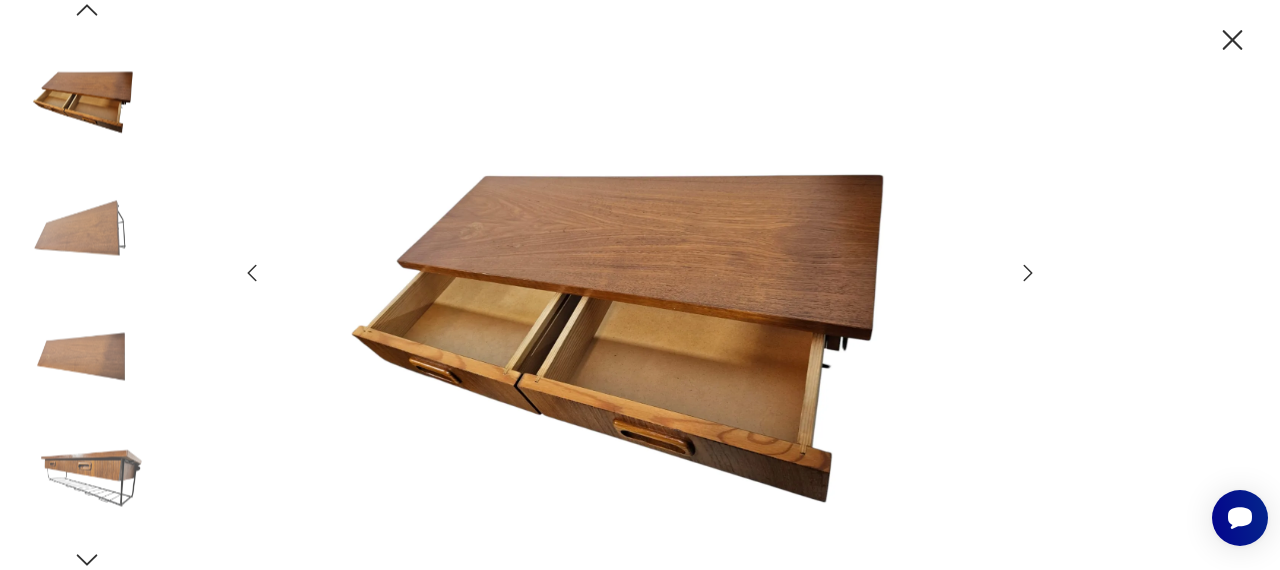 click at bounding box center [1028, 273] 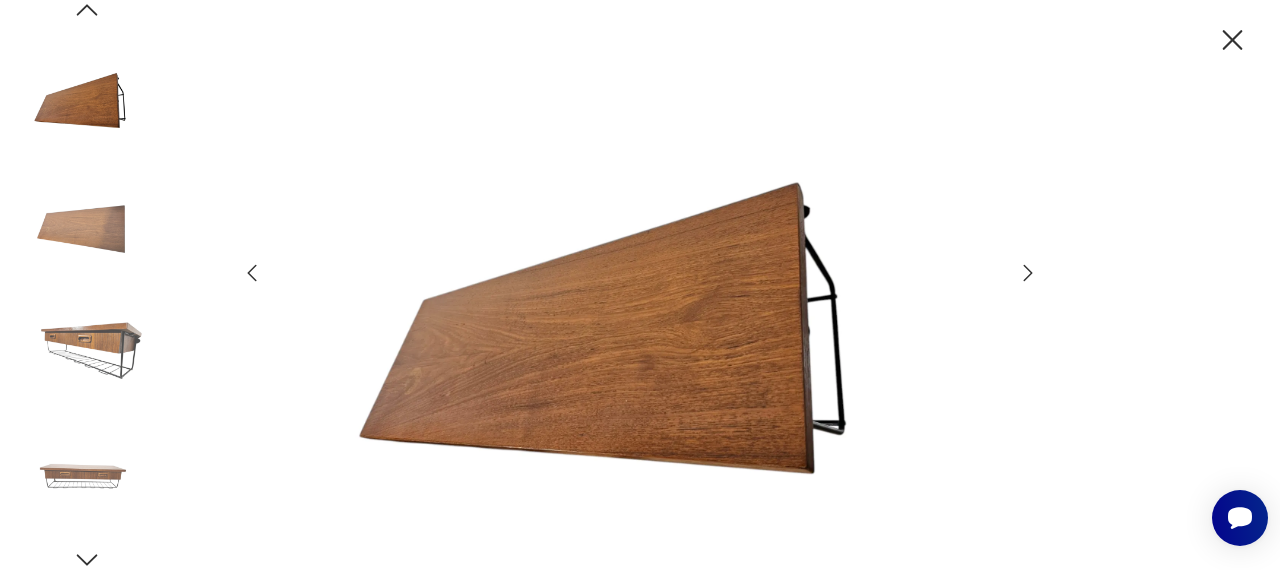 click at bounding box center [1028, 273] 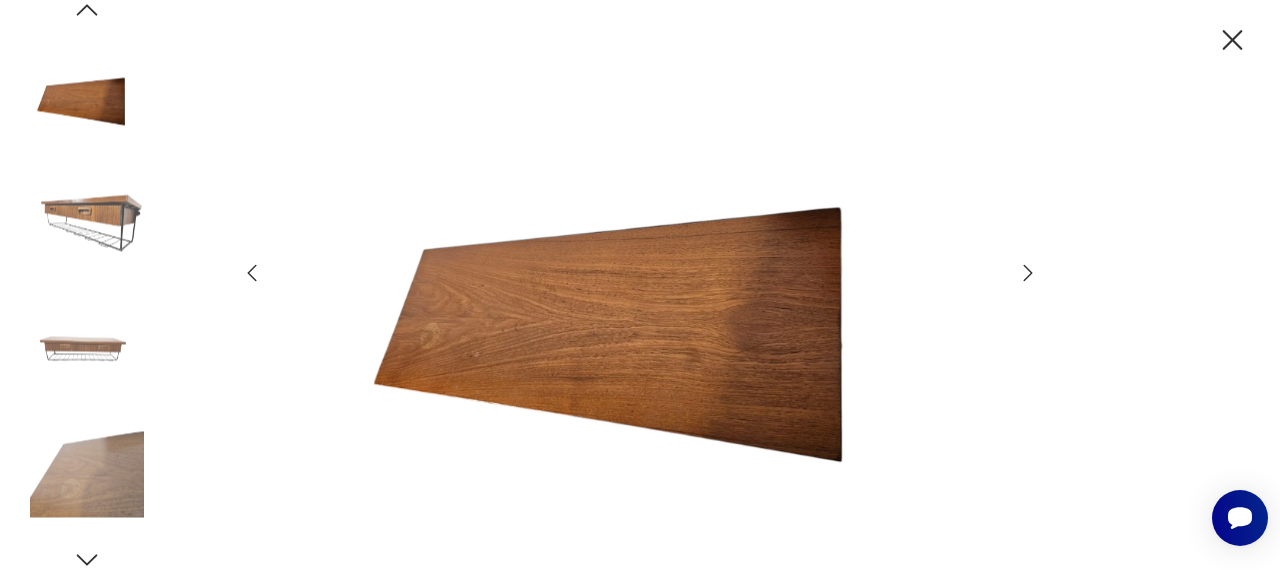 click at bounding box center [1028, 273] 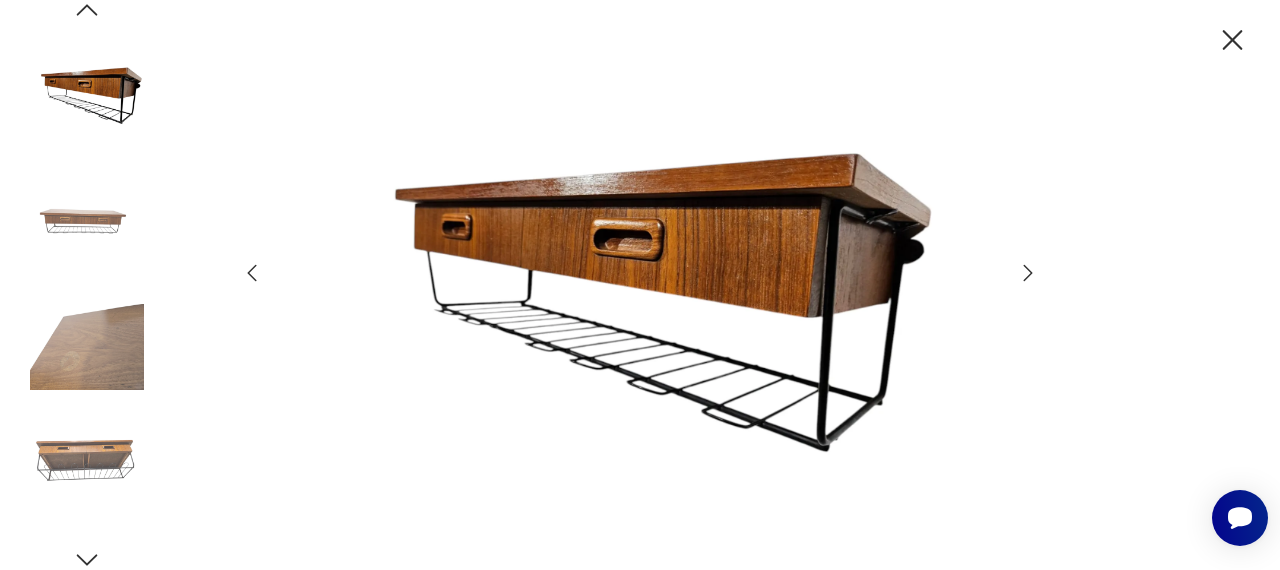 click at bounding box center [1028, 273] 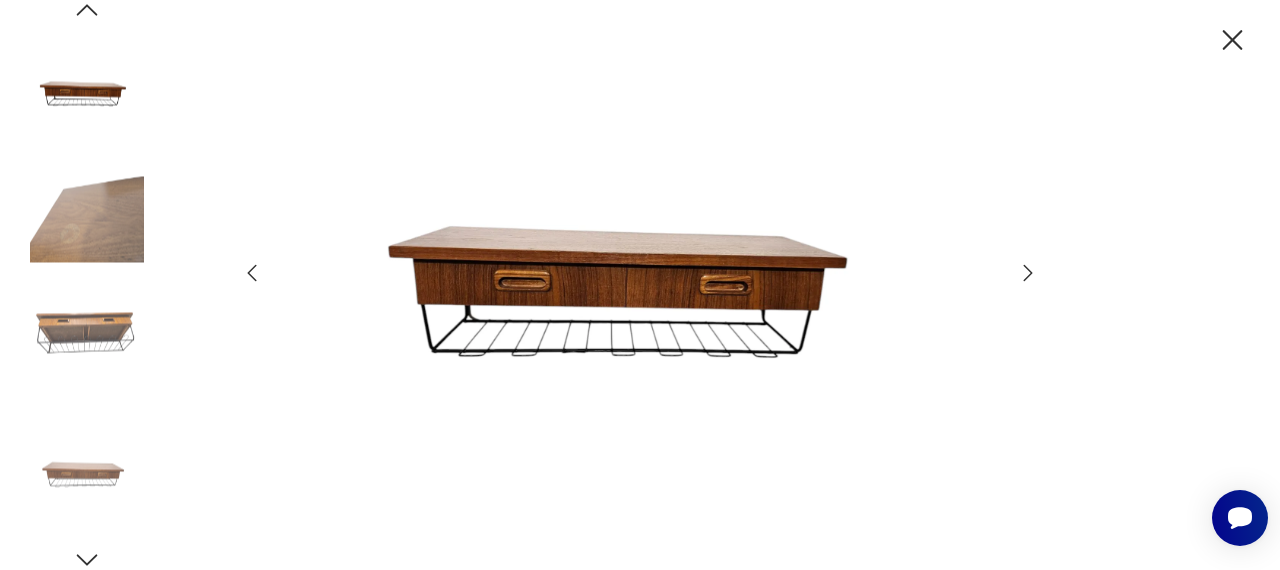 click at bounding box center (1028, 273) 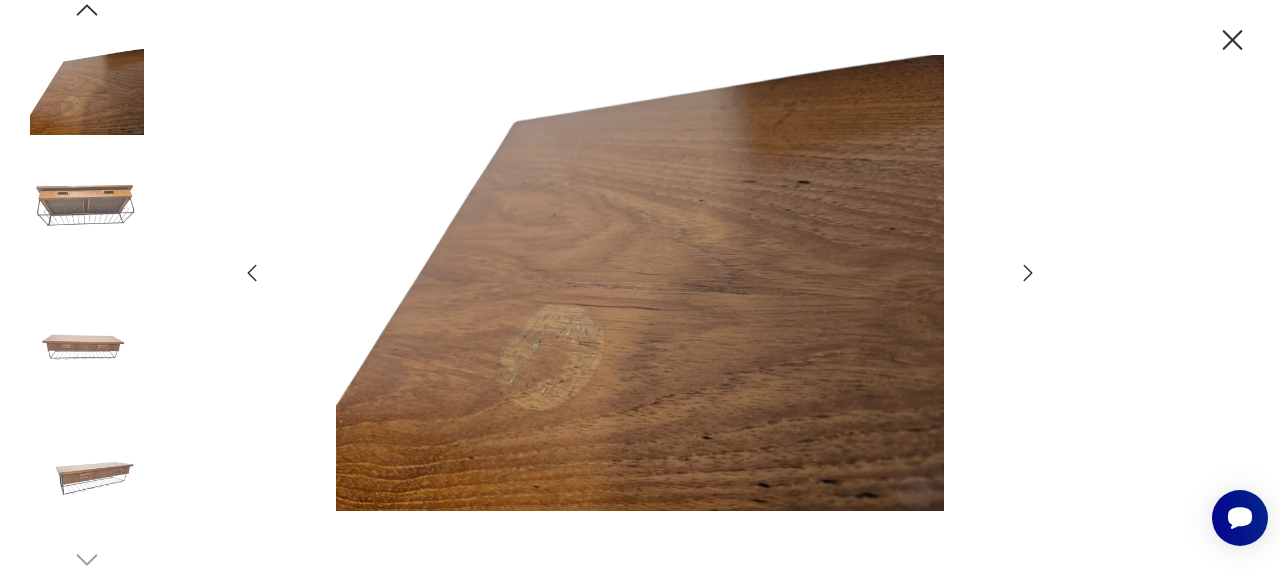 click at bounding box center (1028, 273) 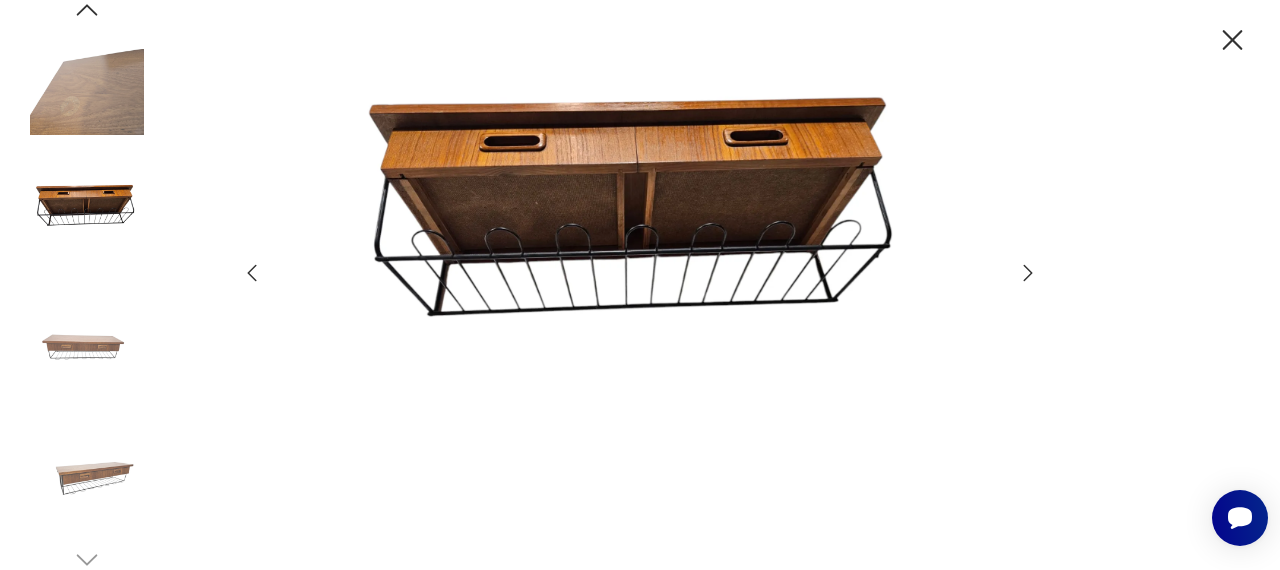 click at bounding box center (1028, 273) 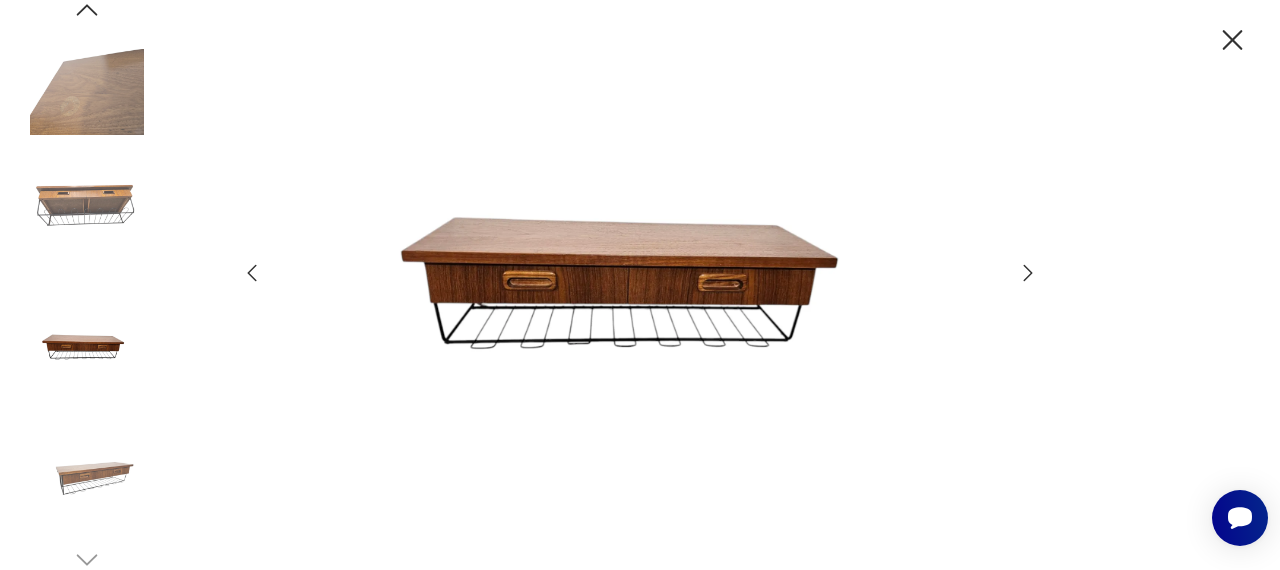click at bounding box center [1028, 273] 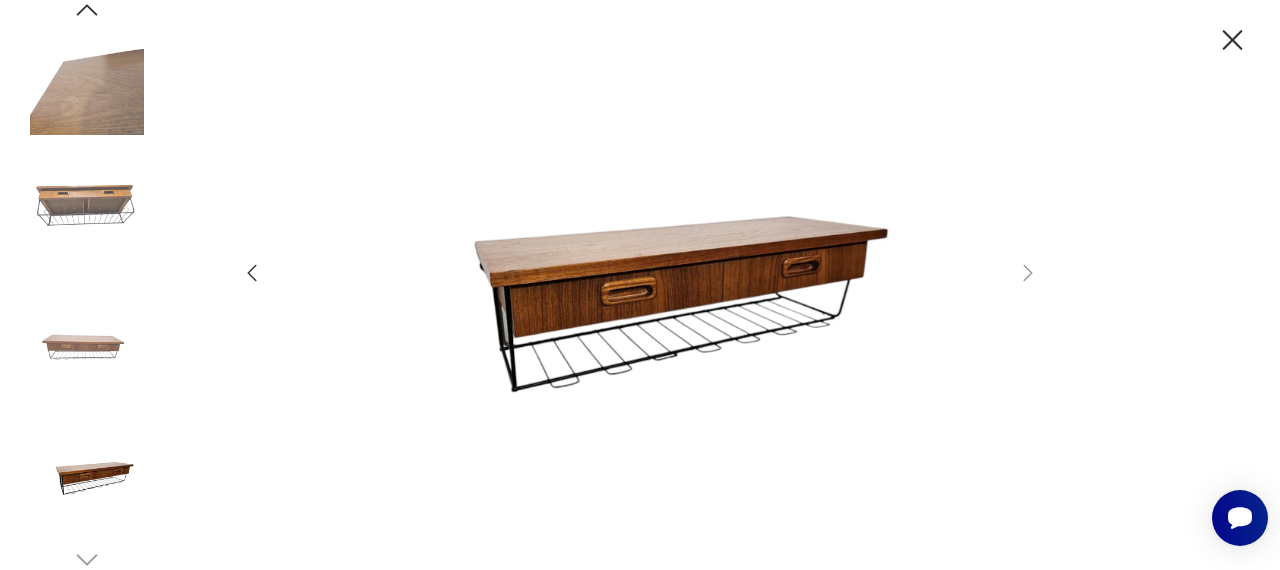 click at bounding box center [1232, 40] 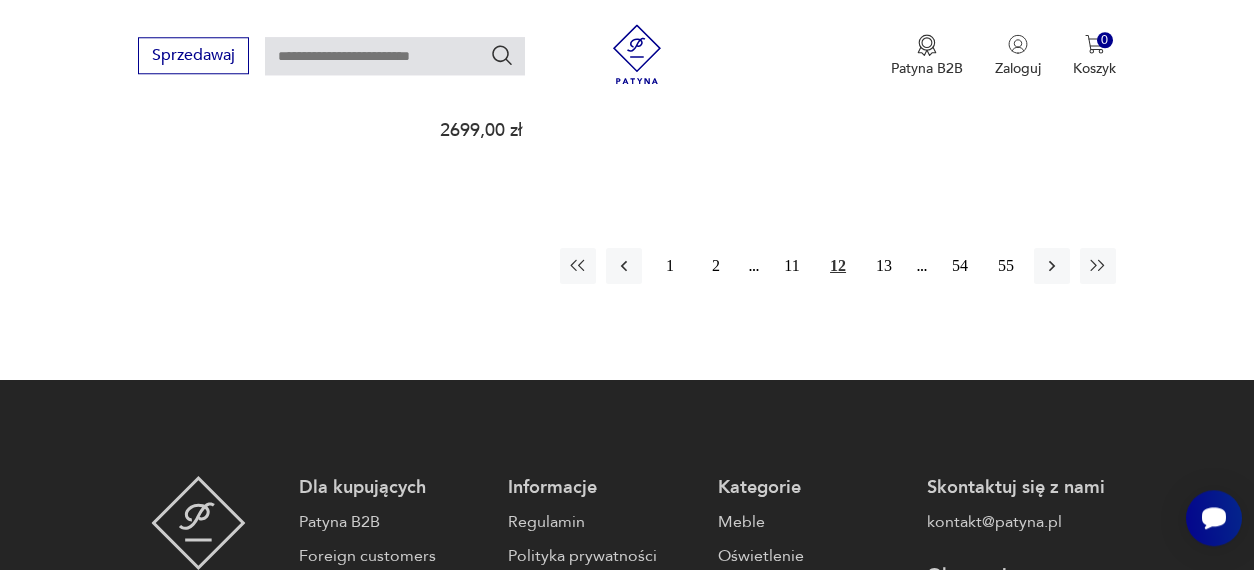 scroll, scrollTop: 3055, scrollLeft: 0, axis: vertical 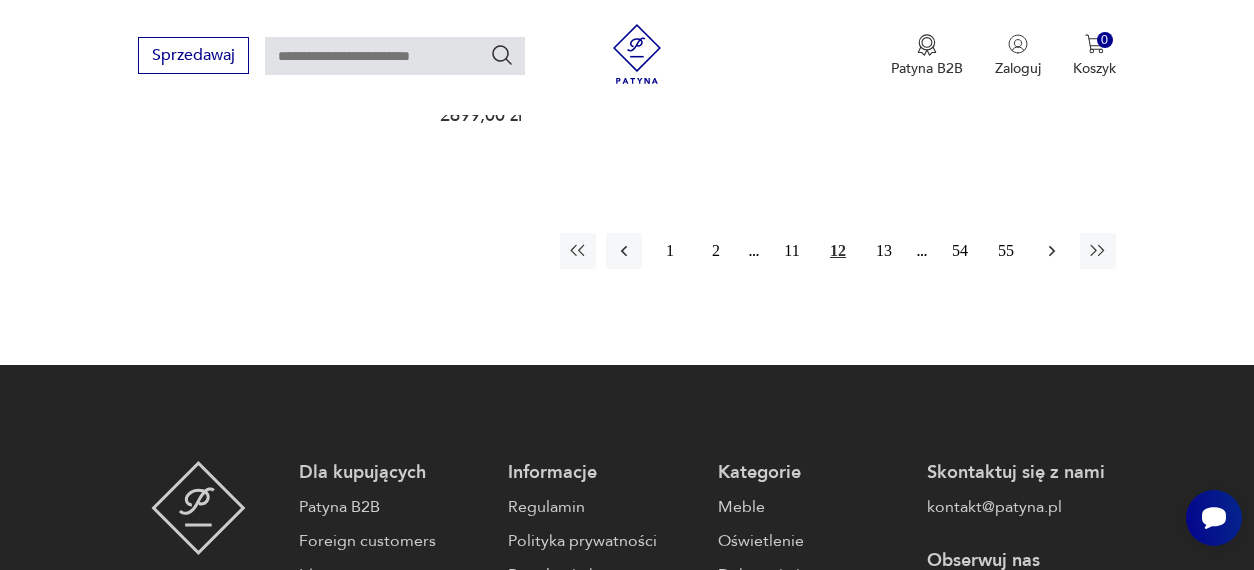 click at bounding box center [1052, 251] 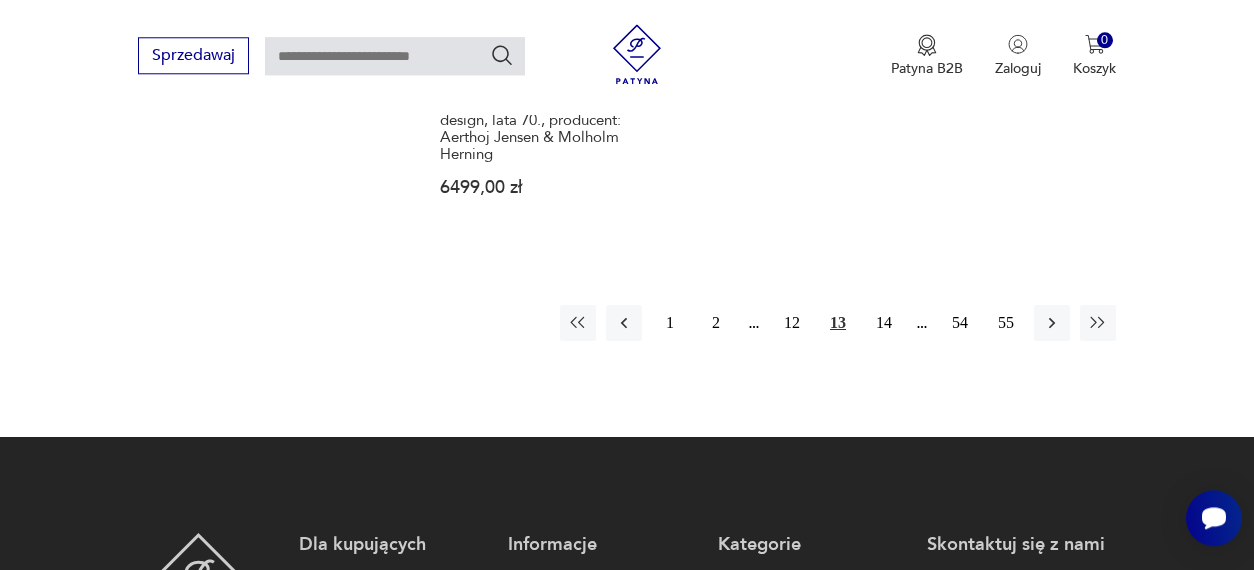 scroll, scrollTop: 3025, scrollLeft: 0, axis: vertical 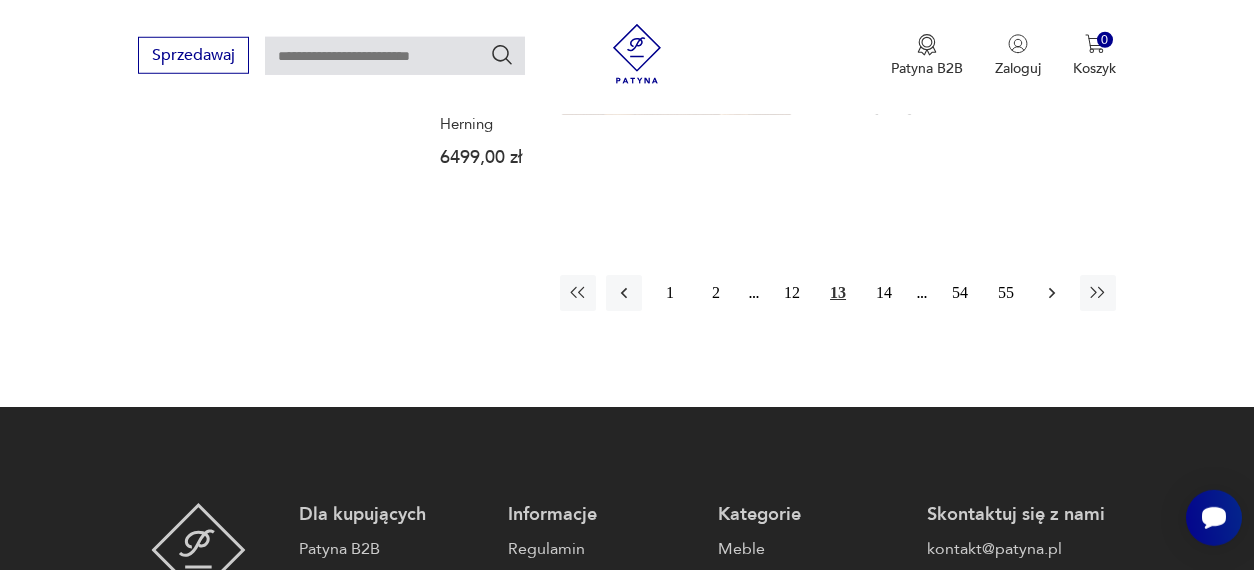 click at bounding box center (1052, 293) 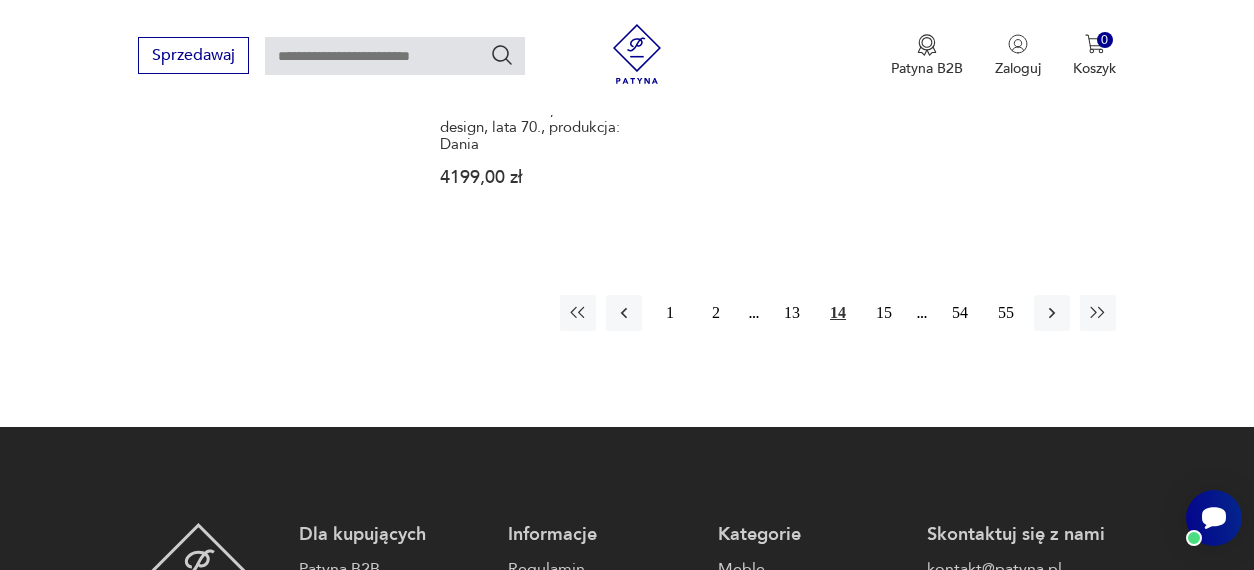 scroll, scrollTop: 3025, scrollLeft: 0, axis: vertical 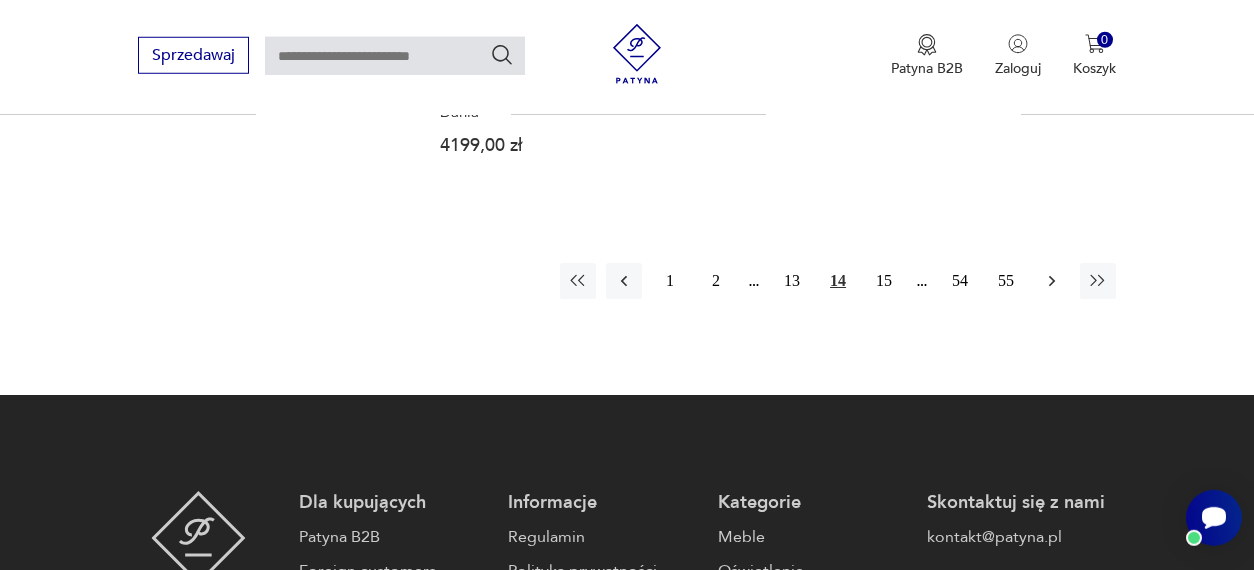 click at bounding box center (1052, 281) 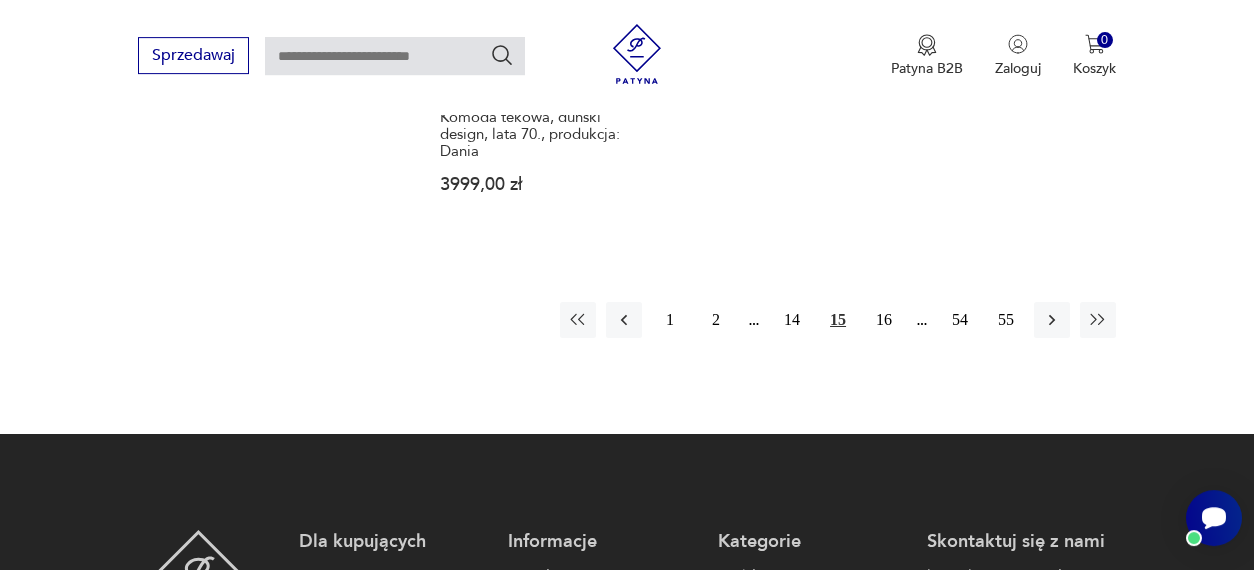 scroll, scrollTop: 3025, scrollLeft: 0, axis: vertical 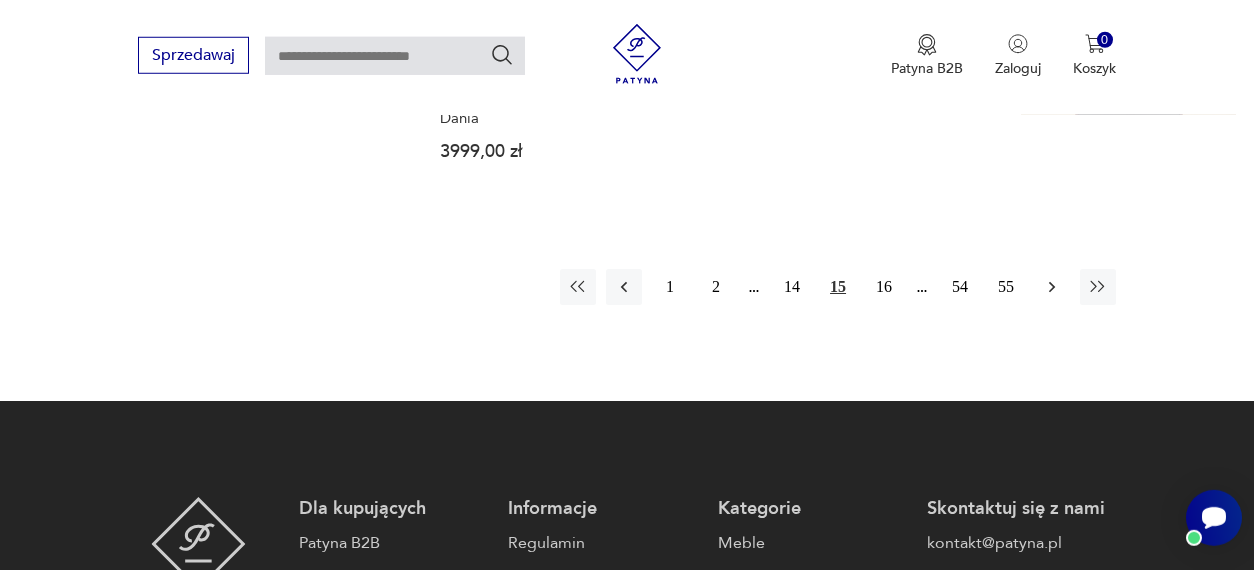 click at bounding box center (1052, 287) 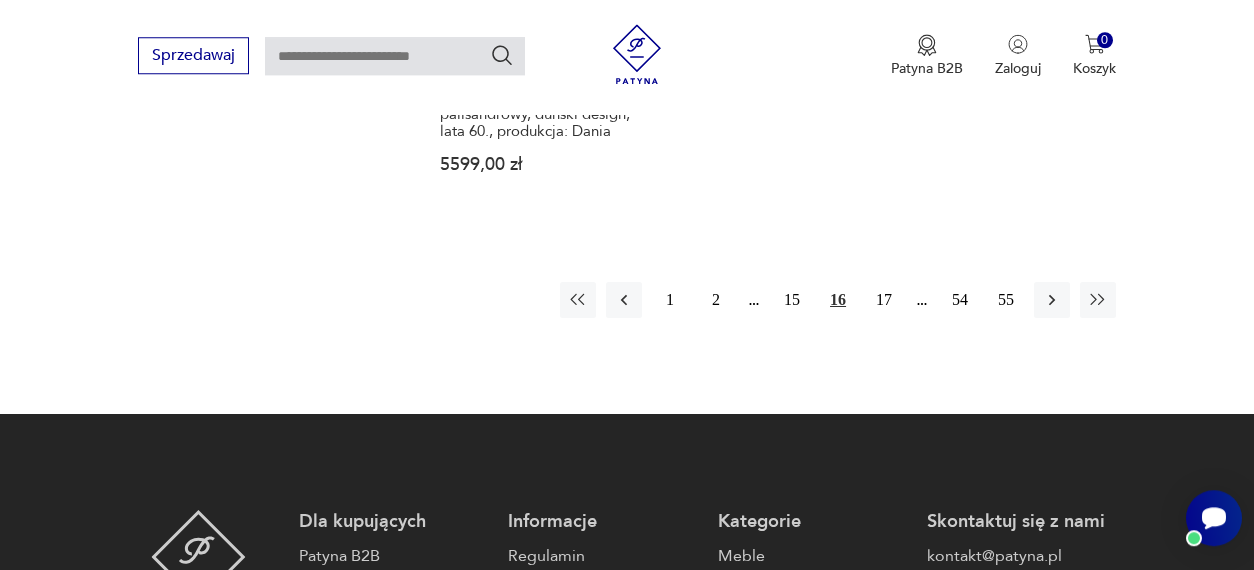 scroll, scrollTop: 3025, scrollLeft: 0, axis: vertical 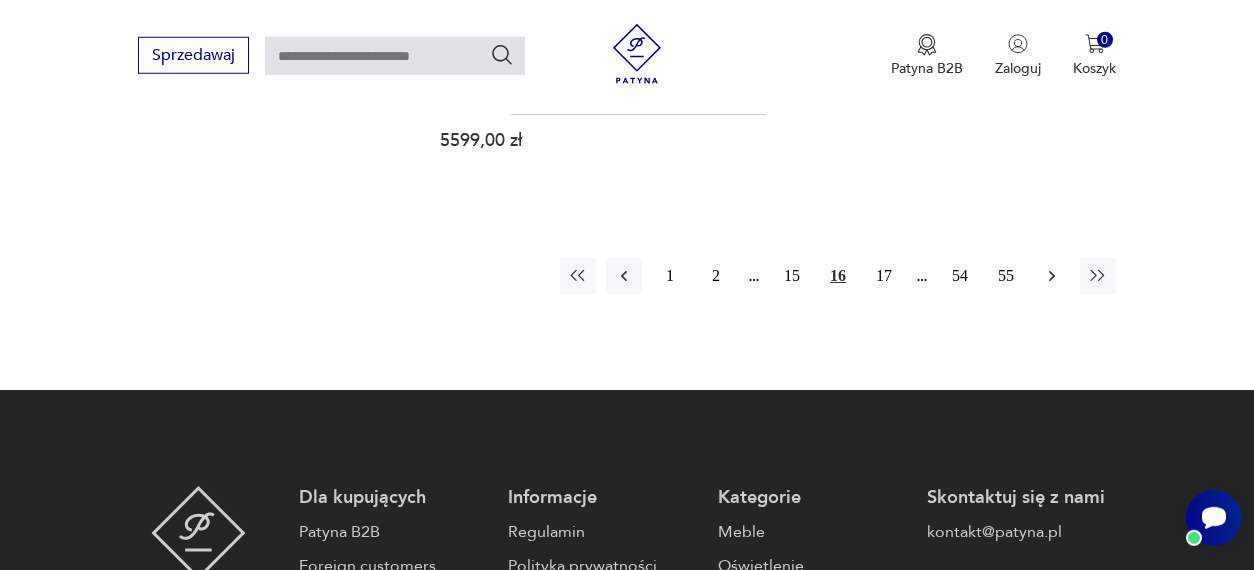 click at bounding box center (1052, 276) 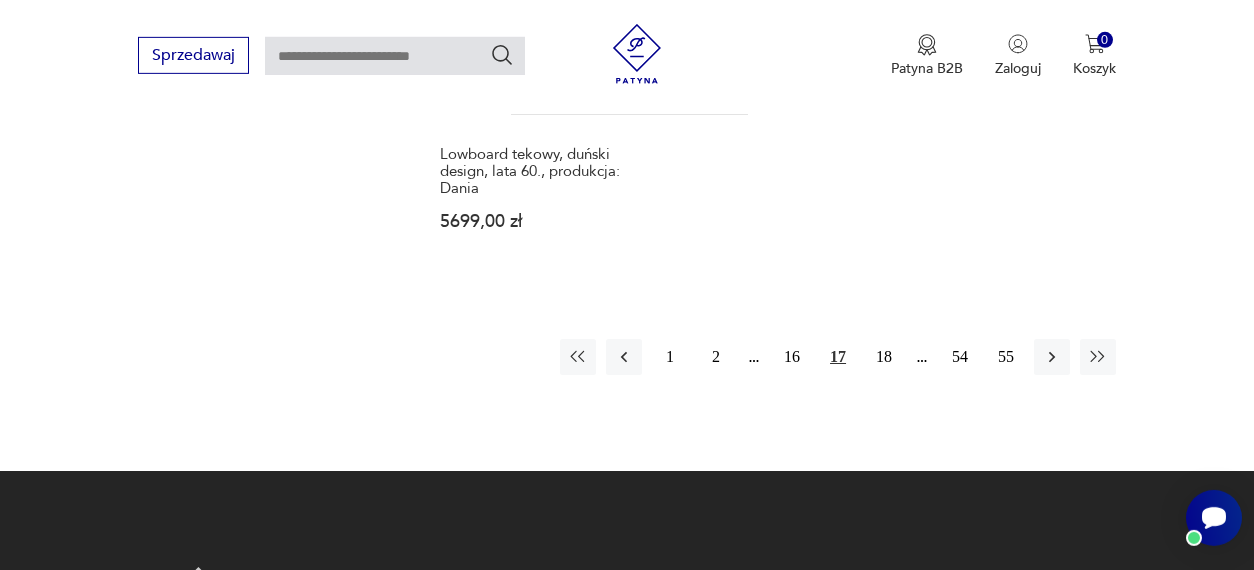 scroll, scrollTop: 3025, scrollLeft: 0, axis: vertical 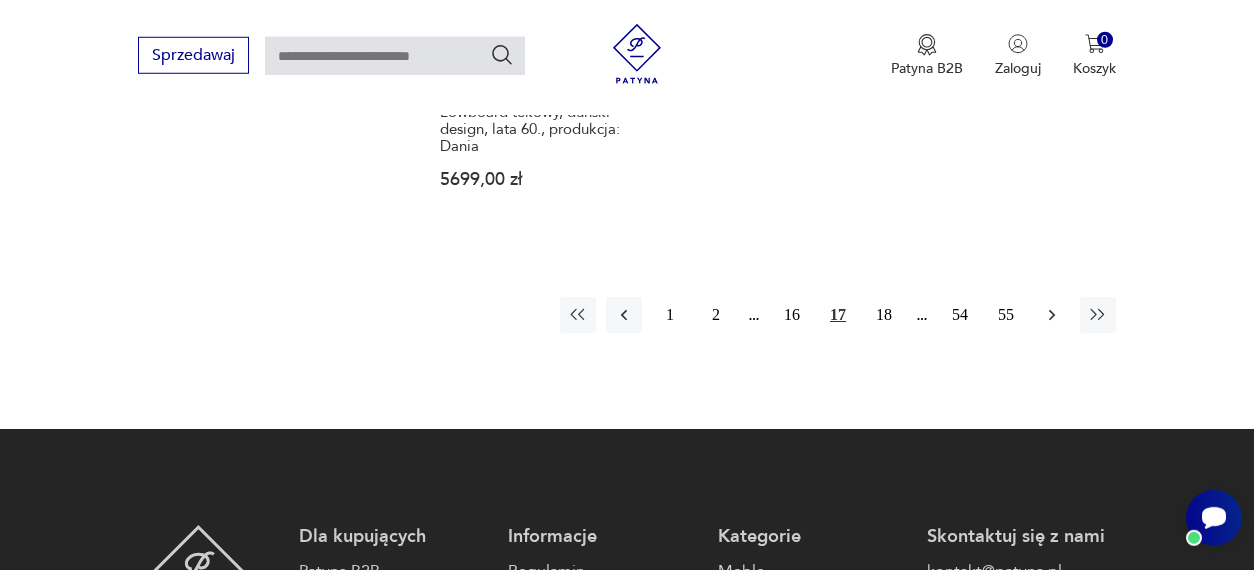 click at bounding box center (1052, 315) 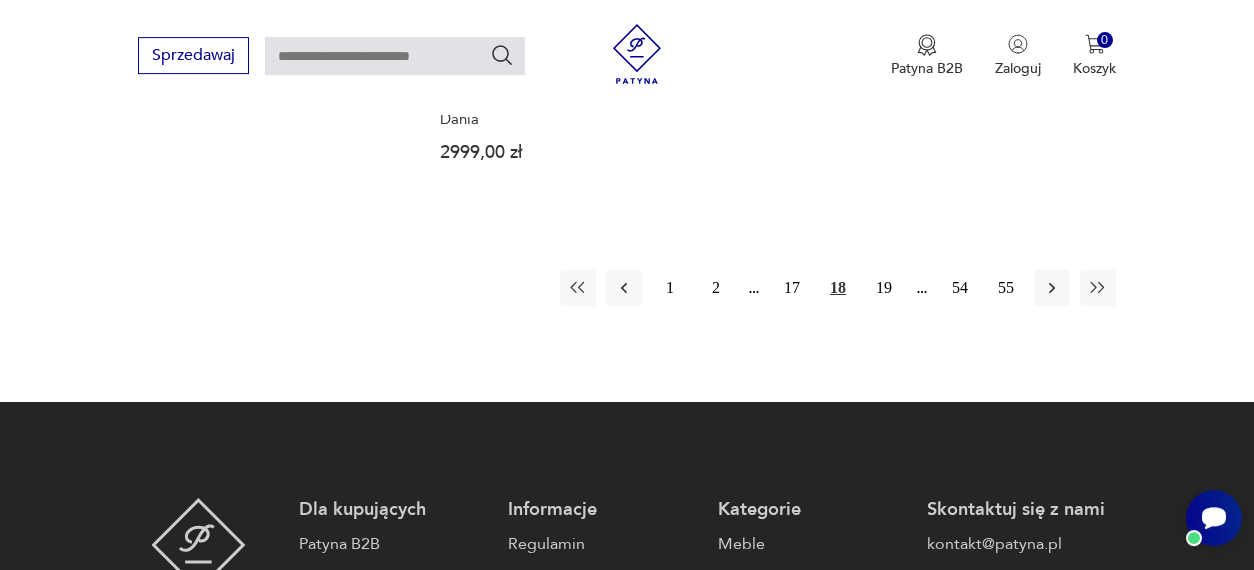 scroll, scrollTop: 3025, scrollLeft: 0, axis: vertical 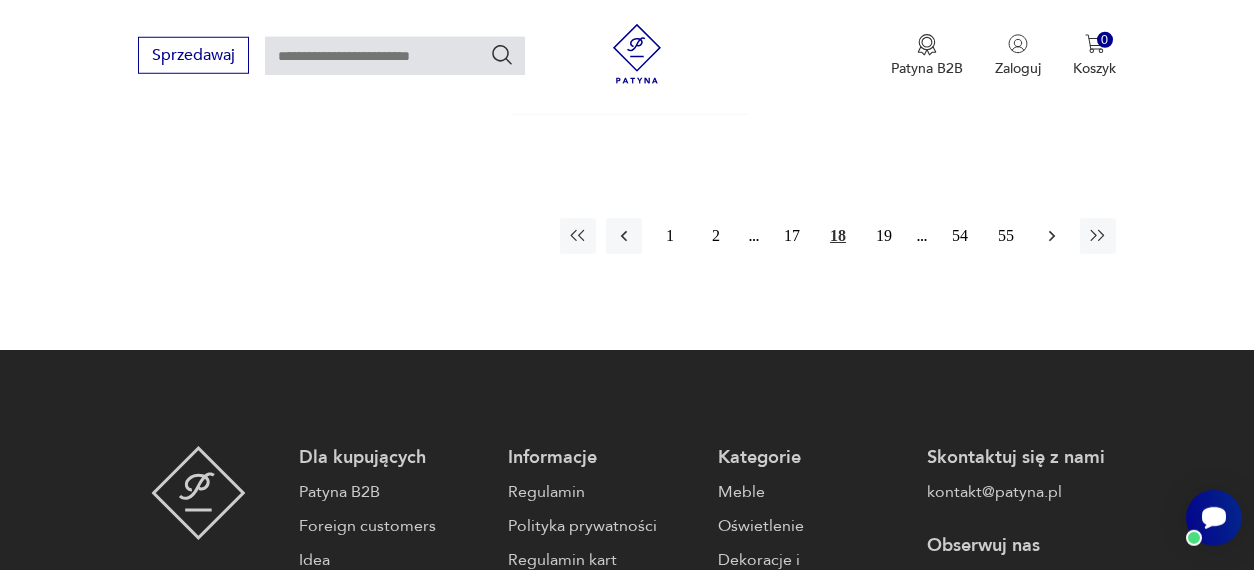 click at bounding box center (1052, 236) 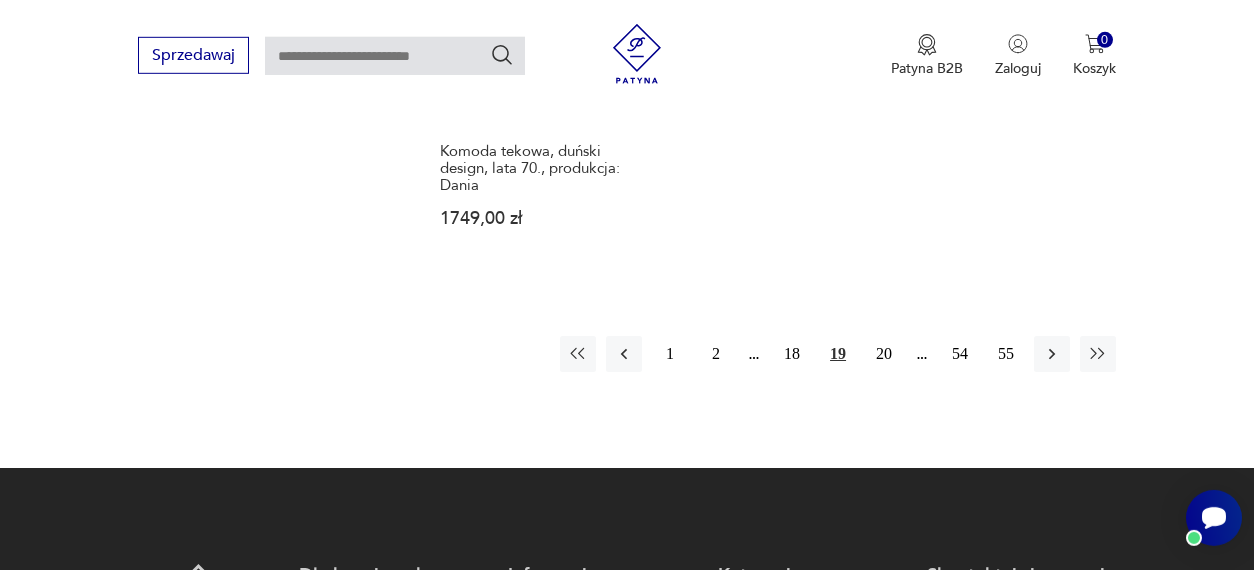 scroll, scrollTop: 3025, scrollLeft: 0, axis: vertical 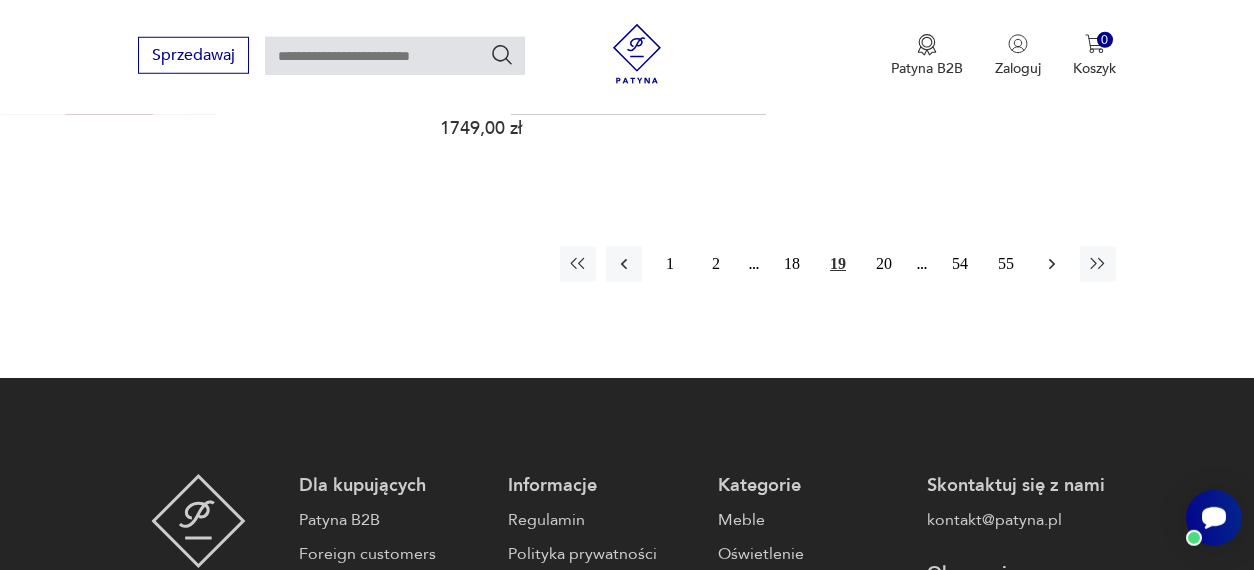 click at bounding box center (1052, 264) 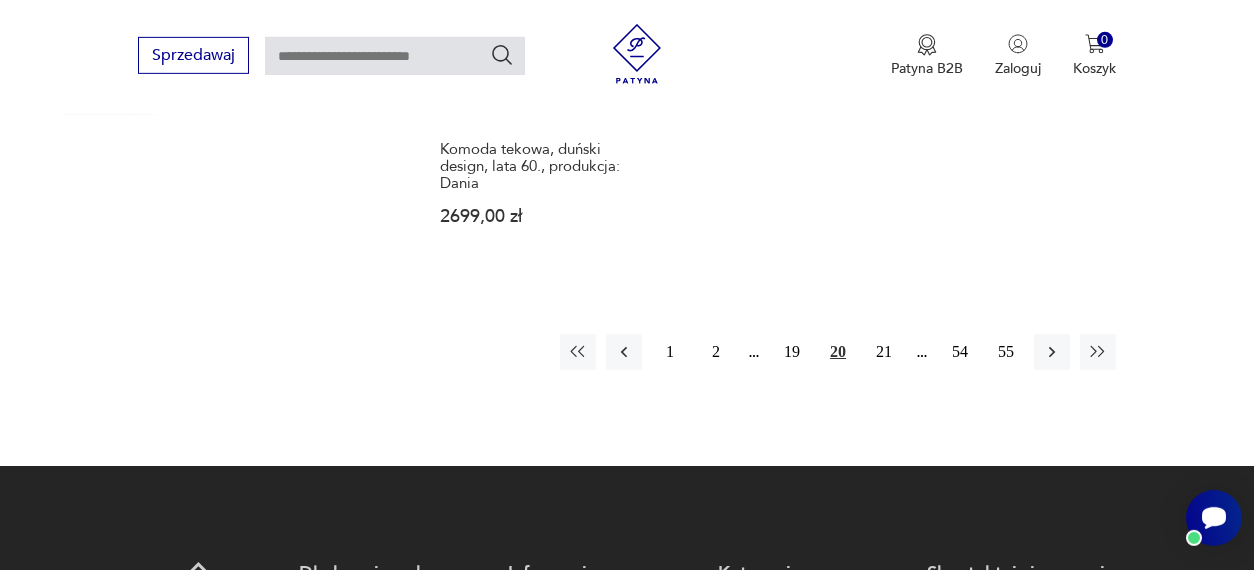 scroll, scrollTop: 3025, scrollLeft: 0, axis: vertical 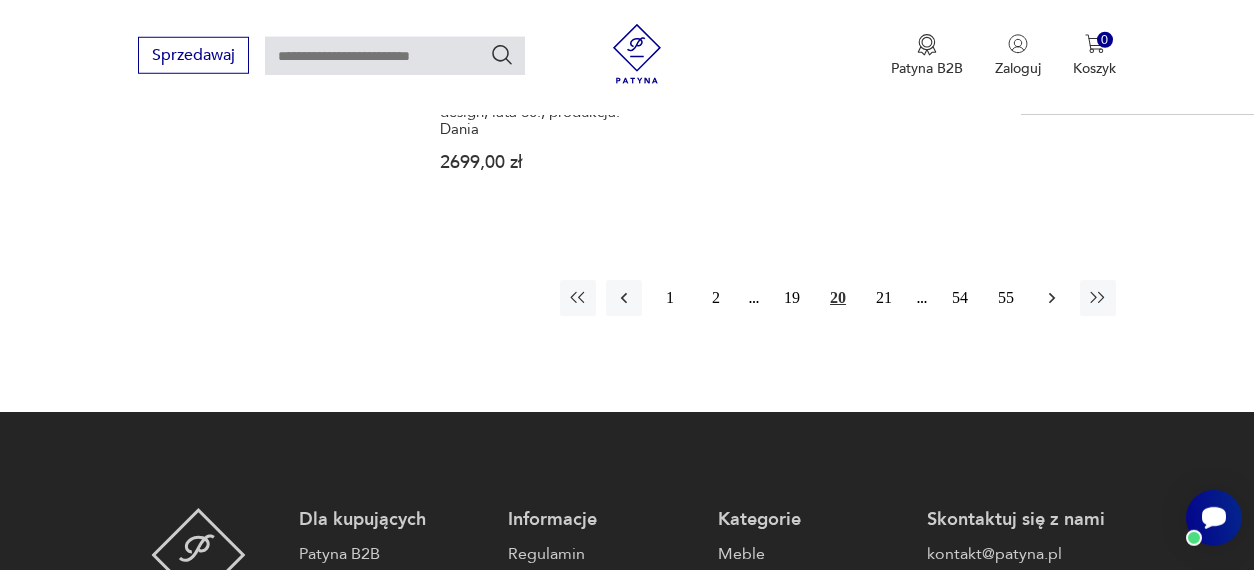 click at bounding box center (1052, 298) 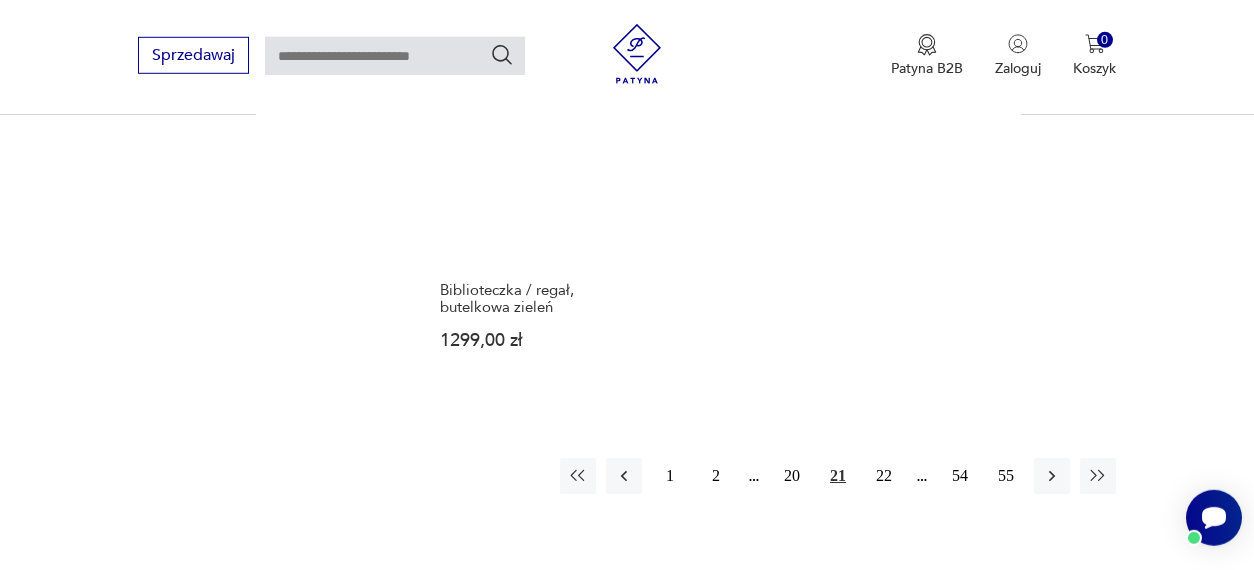 scroll, scrollTop: 2817, scrollLeft: 0, axis: vertical 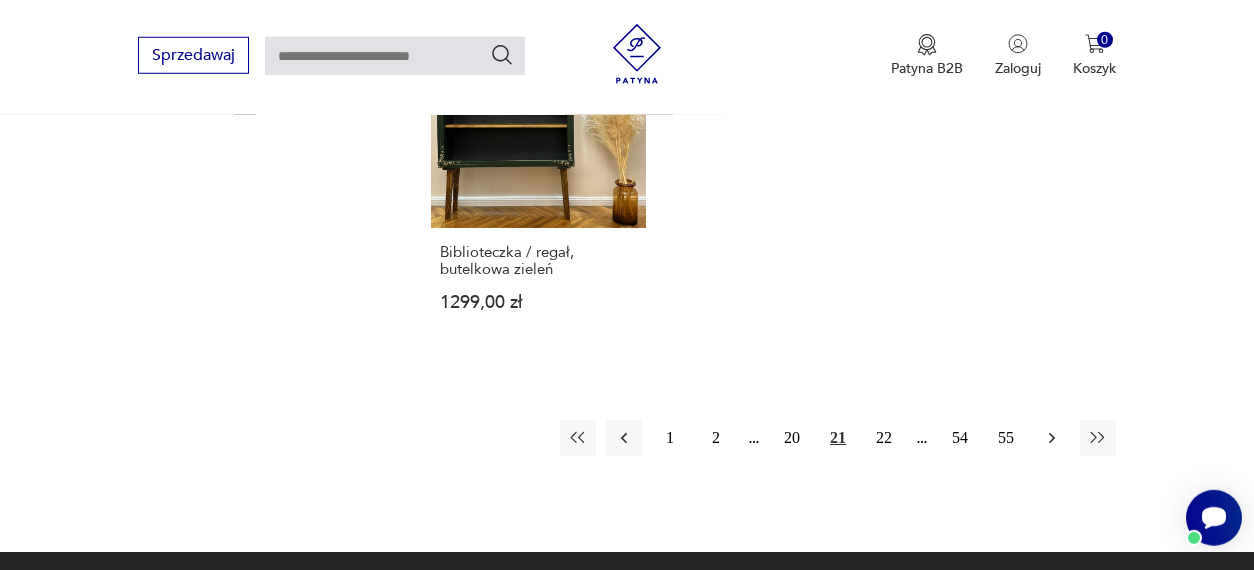 click at bounding box center (1052, 438) 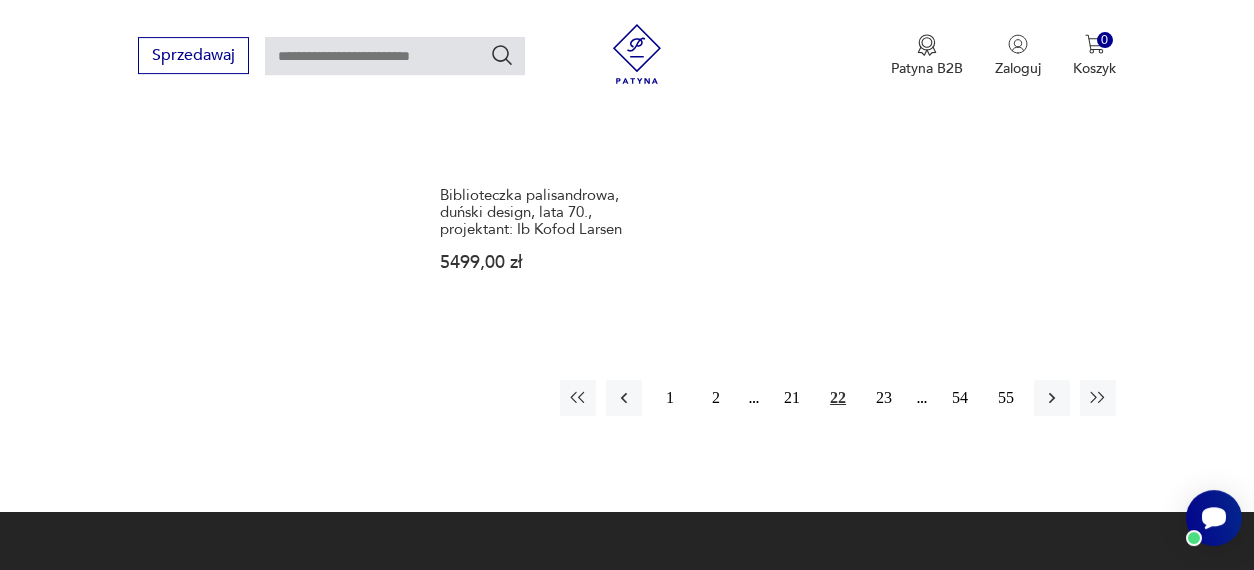 scroll, scrollTop: 3025, scrollLeft: 0, axis: vertical 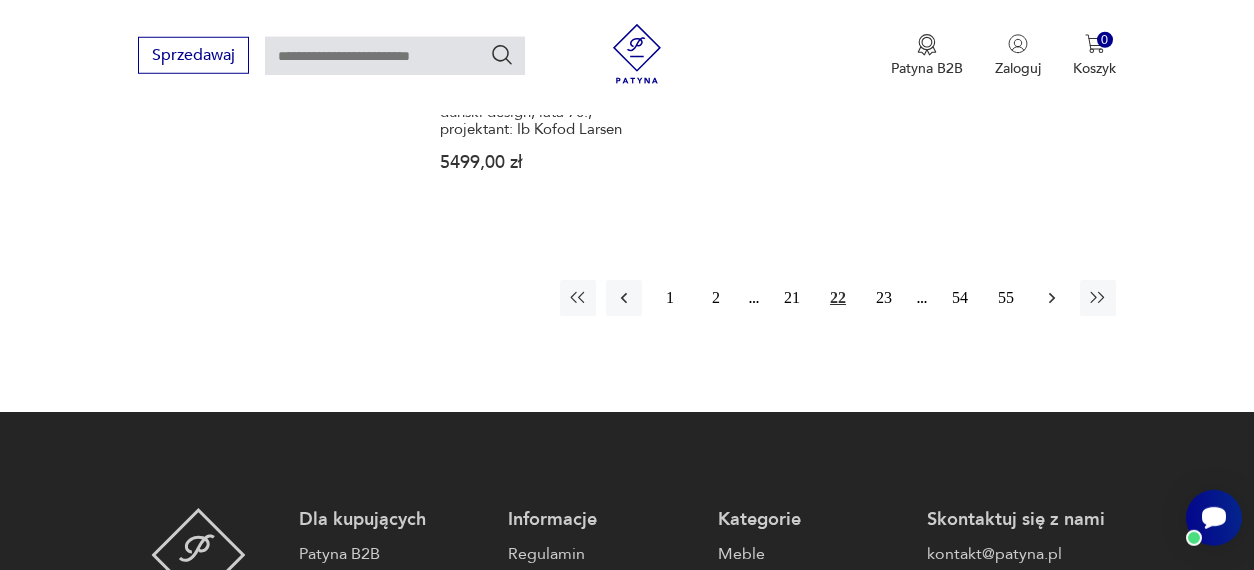 click at bounding box center (1052, 298) 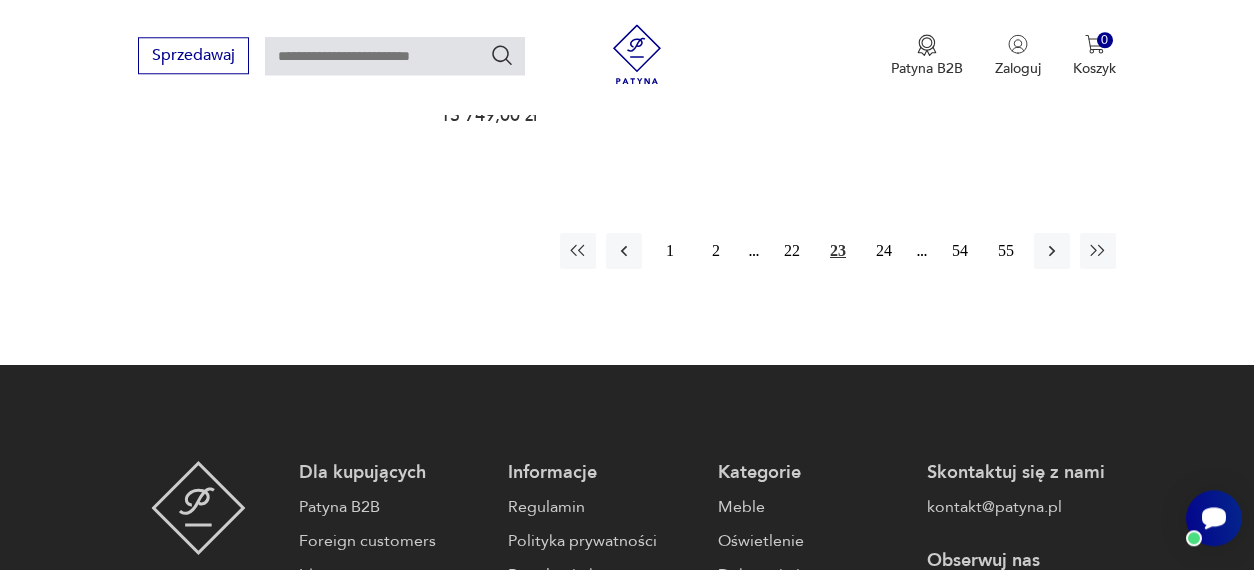 scroll, scrollTop: 3025, scrollLeft: 0, axis: vertical 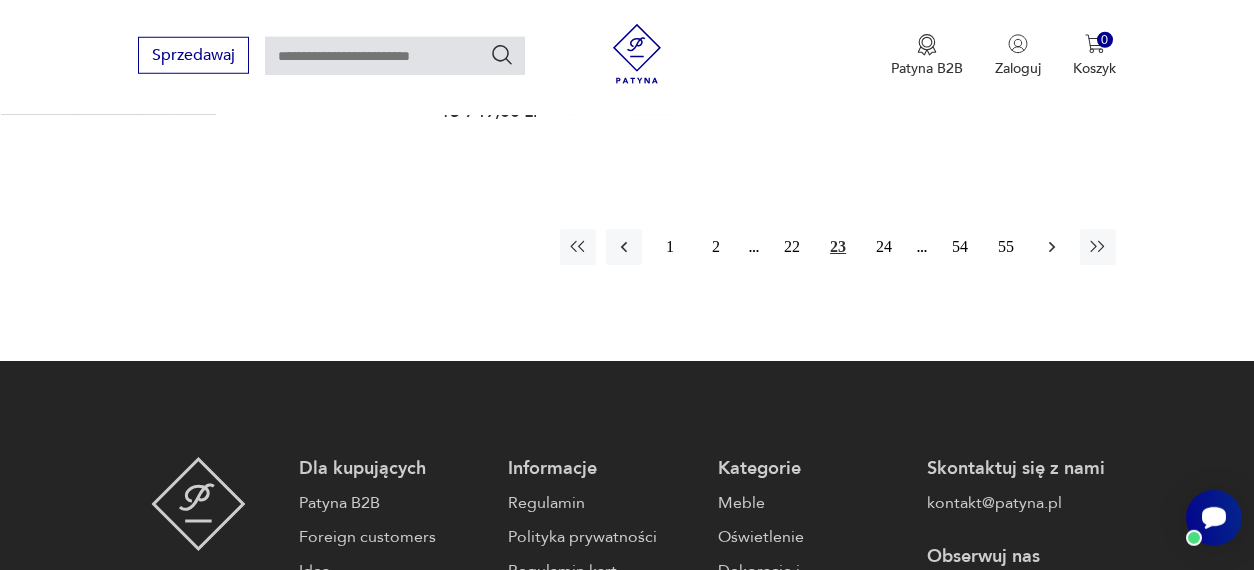 click at bounding box center (1052, 247) 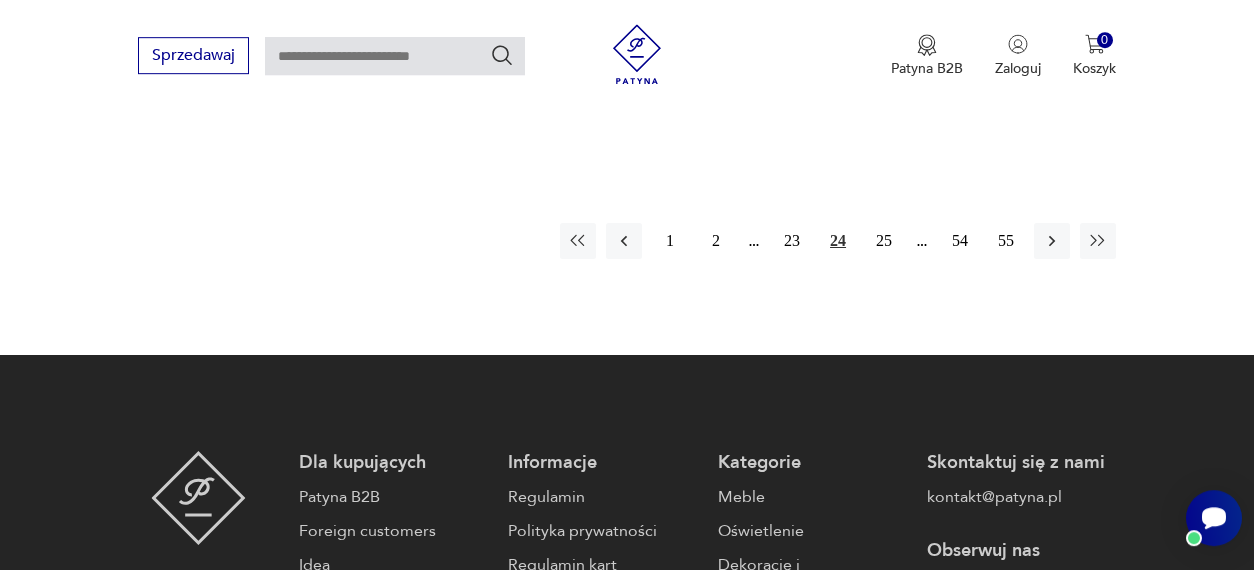 scroll, scrollTop: 3025, scrollLeft: 0, axis: vertical 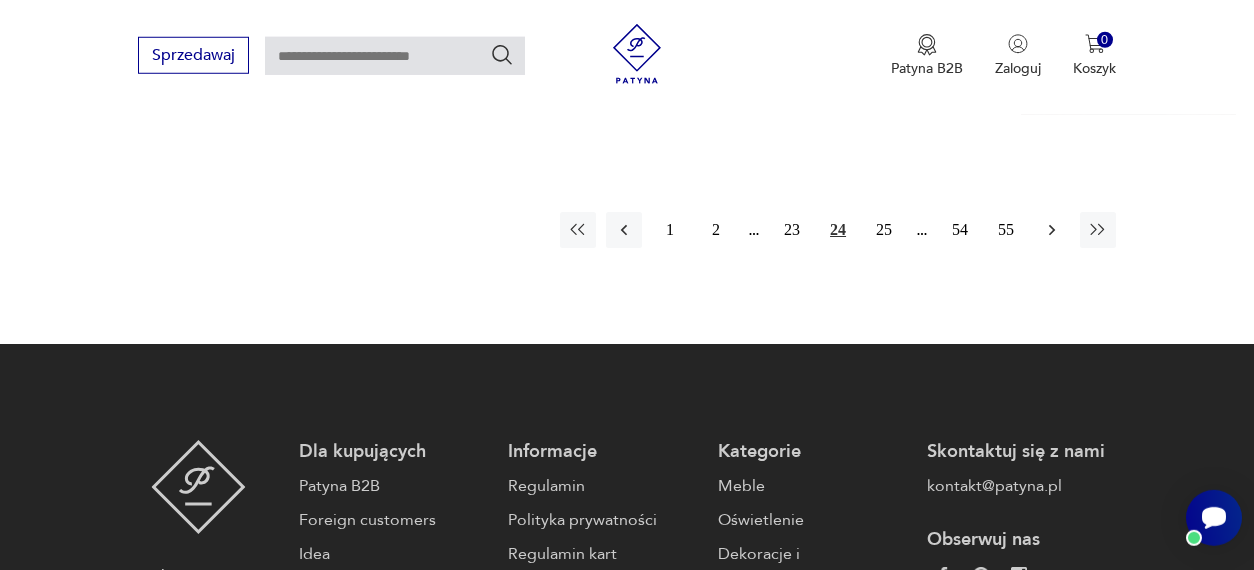 click at bounding box center (1052, 230) 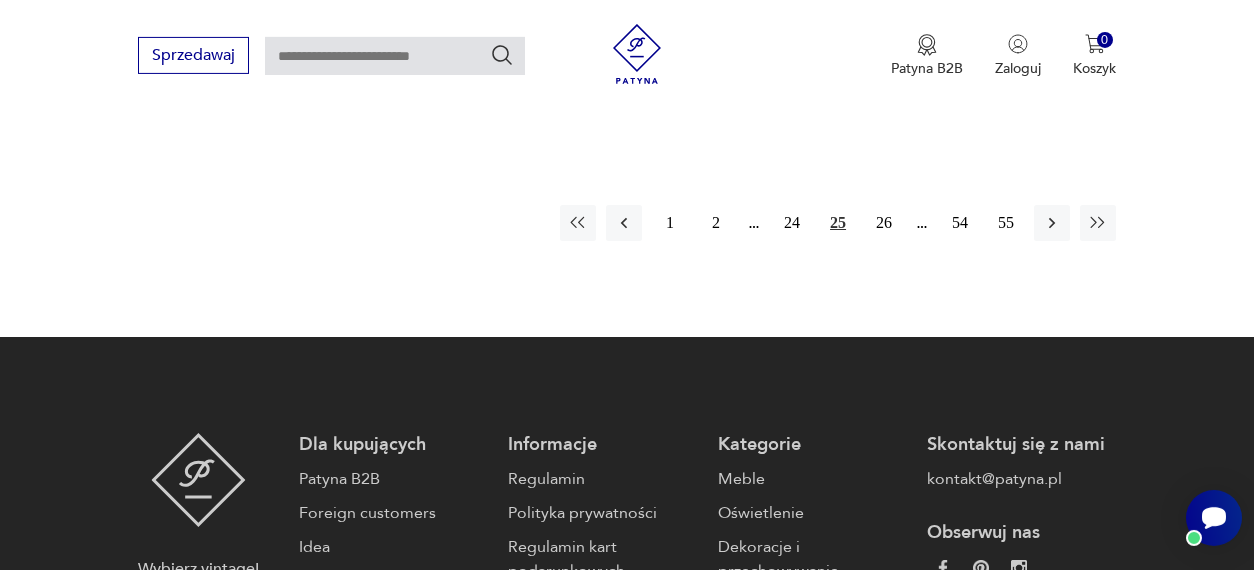 scroll, scrollTop: 3129, scrollLeft: 0, axis: vertical 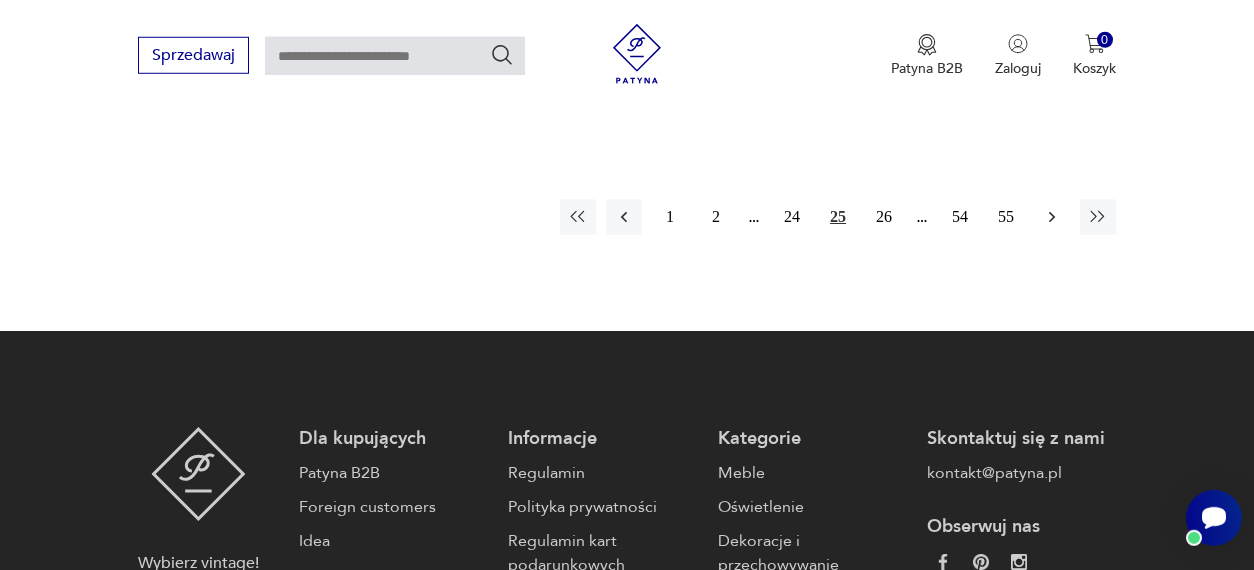 click at bounding box center [1052, 217] 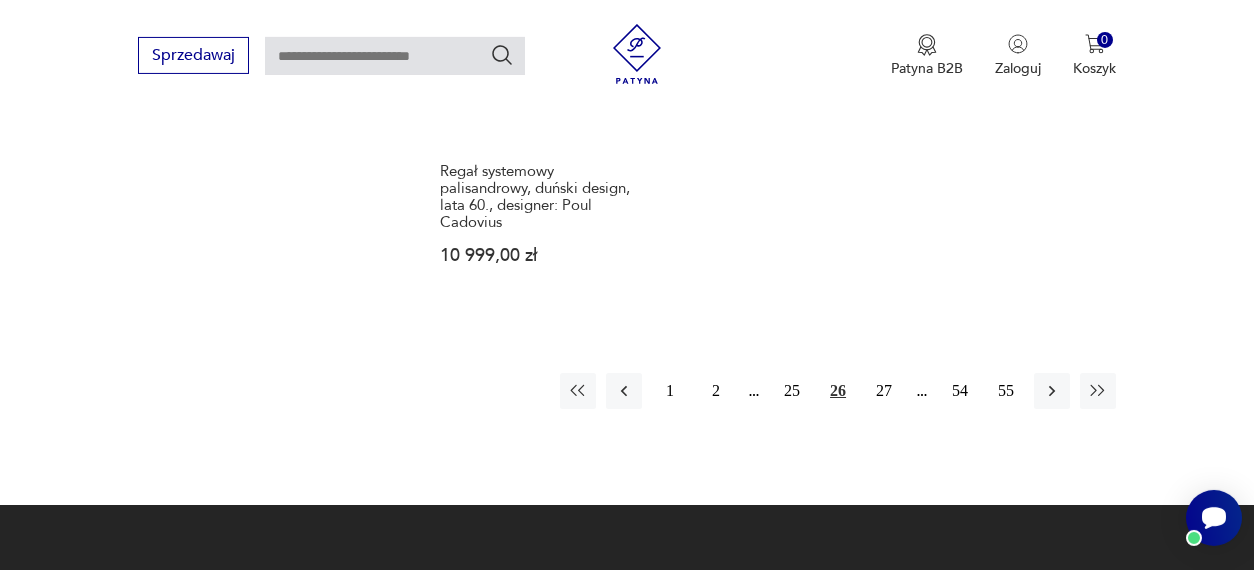 scroll, scrollTop: 2921, scrollLeft: 0, axis: vertical 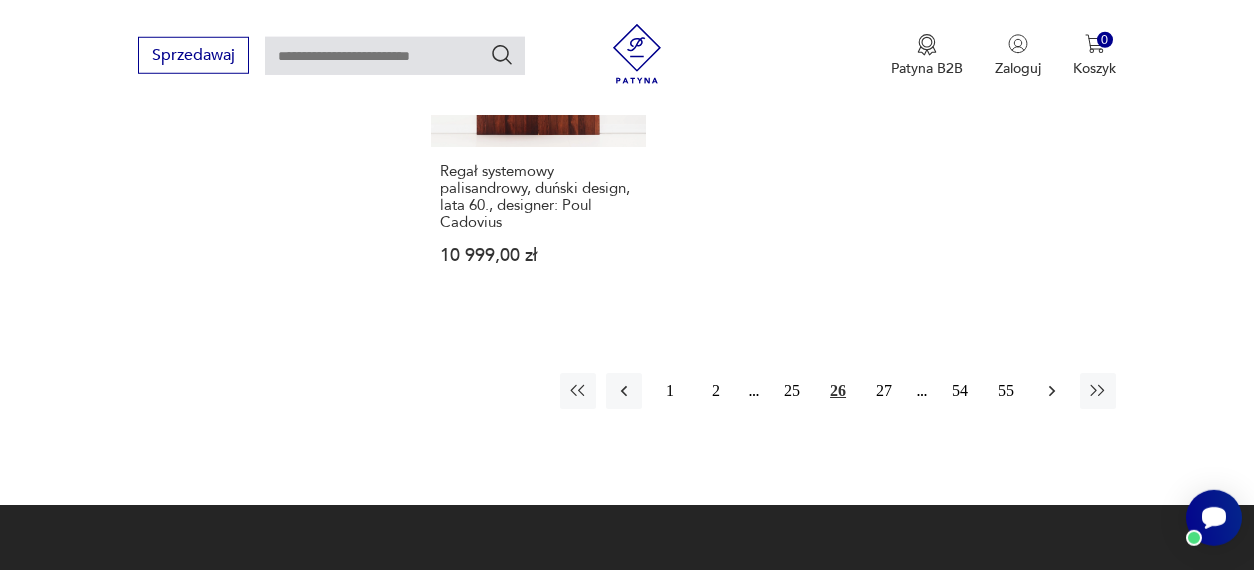 click at bounding box center [1052, 391] 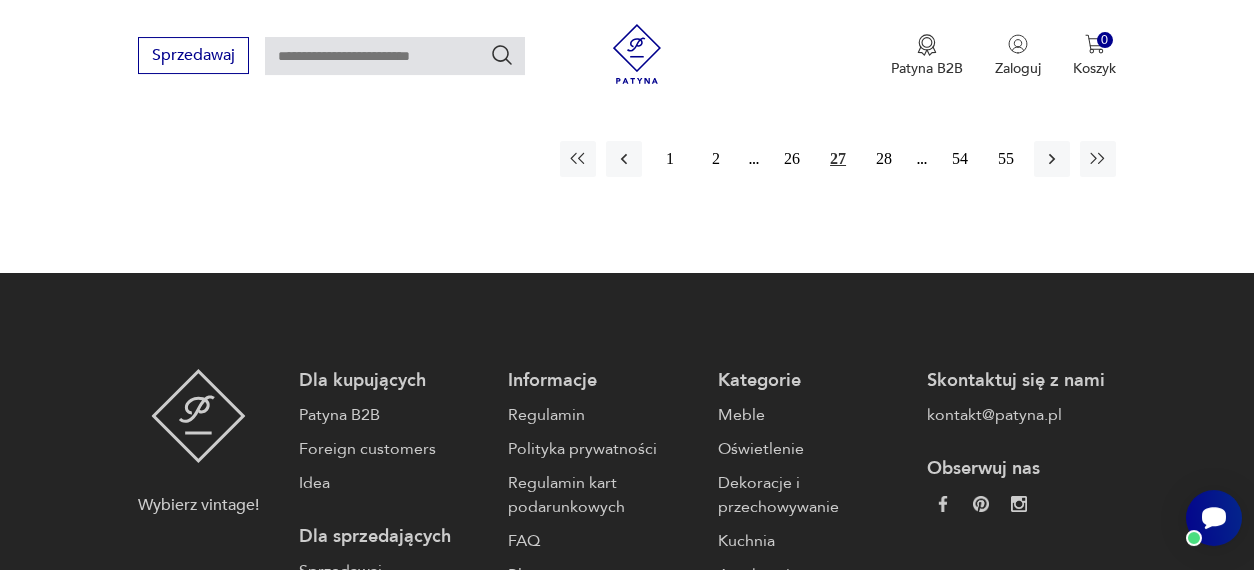 scroll, scrollTop: 3129, scrollLeft: 0, axis: vertical 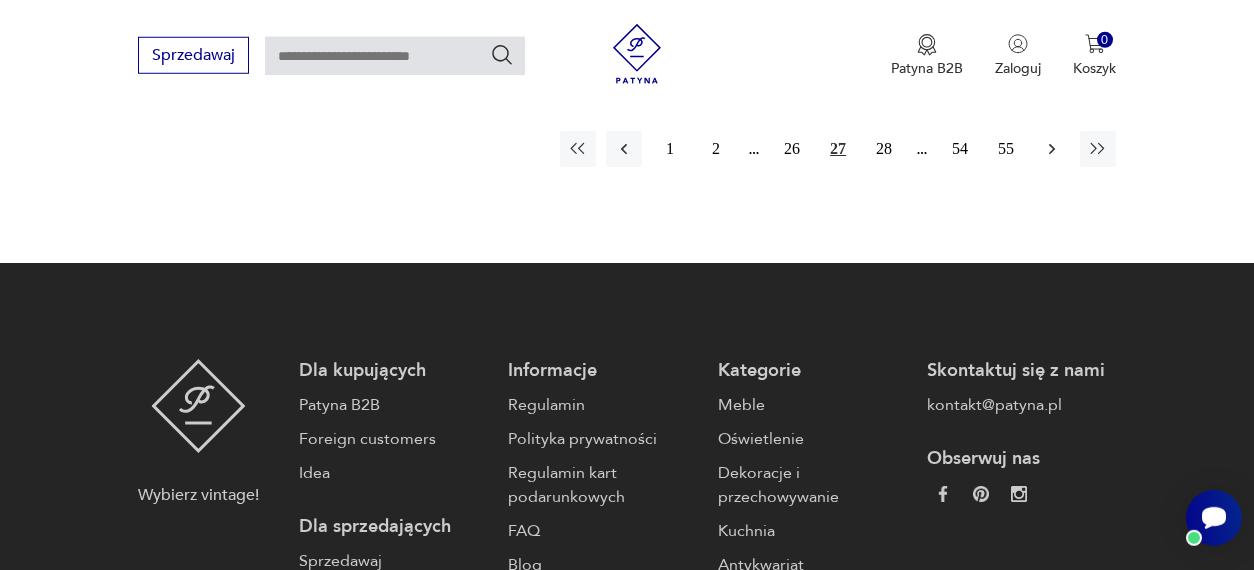 click at bounding box center (1052, 149) 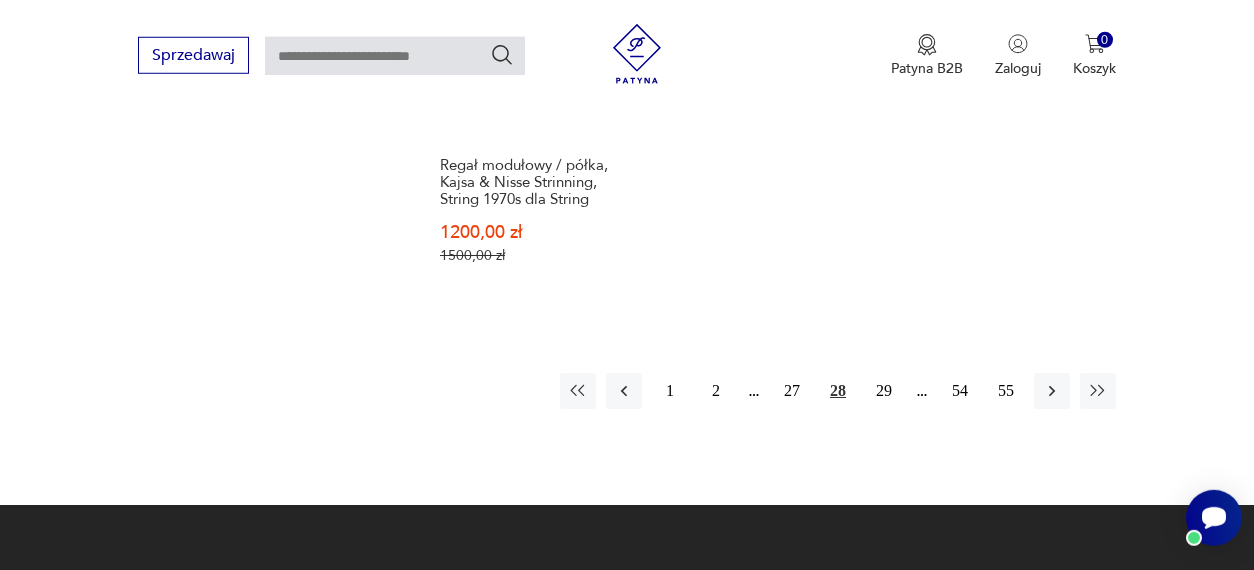 scroll, scrollTop: 3025, scrollLeft: 0, axis: vertical 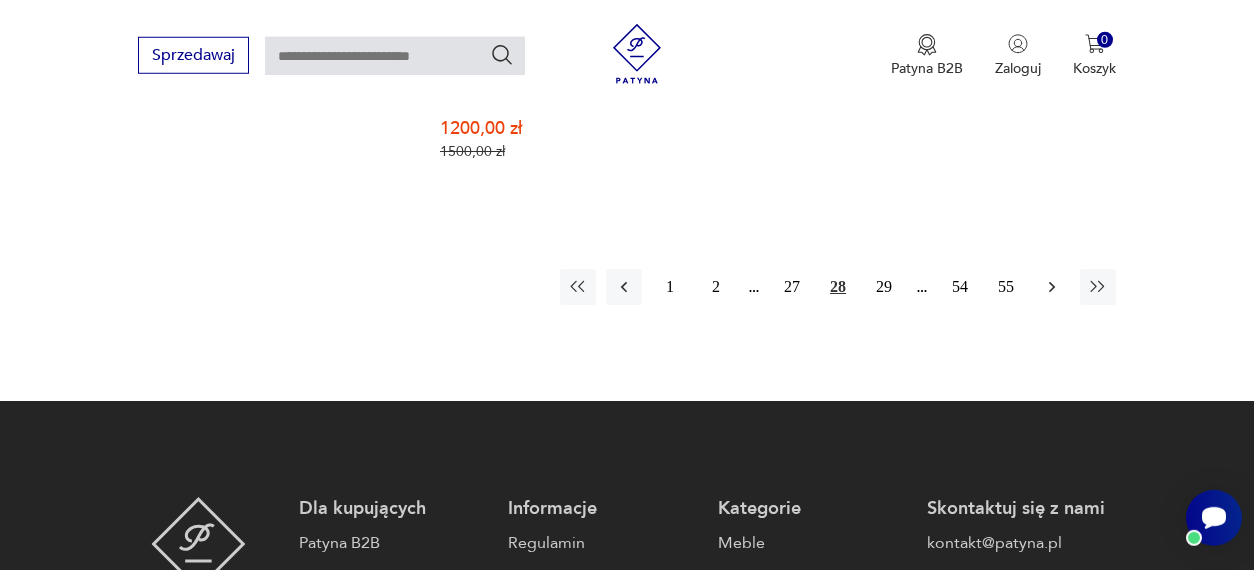 click at bounding box center [1052, 287] 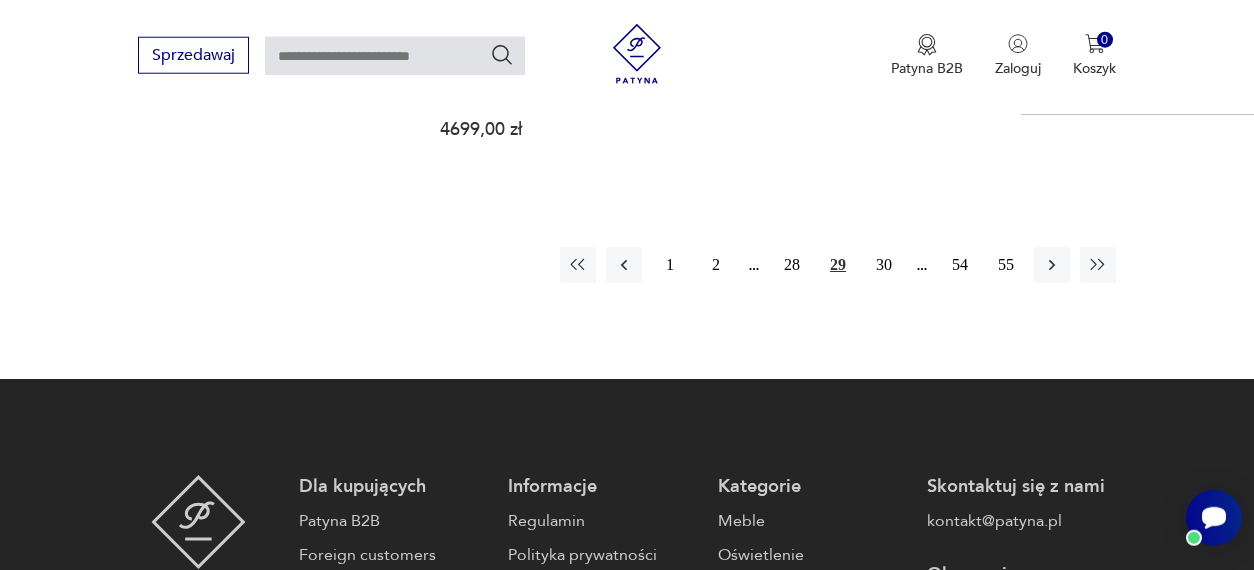 scroll, scrollTop: 3025, scrollLeft: 0, axis: vertical 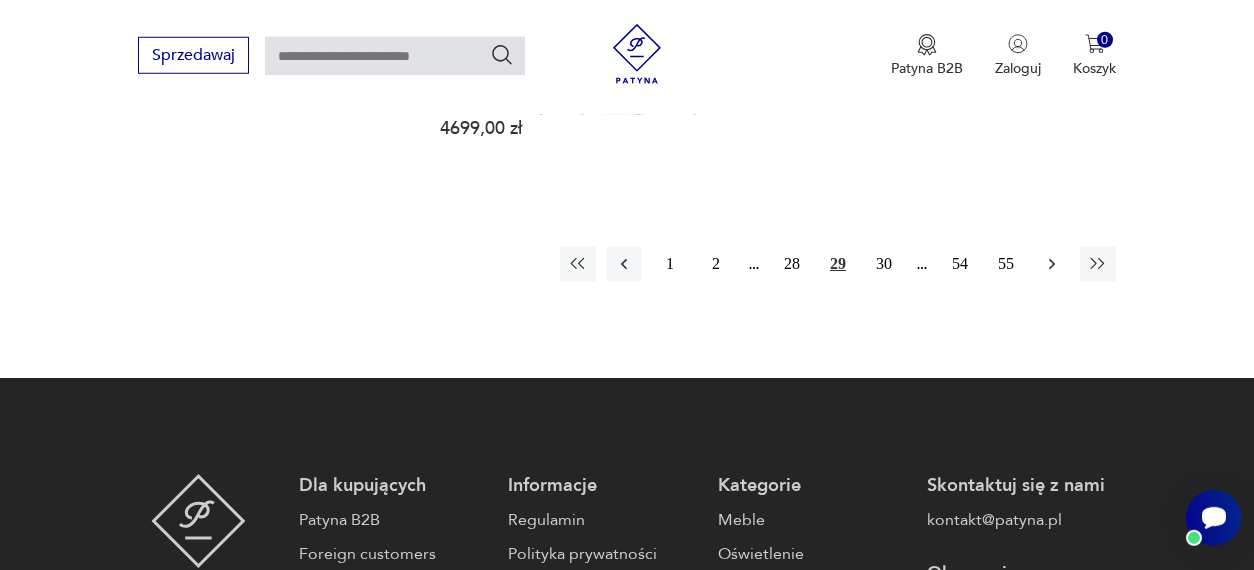 click at bounding box center [1052, 264] 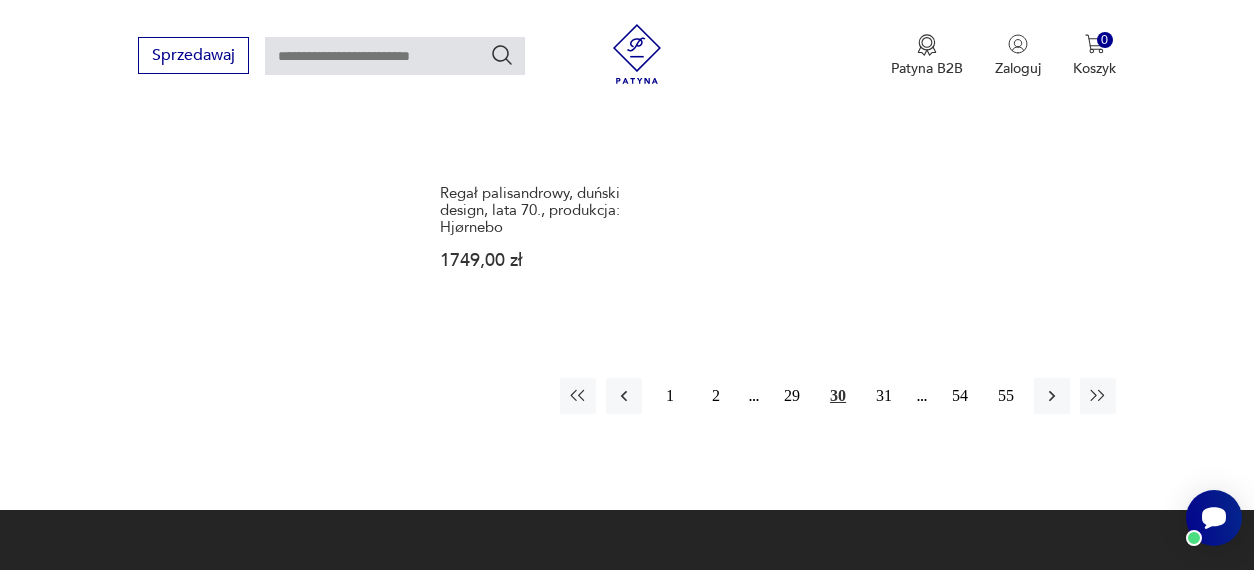 scroll, scrollTop: 2921, scrollLeft: 0, axis: vertical 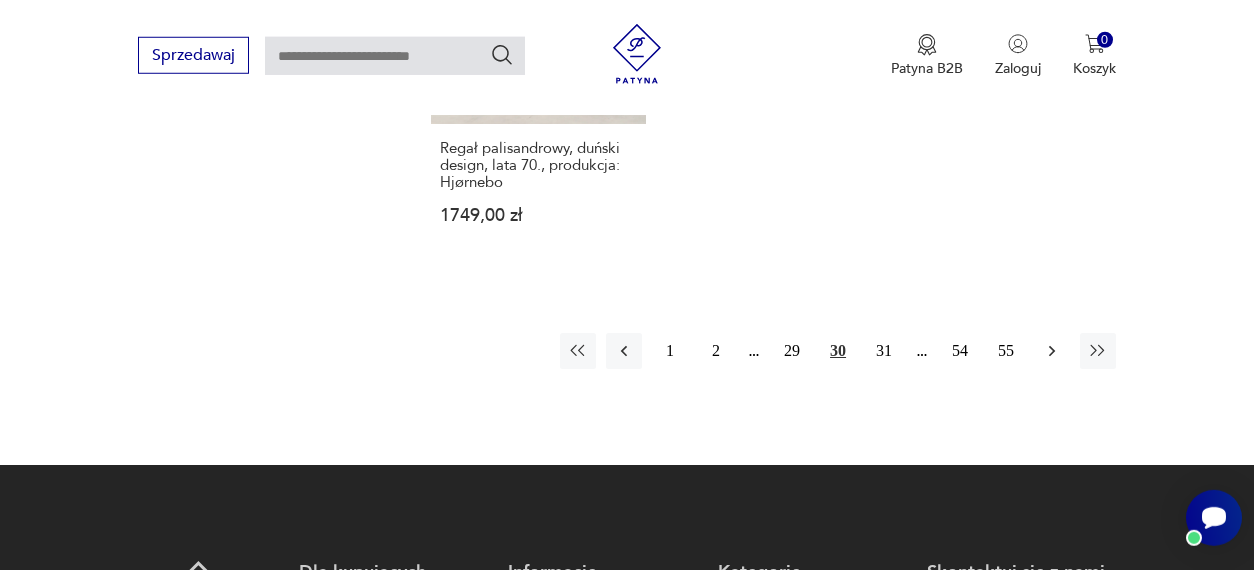 click at bounding box center [1052, 351] 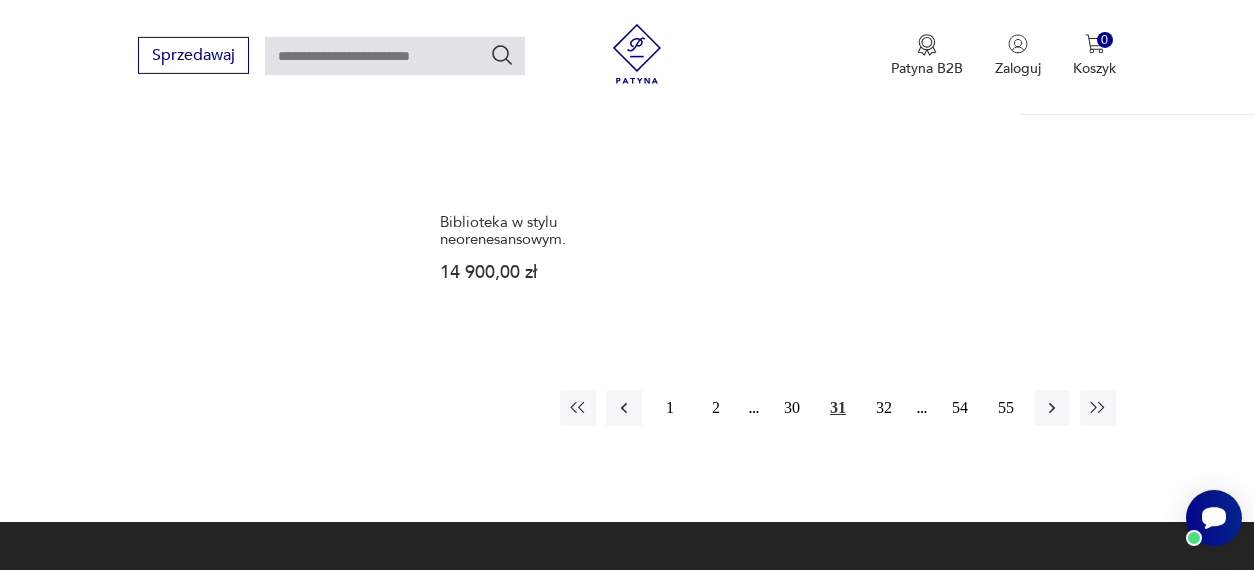 scroll, scrollTop: 2921, scrollLeft: 0, axis: vertical 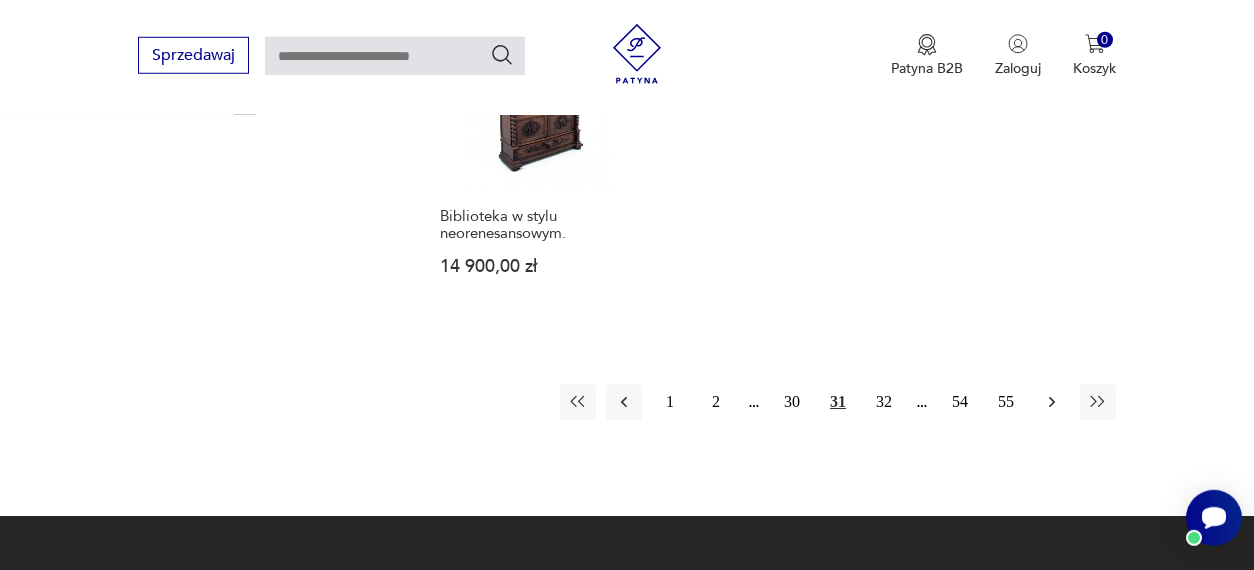 click at bounding box center [1052, 402] 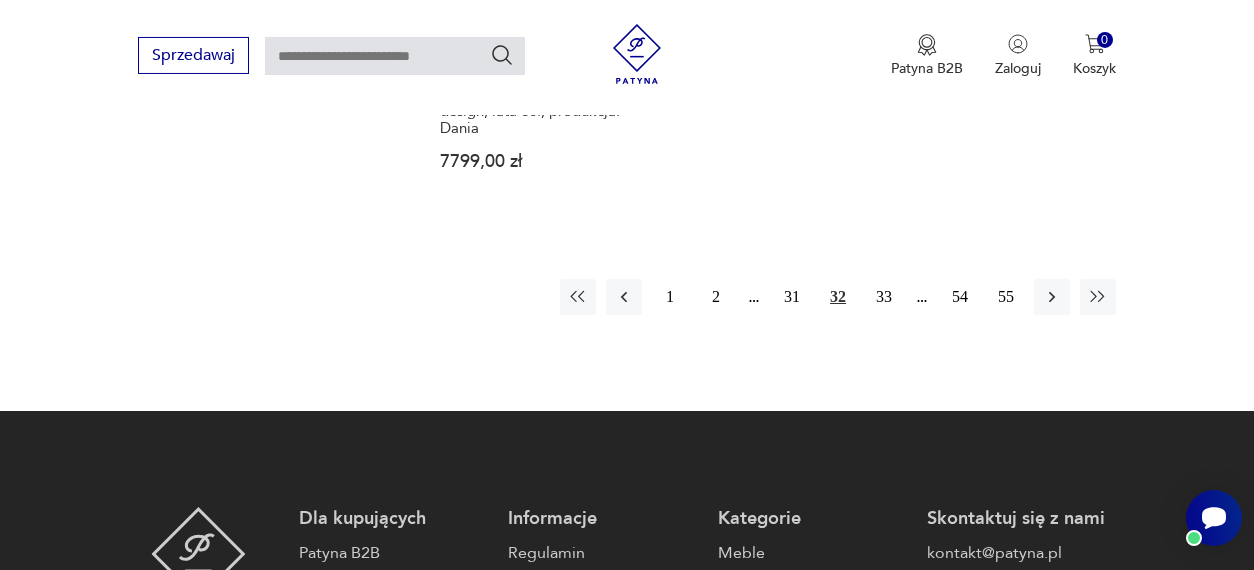 scroll, scrollTop: 3025, scrollLeft: 0, axis: vertical 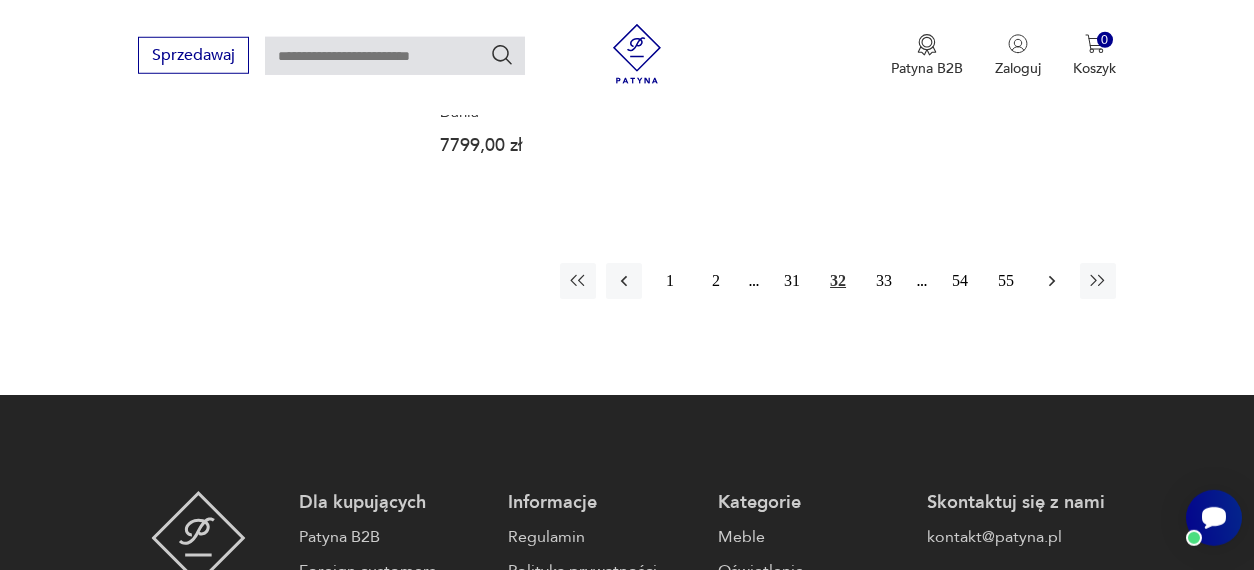 click at bounding box center (1052, 281) 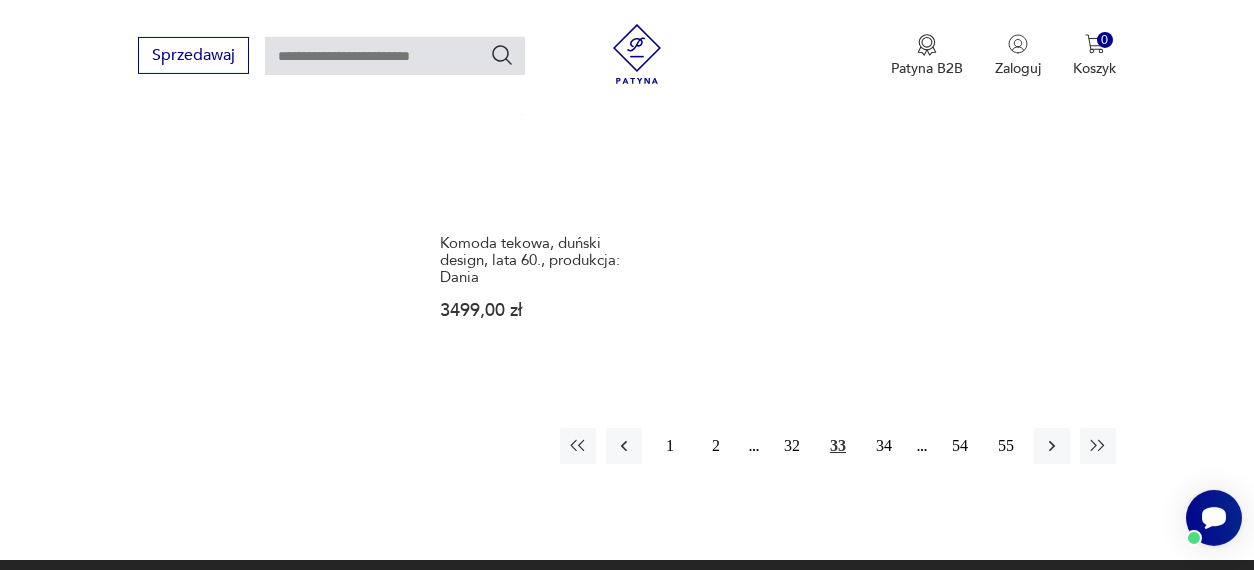 scroll, scrollTop: 2921, scrollLeft: 0, axis: vertical 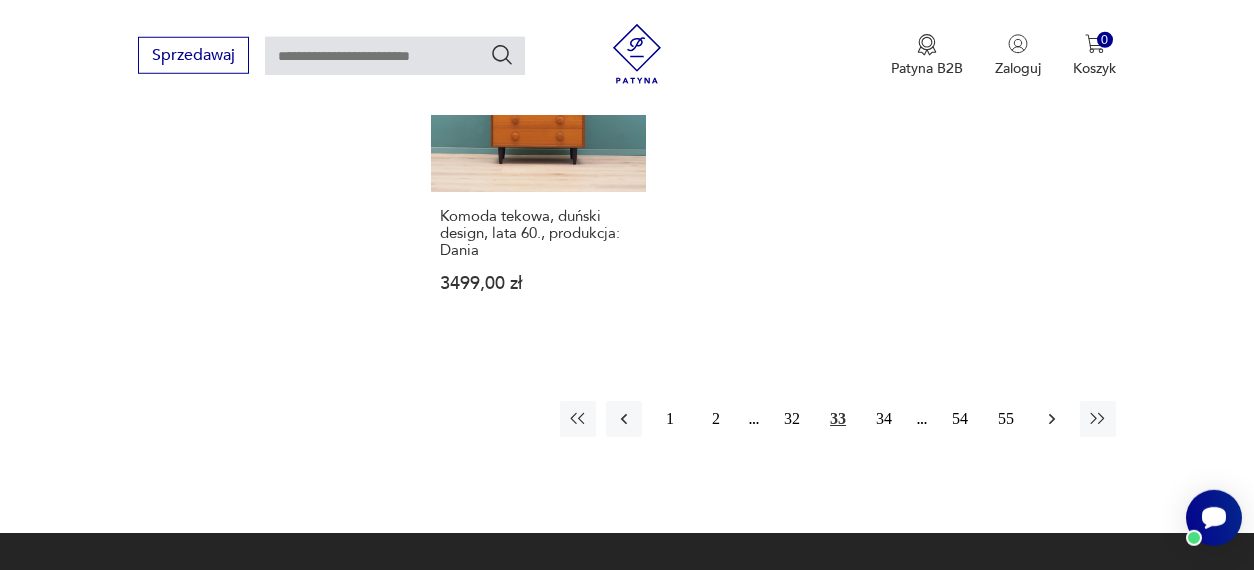 click at bounding box center (1052, 419) 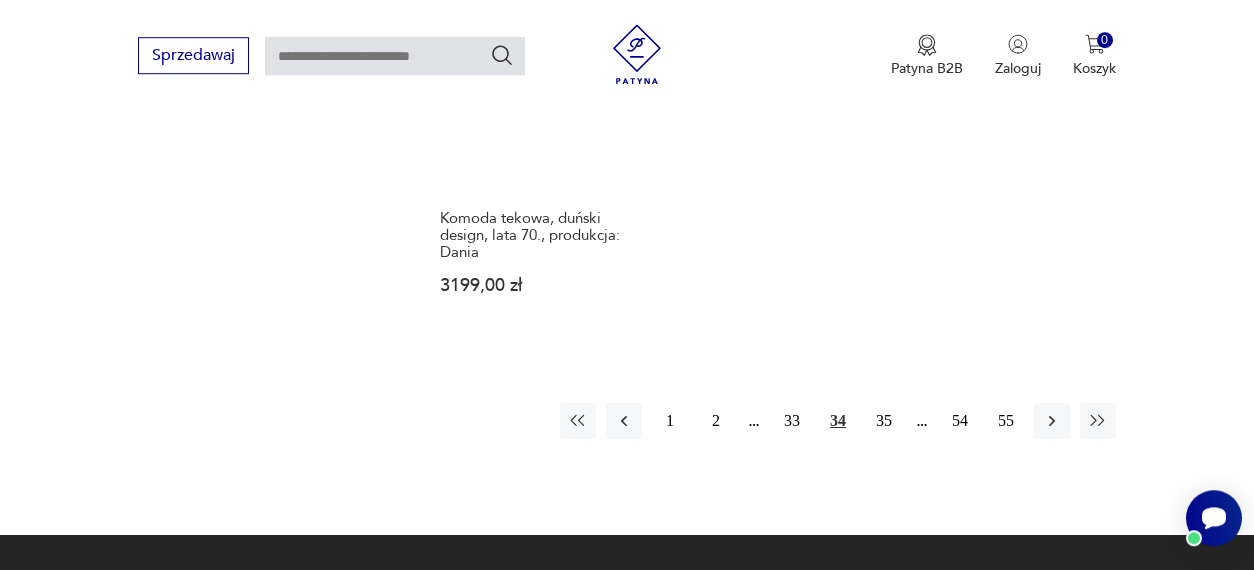scroll, scrollTop: 3025, scrollLeft: 0, axis: vertical 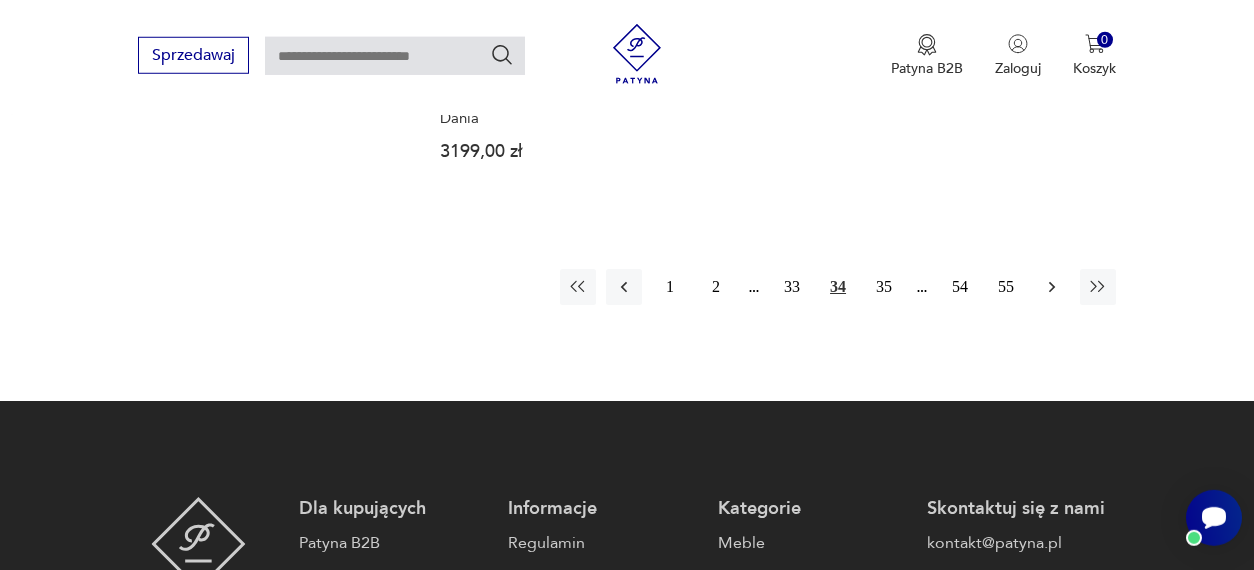 click at bounding box center [1052, 287] 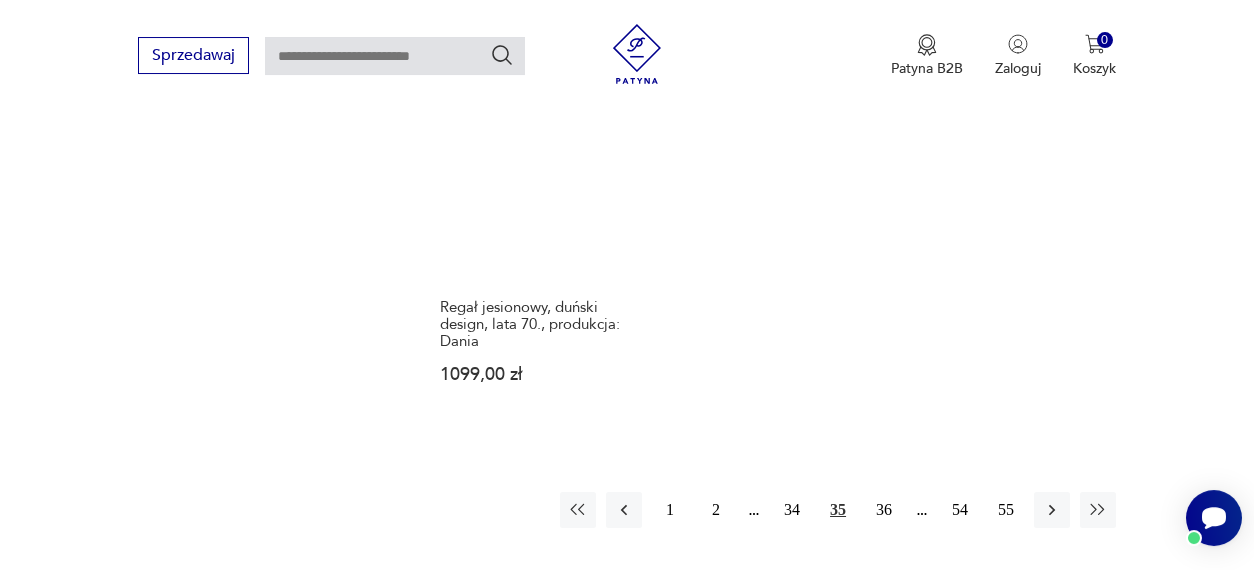 scroll, scrollTop: 2817, scrollLeft: 0, axis: vertical 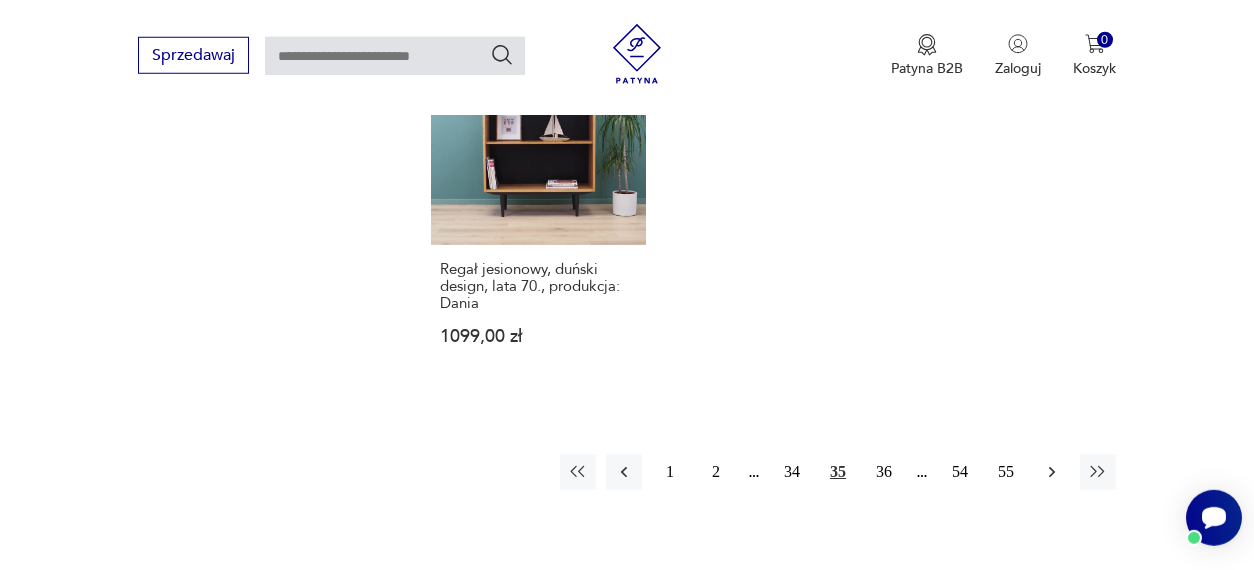 click at bounding box center [1052, 472] 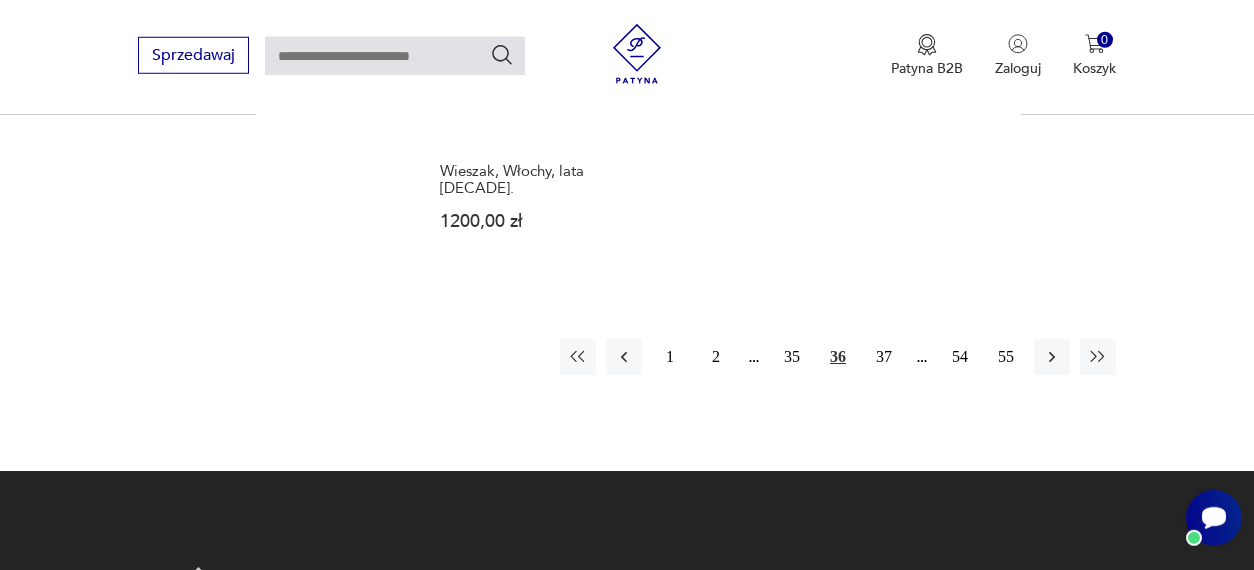 scroll, scrollTop: 2921, scrollLeft: 0, axis: vertical 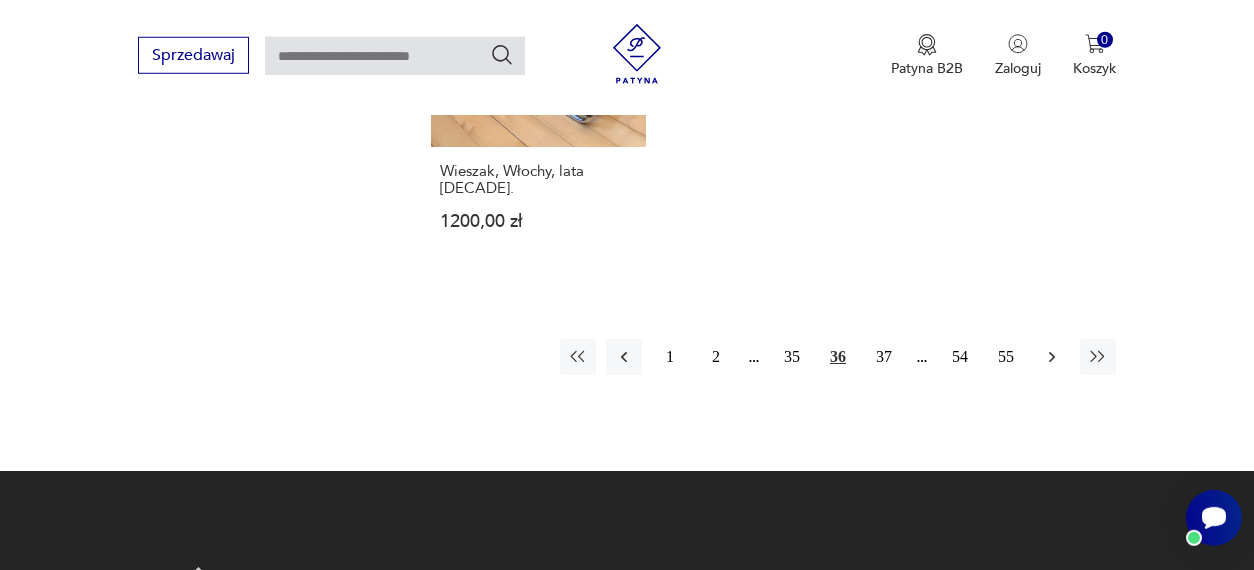click at bounding box center (1052, 357) 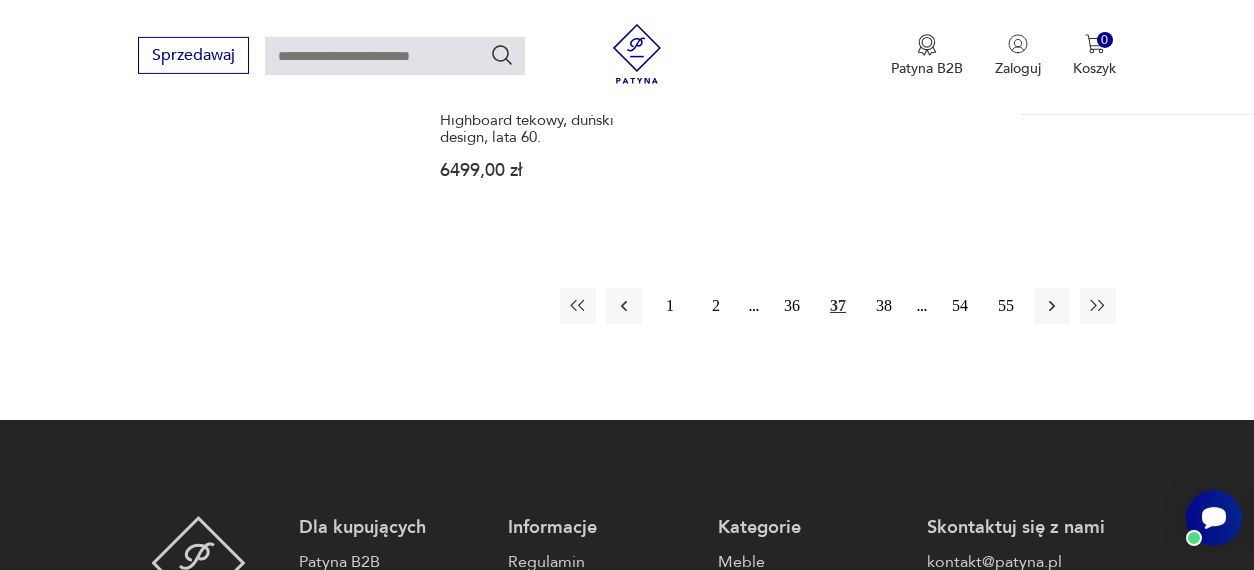 scroll, scrollTop: 3025, scrollLeft: 0, axis: vertical 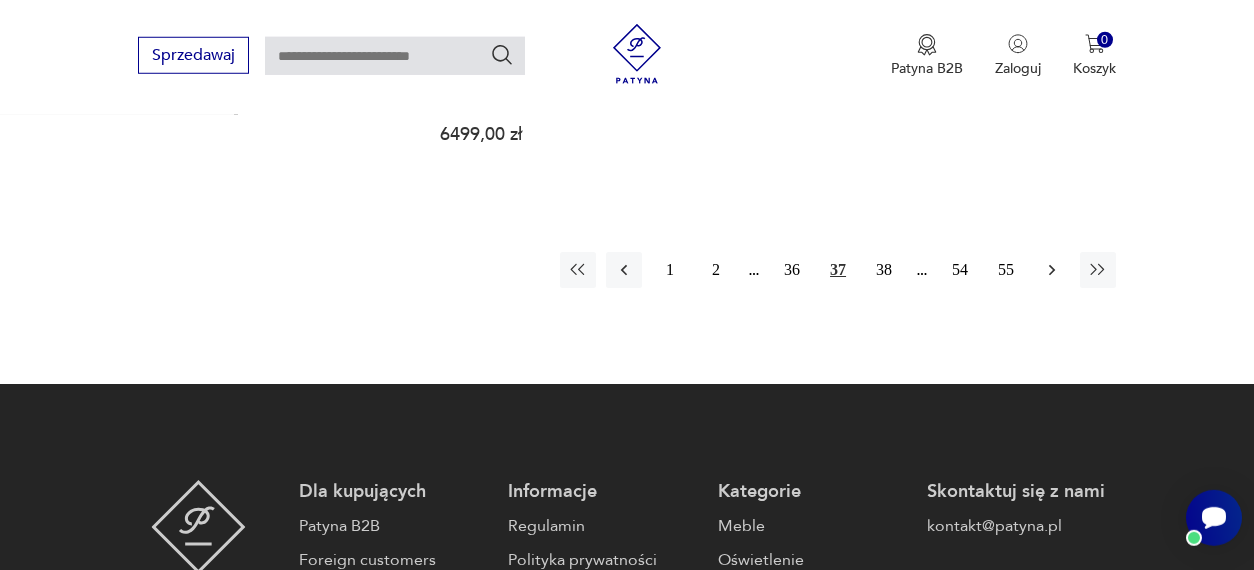 click at bounding box center (1052, 270) 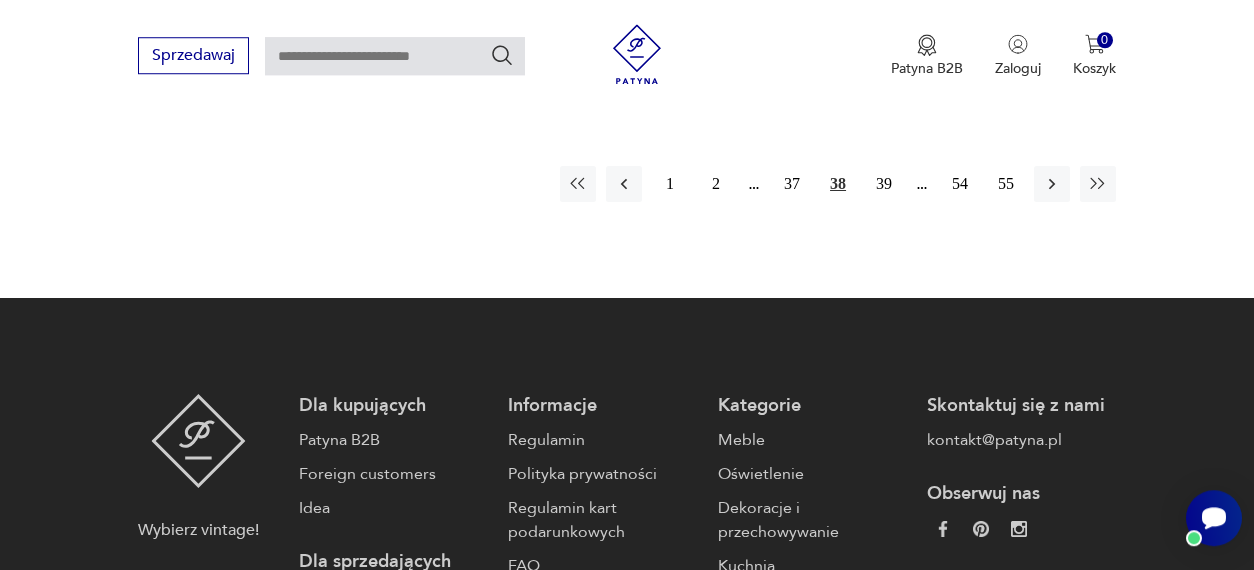 scroll, scrollTop: 3129, scrollLeft: 0, axis: vertical 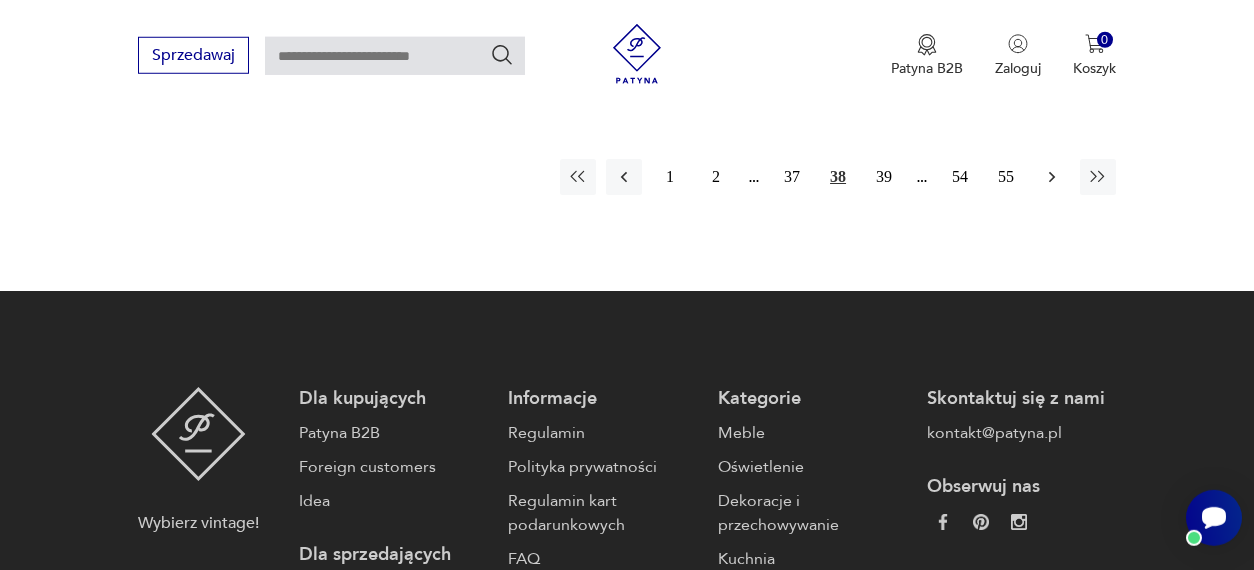 click at bounding box center [1052, 177] 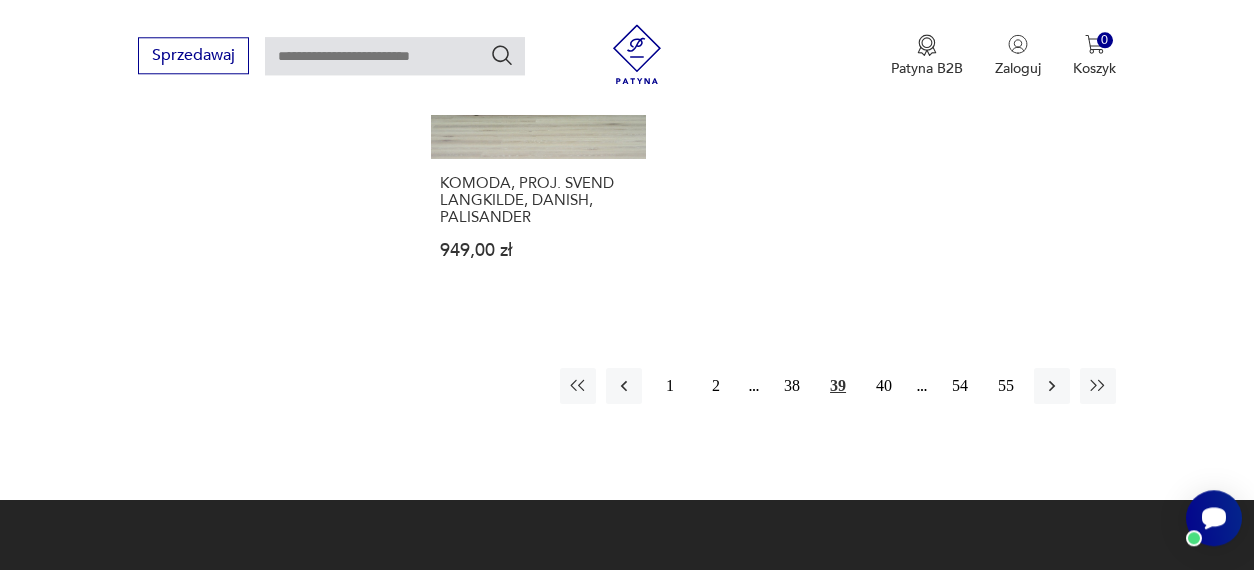scroll, scrollTop: 2921, scrollLeft: 0, axis: vertical 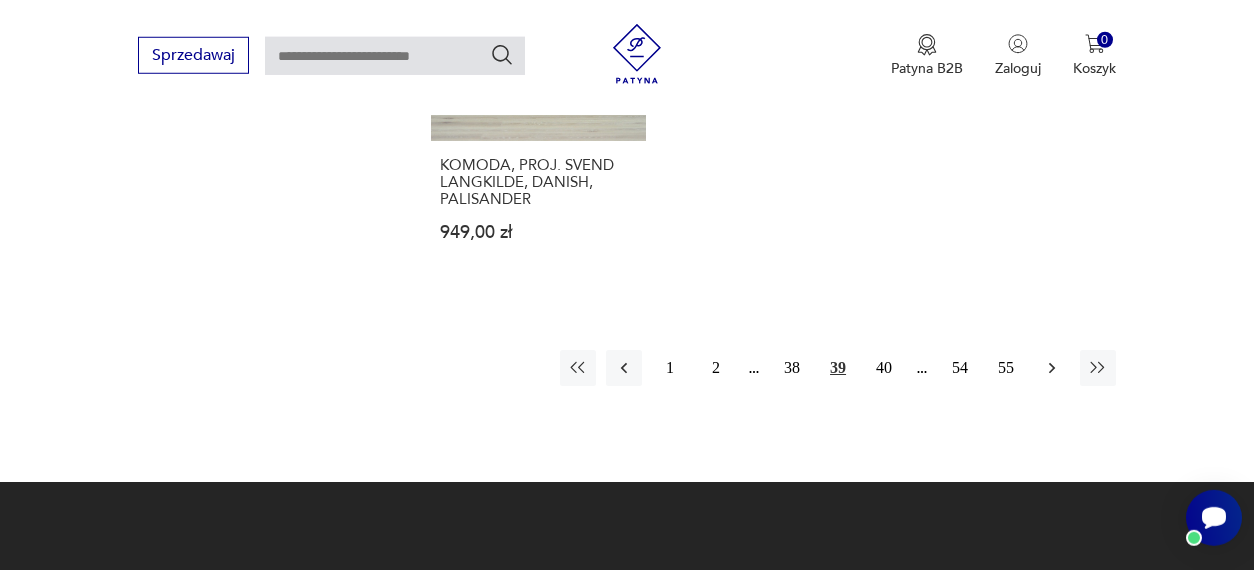 click at bounding box center (1052, 368) 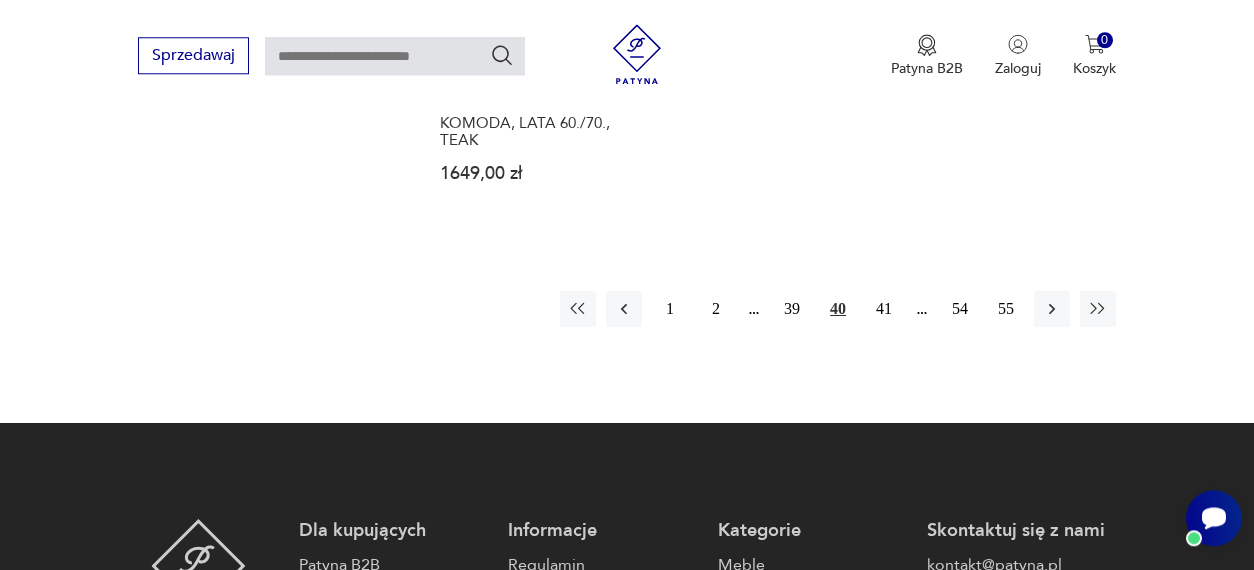 scroll, scrollTop: 3025, scrollLeft: 0, axis: vertical 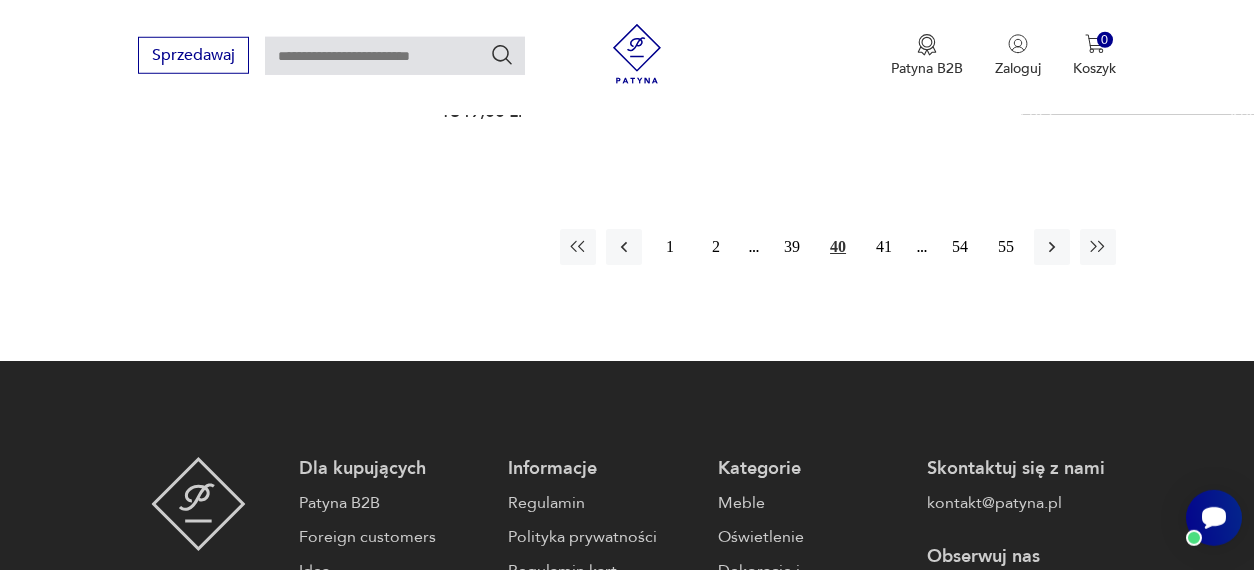 drag, startPoint x: 1041, startPoint y: 240, endPoint x: 1279, endPoint y: 236, distance: 238.03362 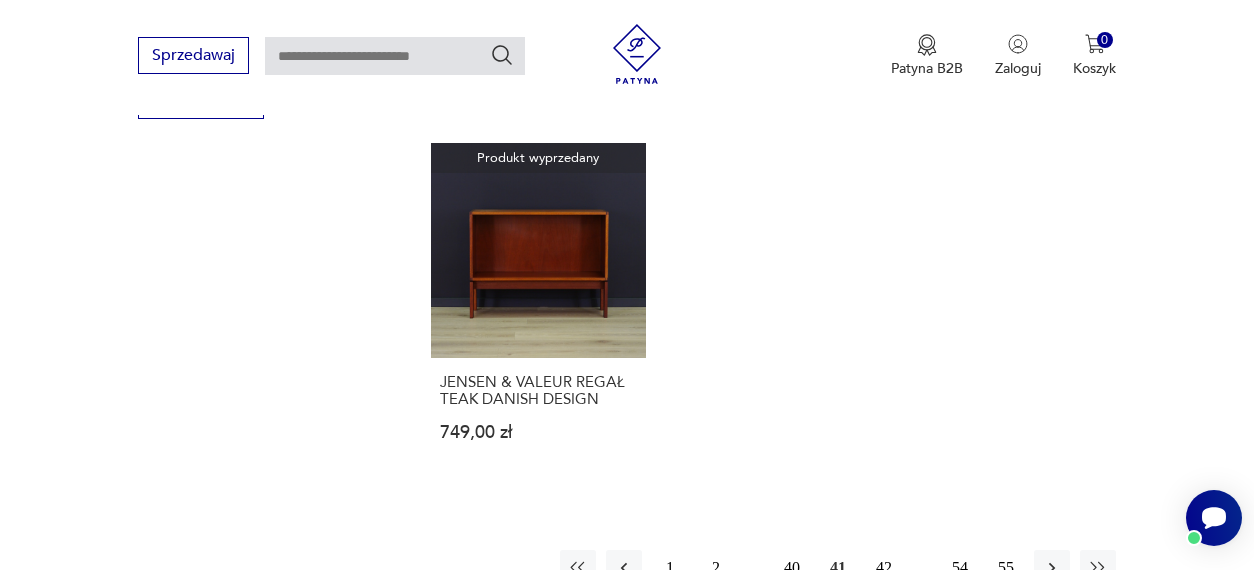 scroll, scrollTop: 2713, scrollLeft: 0, axis: vertical 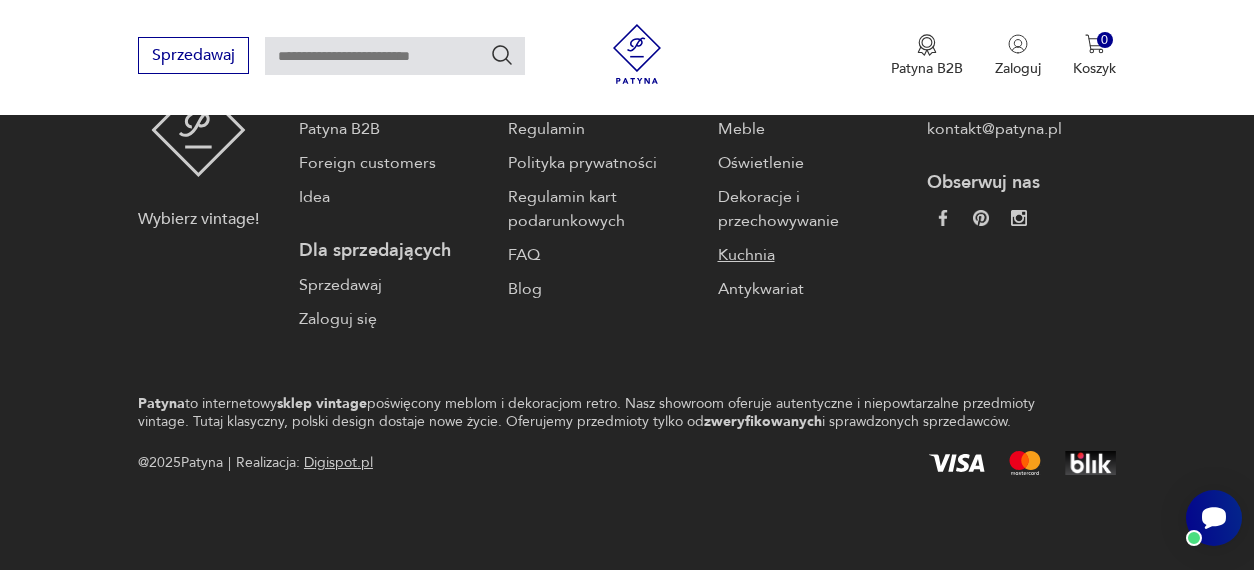 click on "Kuchnia" at bounding box center (812, 255) 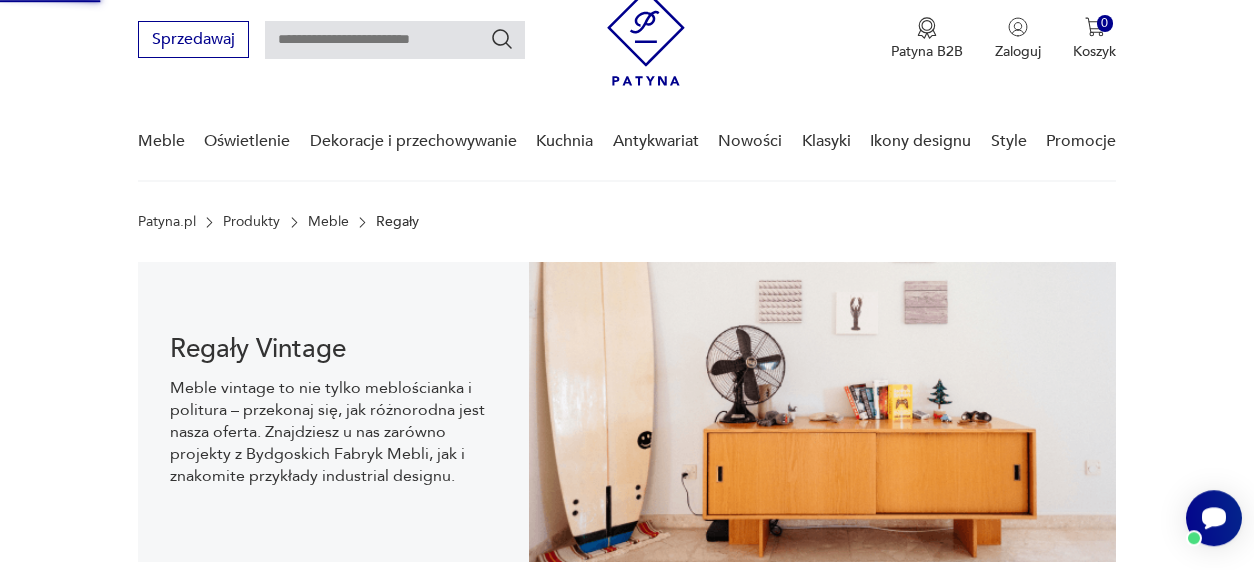 scroll, scrollTop: 0, scrollLeft: 0, axis: both 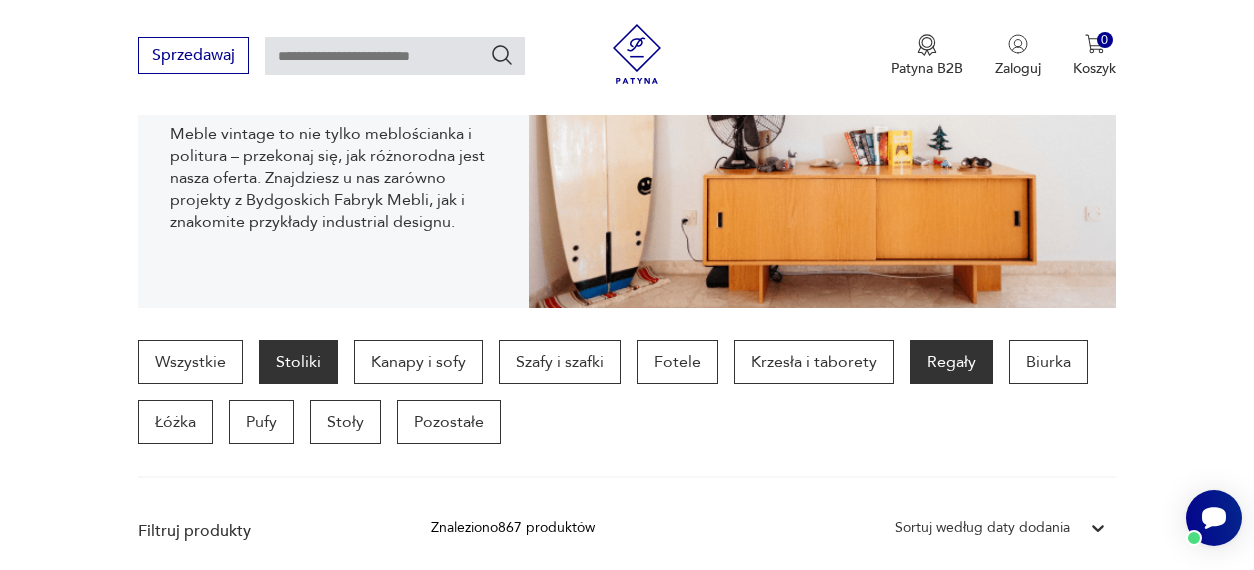 click on "Stoliki" at bounding box center (298, 362) 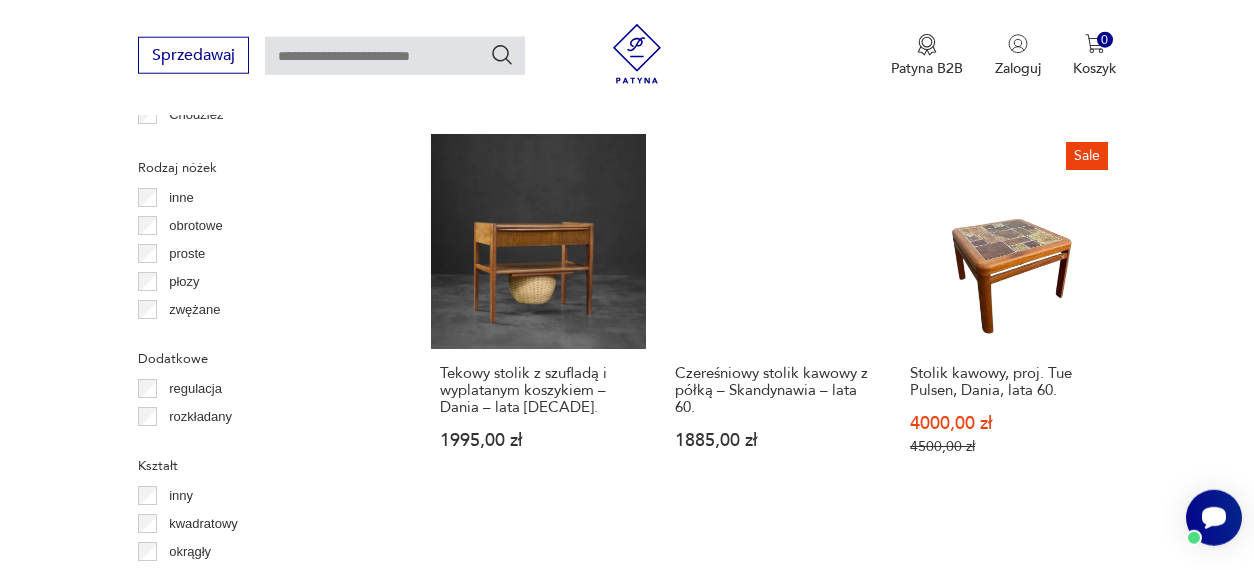 scroll, scrollTop: 2298, scrollLeft: 0, axis: vertical 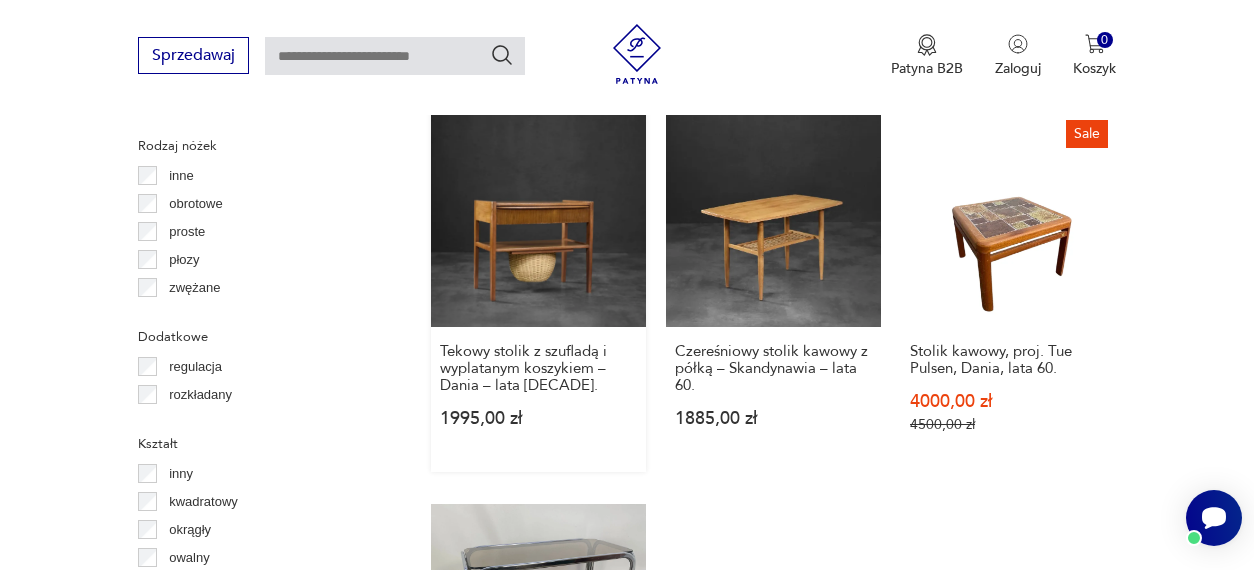 click on "Tekowy stolik z szufladą i wyplatanym koszykiem – Dania – lata [DECADE] [PRICE]" at bounding box center (538, 292) 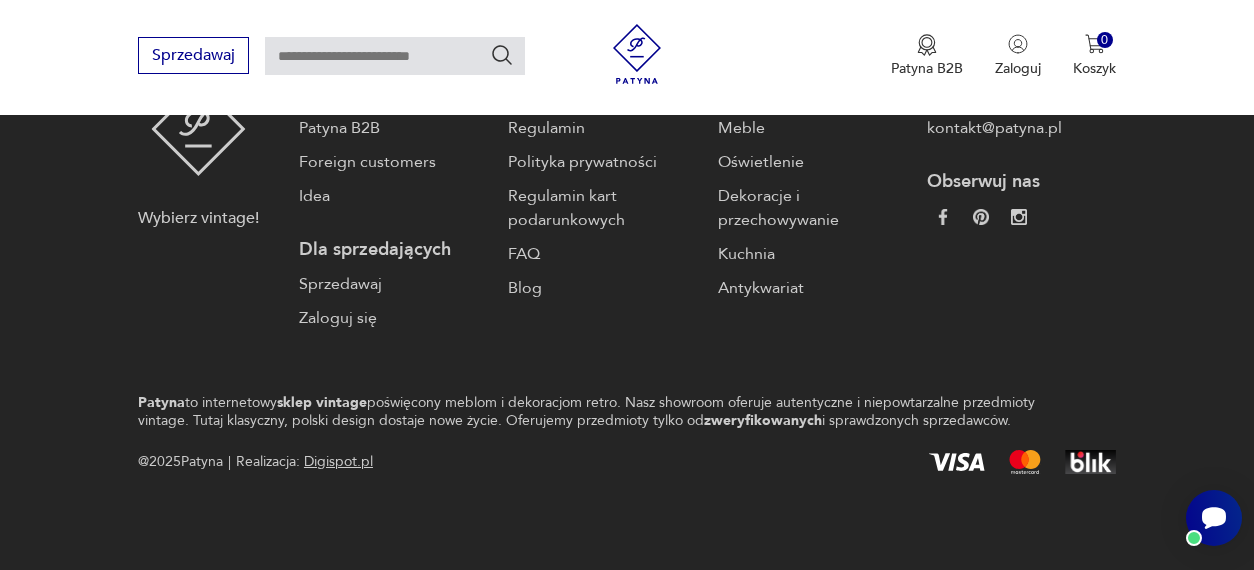 scroll, scrollTop: 0, scrollLeft: 0, axis: both 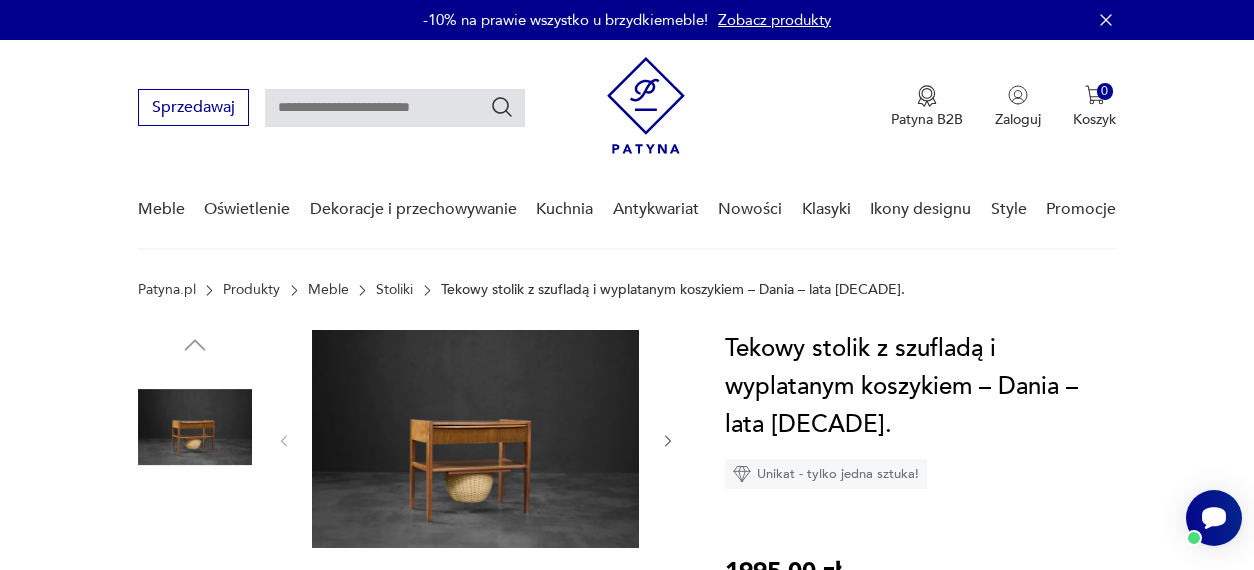 click at bounding box center [475, 439] 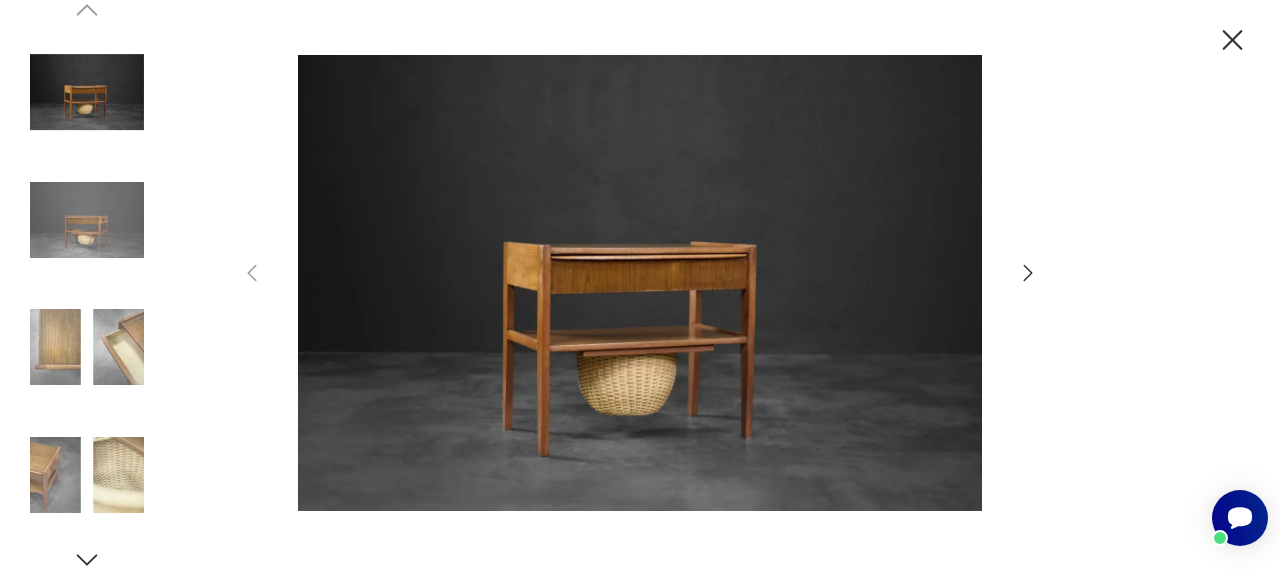 click at bounding box center [1028, 273] 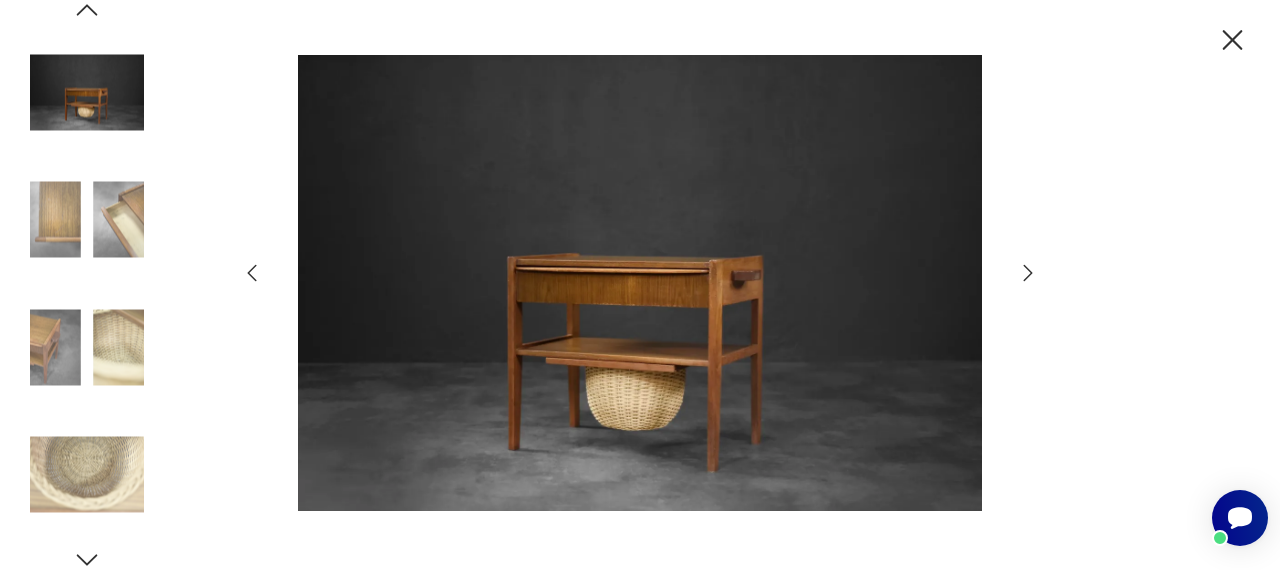 click at bounding box center (1028, 273) 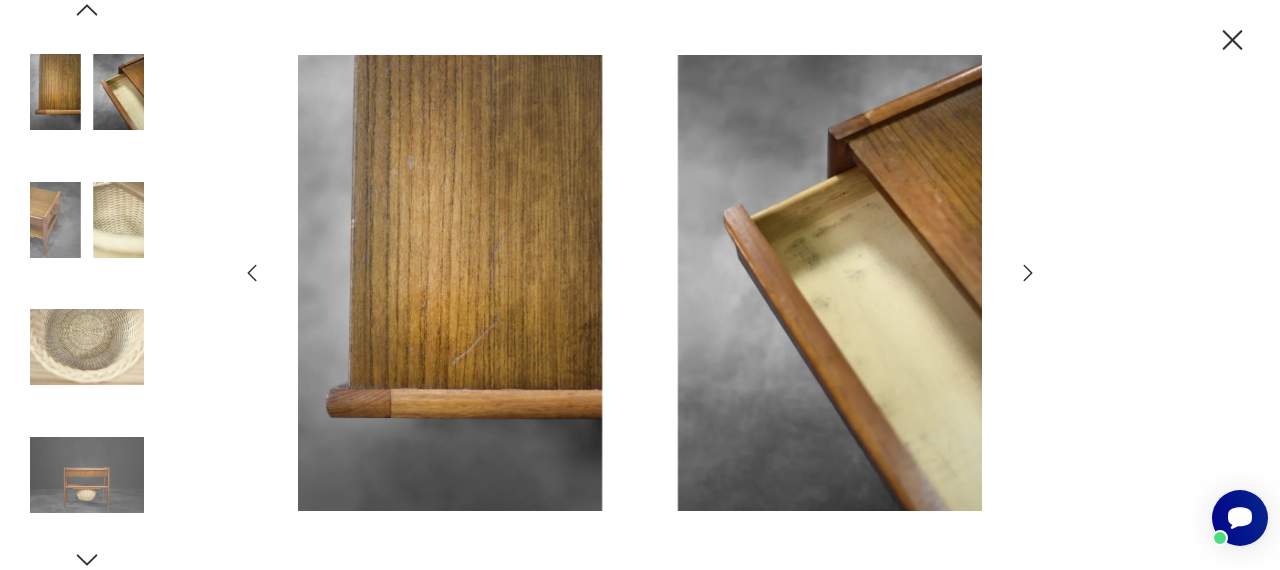 click at bounding box center (1028, 273) 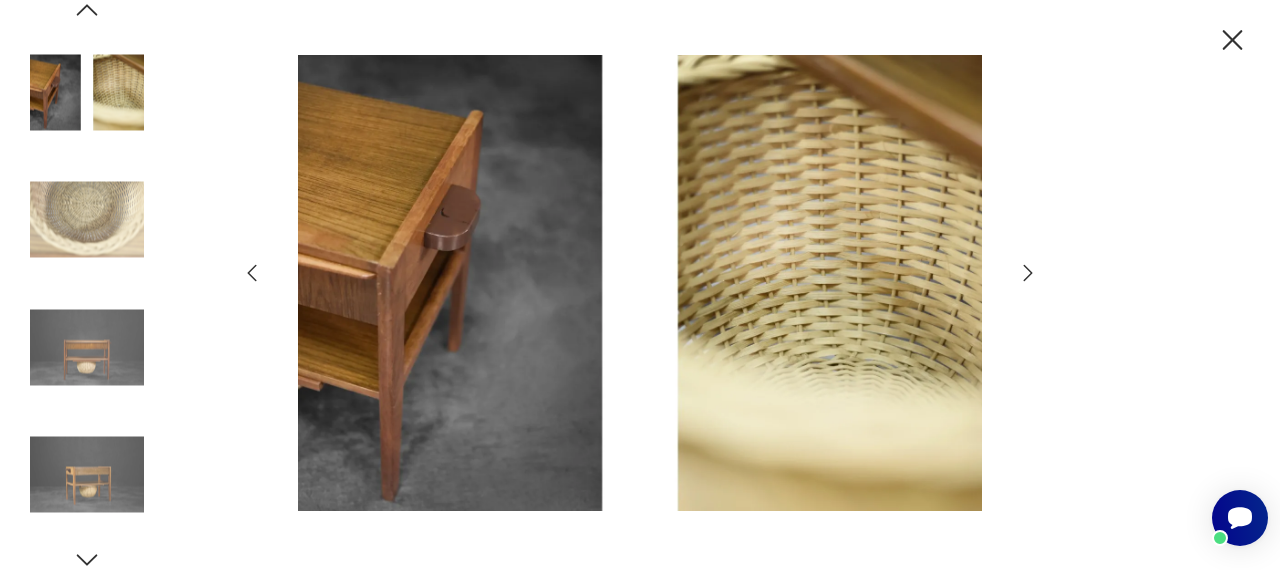 click at bounding box center (1028, 273) 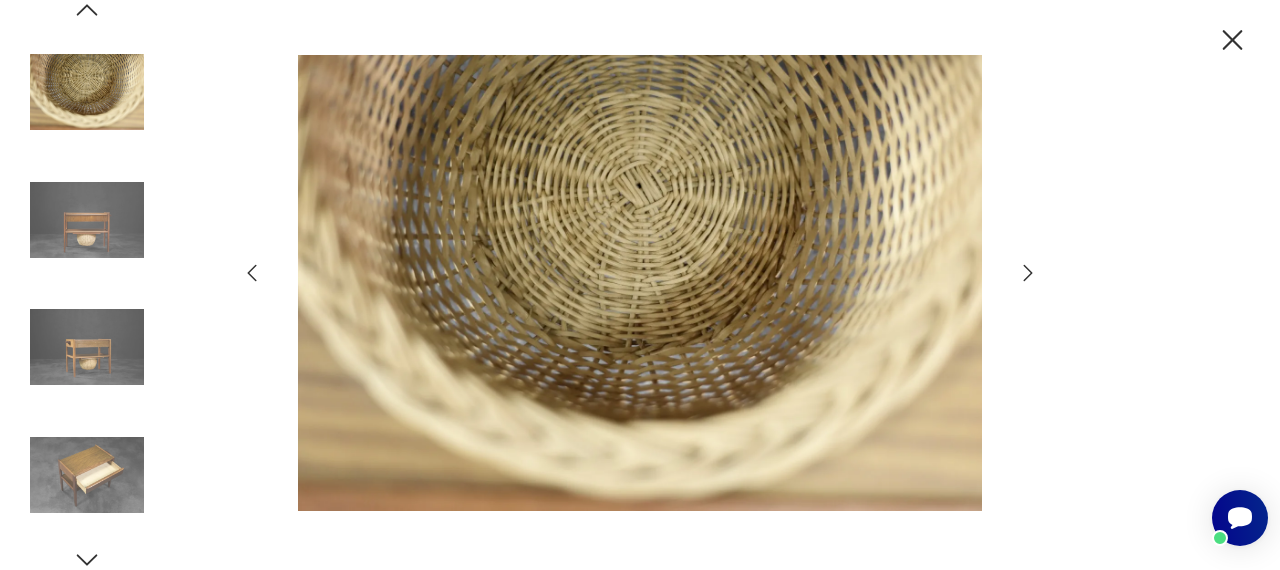 click at bounding box center (1028, 273) 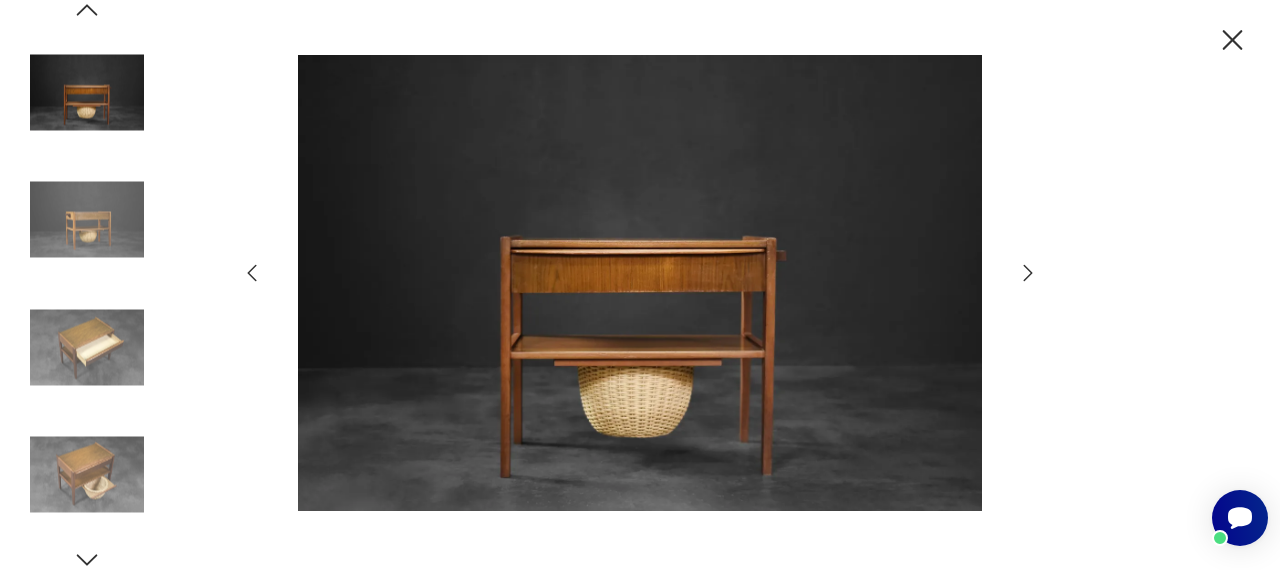 click at bounding box center [1028, 273] 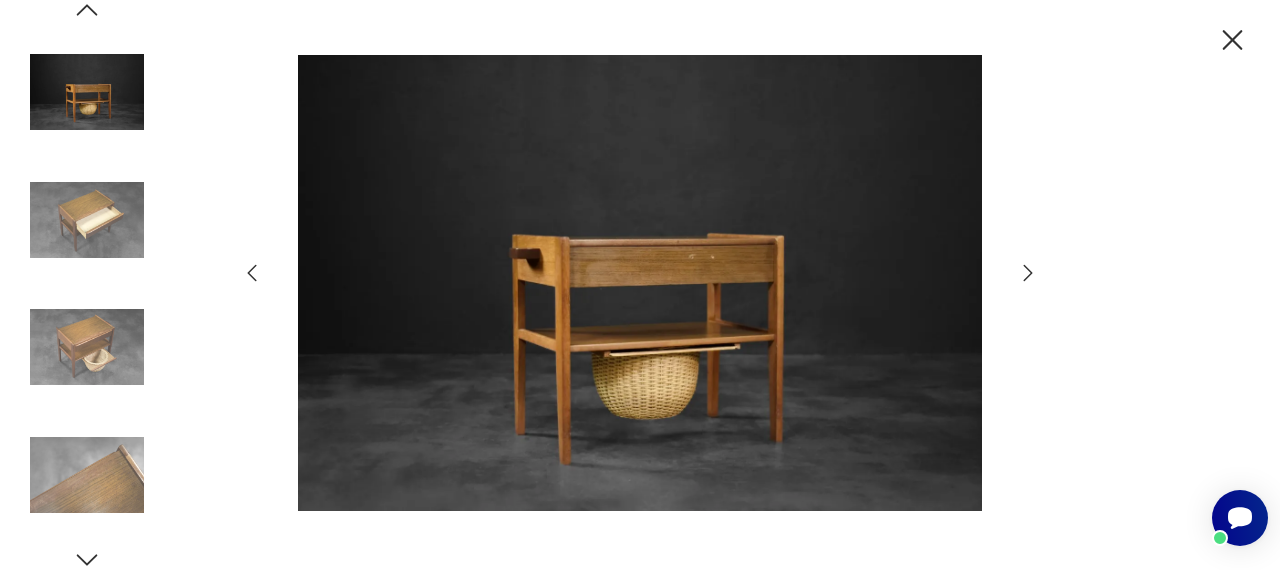 click at bounding box center [1028, 273] 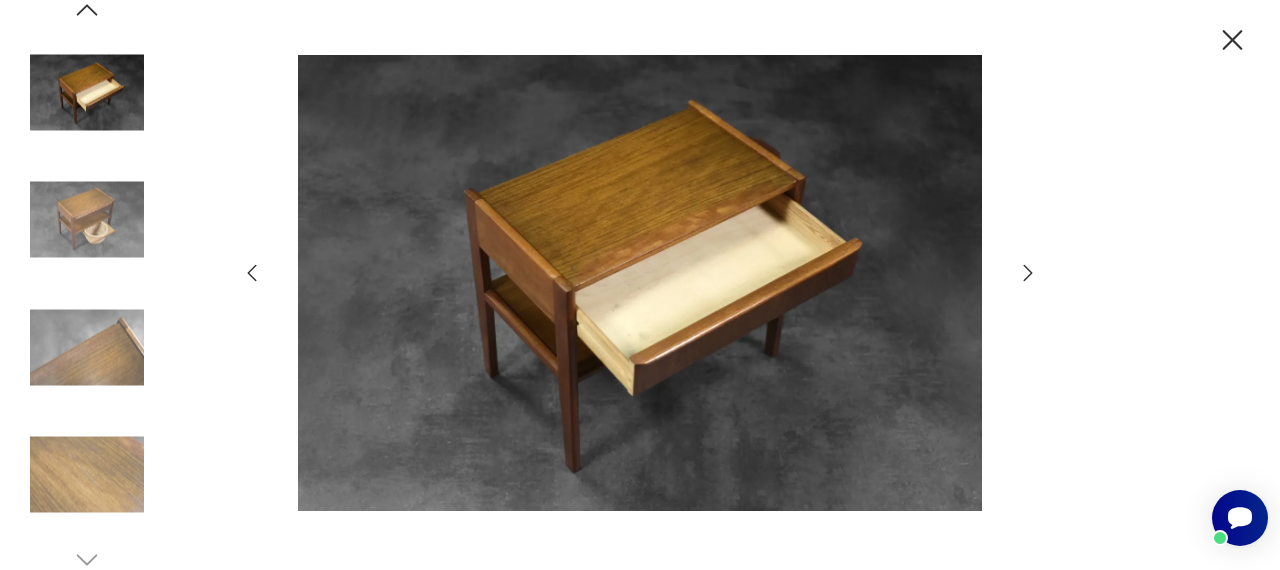click at bounding box center [1028, 273] 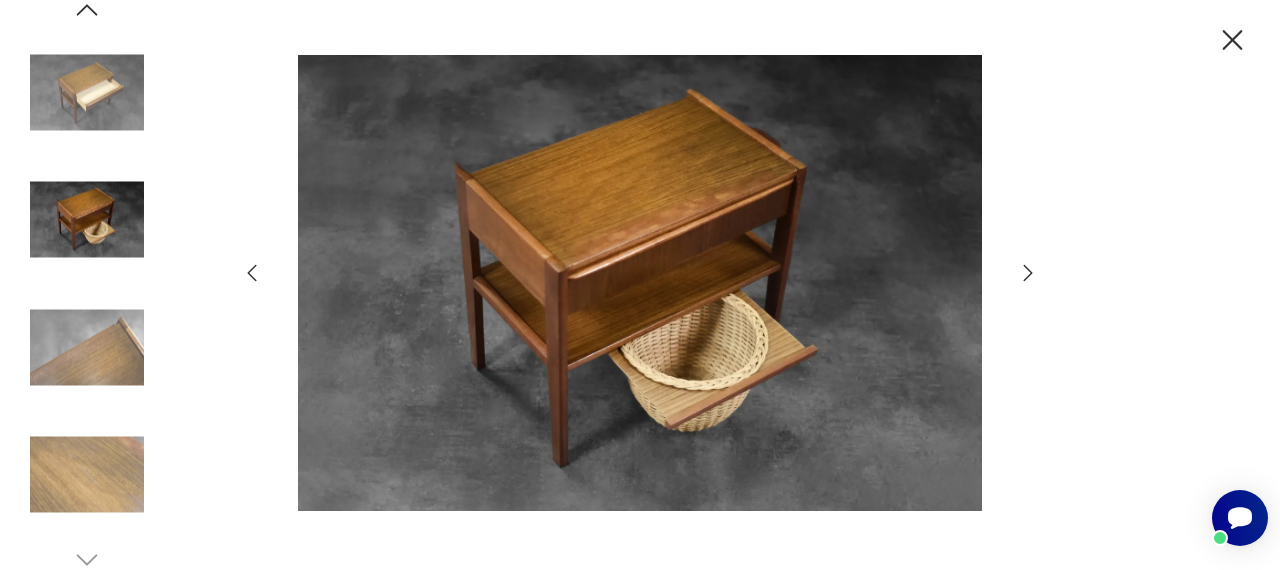 click at bounding box center [1028, 273] 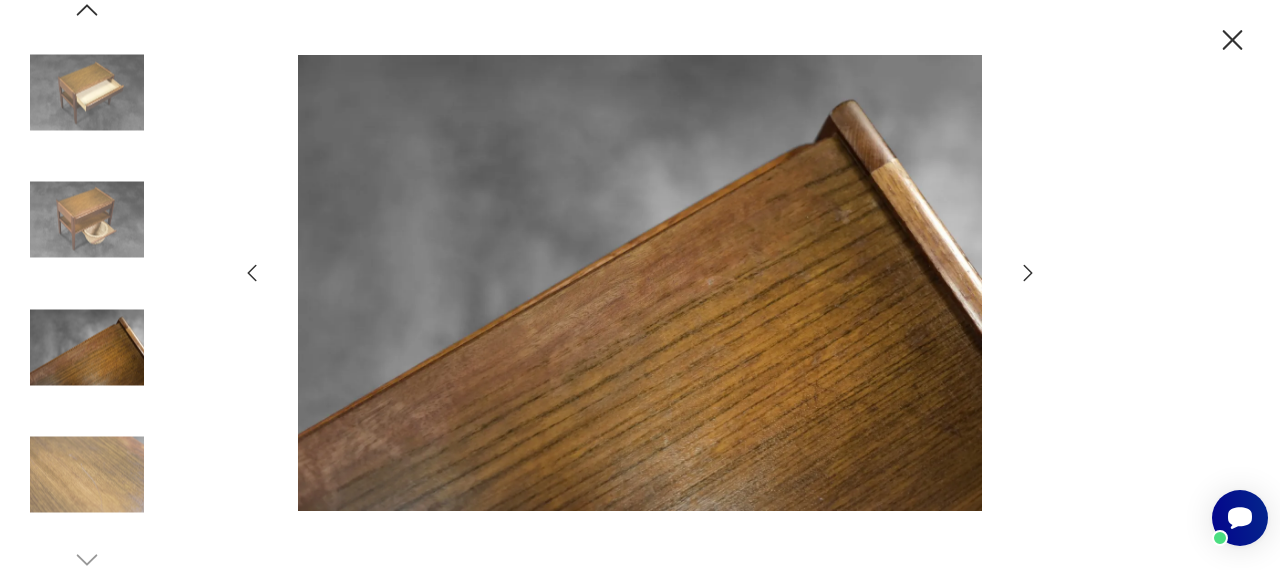 click at bounding box center [1028, 273] 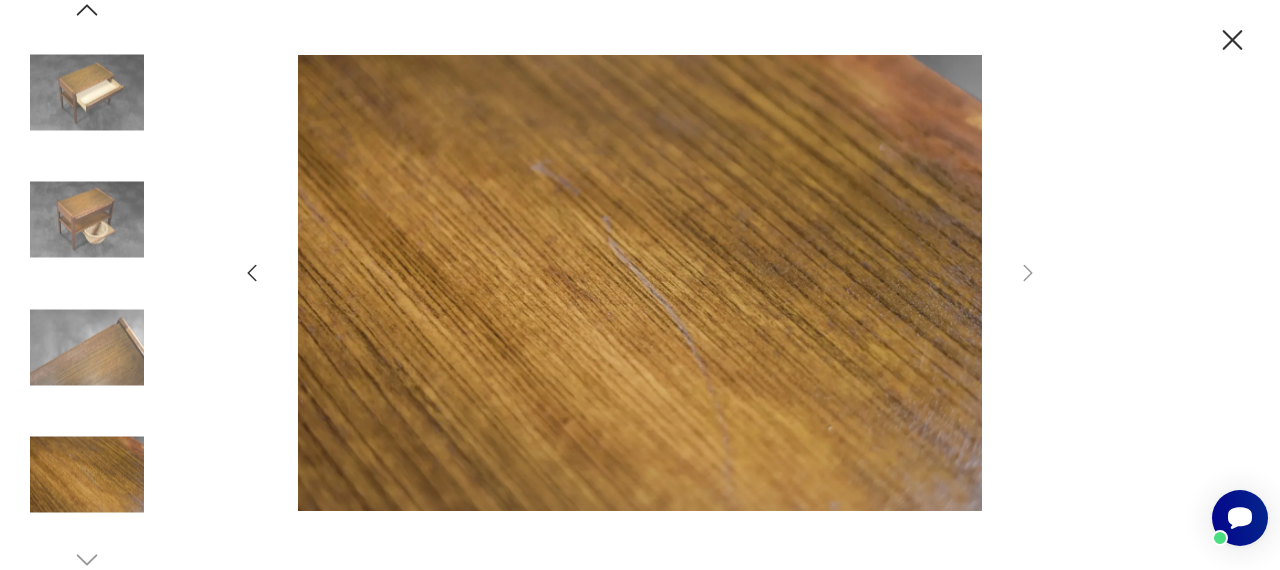 click at bounding box center (1233, 40) 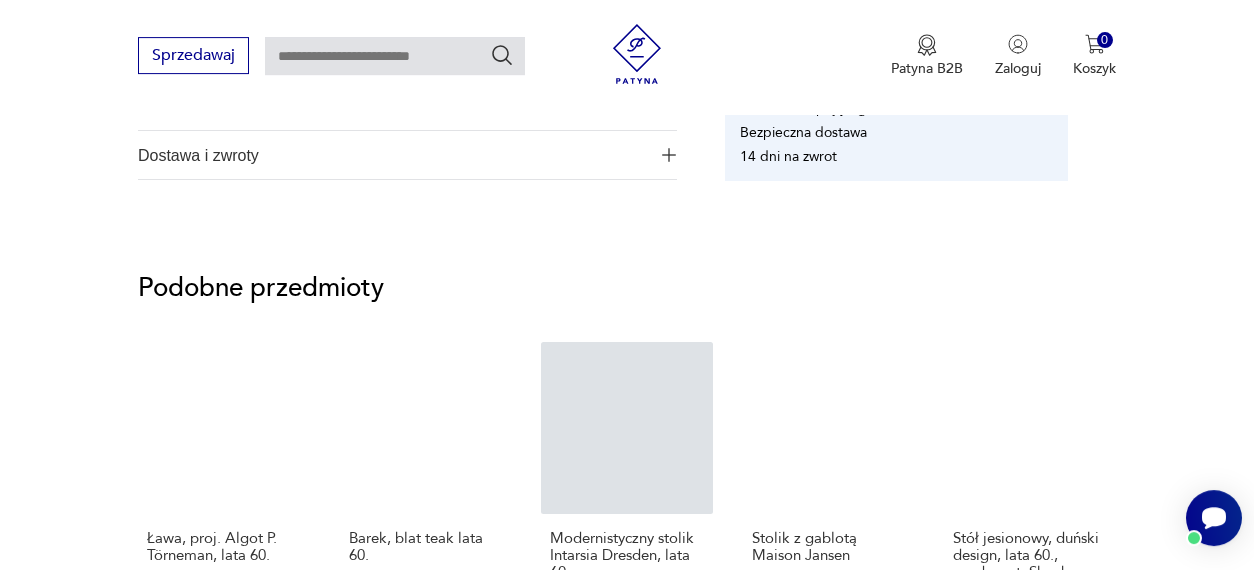 scroll, scrollTop: 1560, scrollLeft: 0, axis: vertical 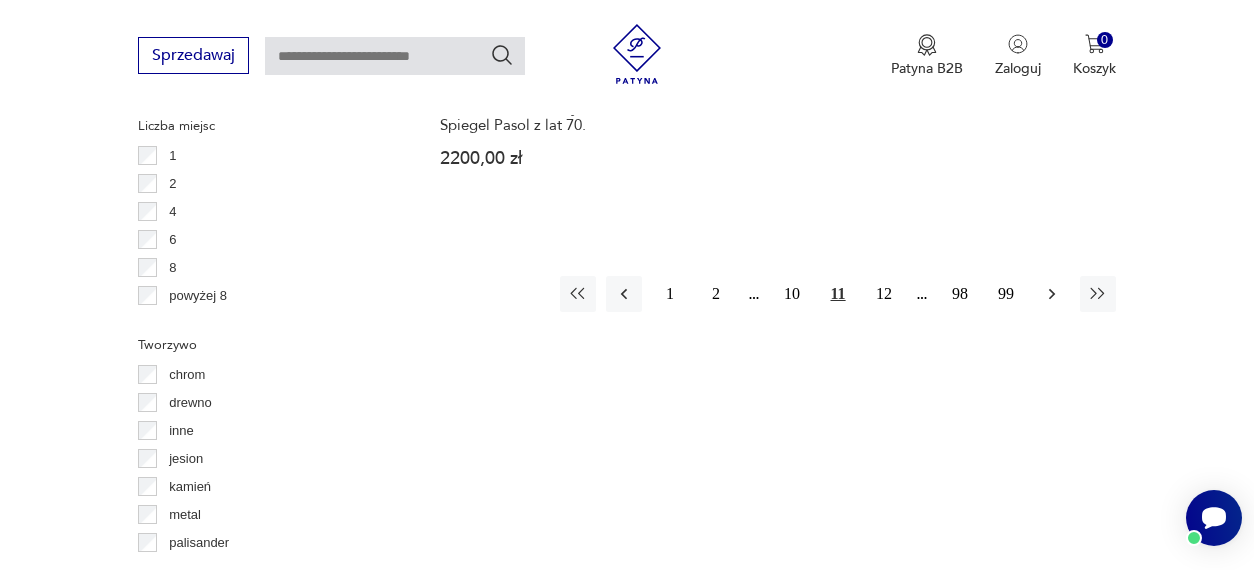 click at bounding box center (1052, 294) 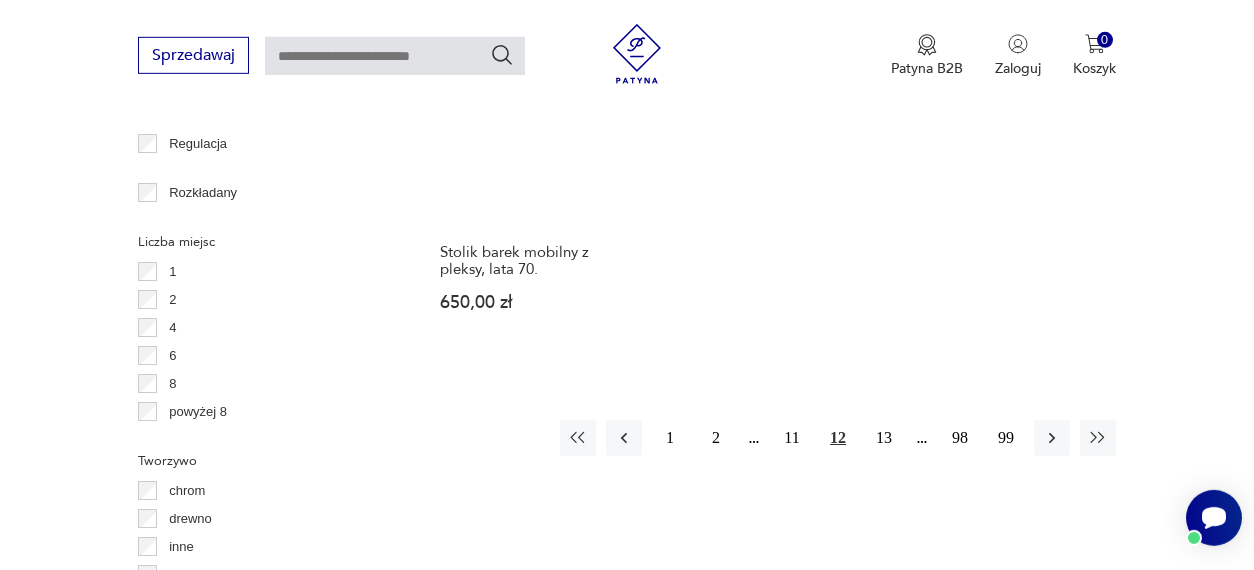 scroll, scrollTop: 2921, scrollLeft: 0, axis: vertical 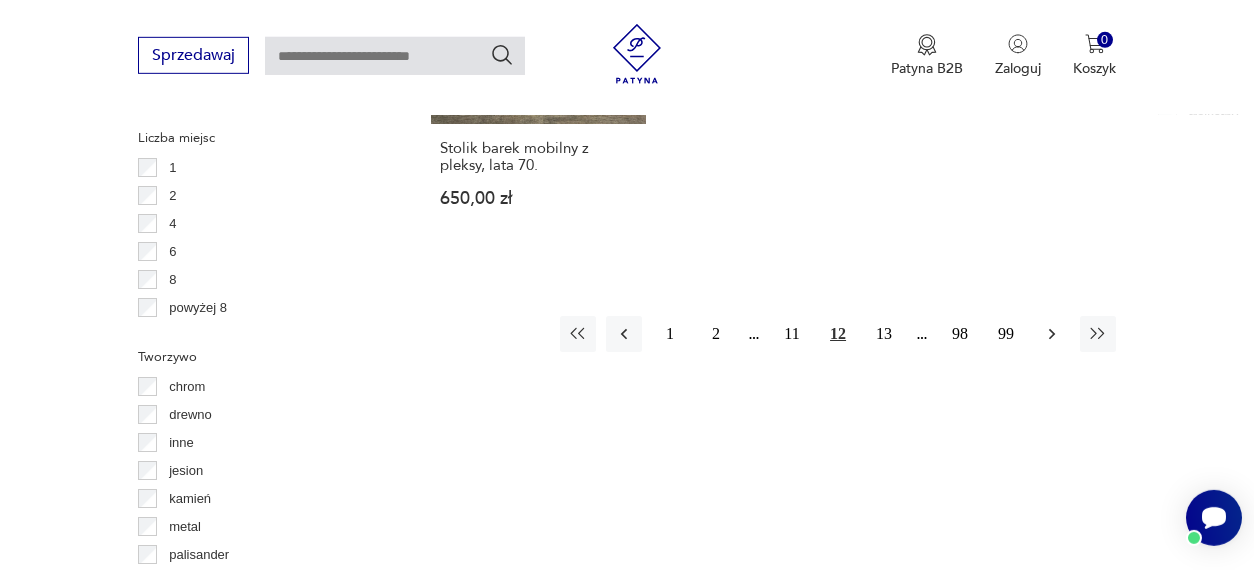 click at bounding box center [1052, 334] 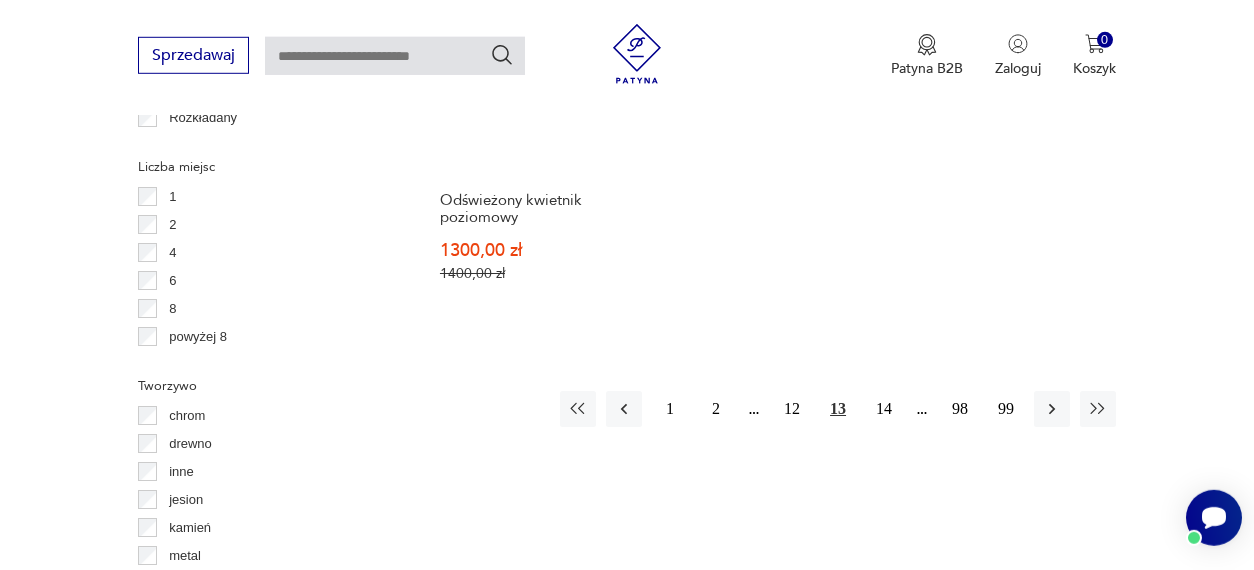 scroll, scrollTop: 2921, scrollLeft: 0, axis: vertical 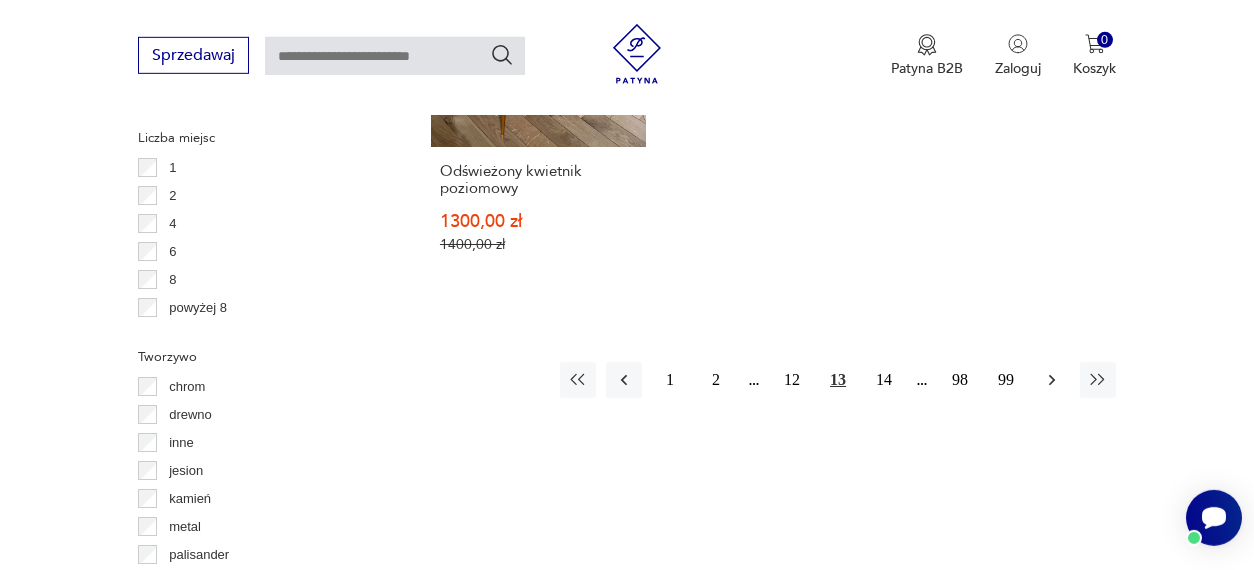 click at bounding box center (1052, 380) 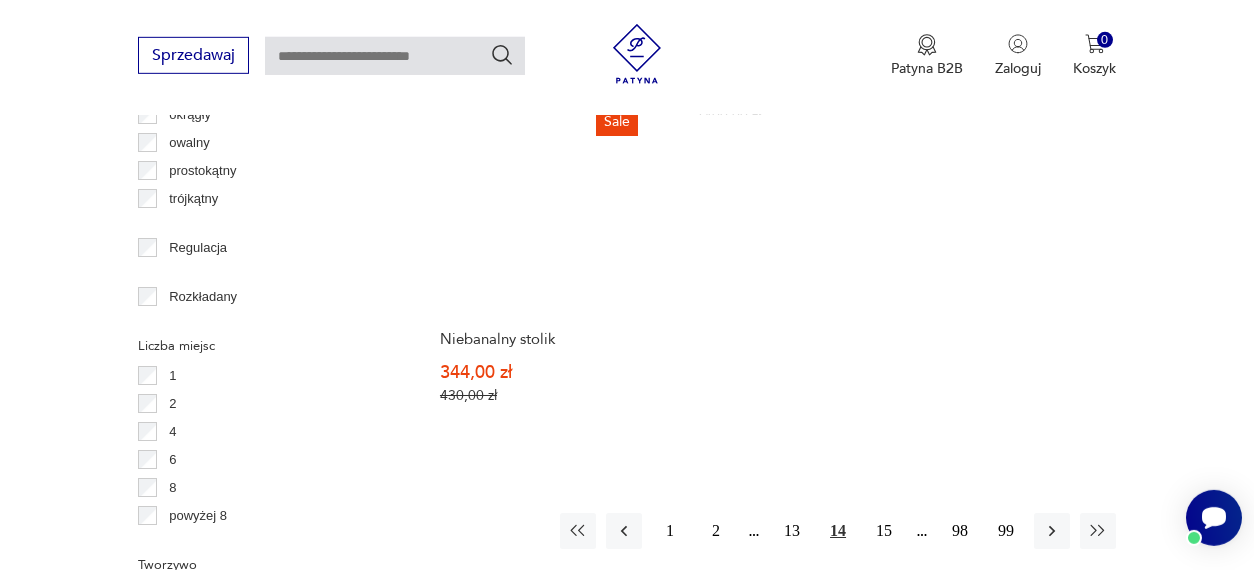 scroll, scrollTop: 2817, scrollLeft: 0, axis: vertical 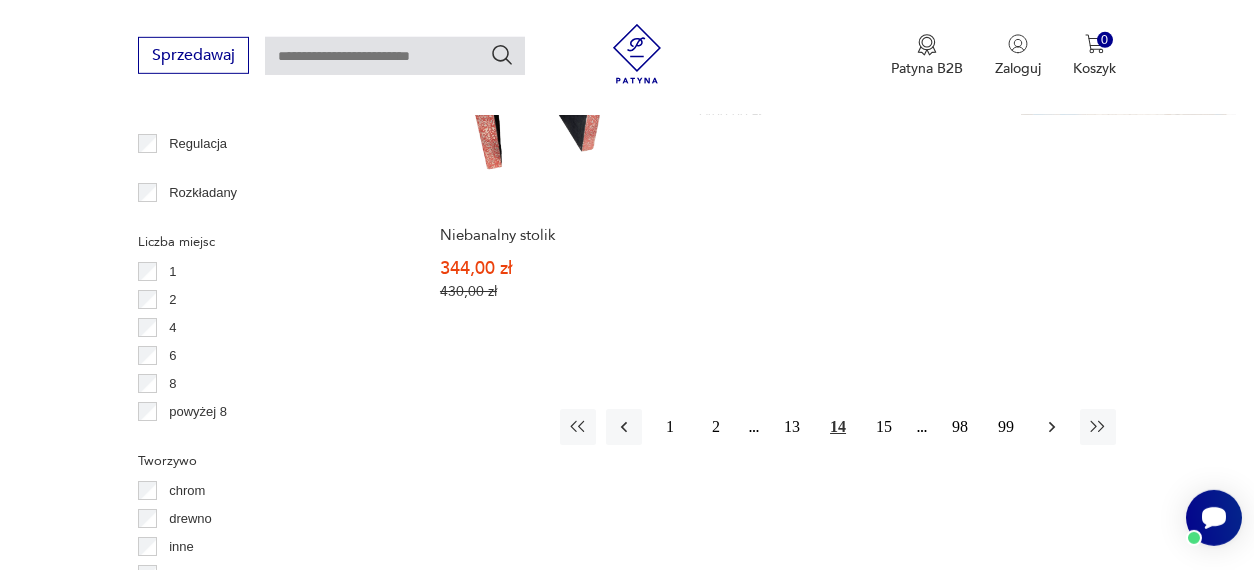 click at bounding box center [1052, 427] 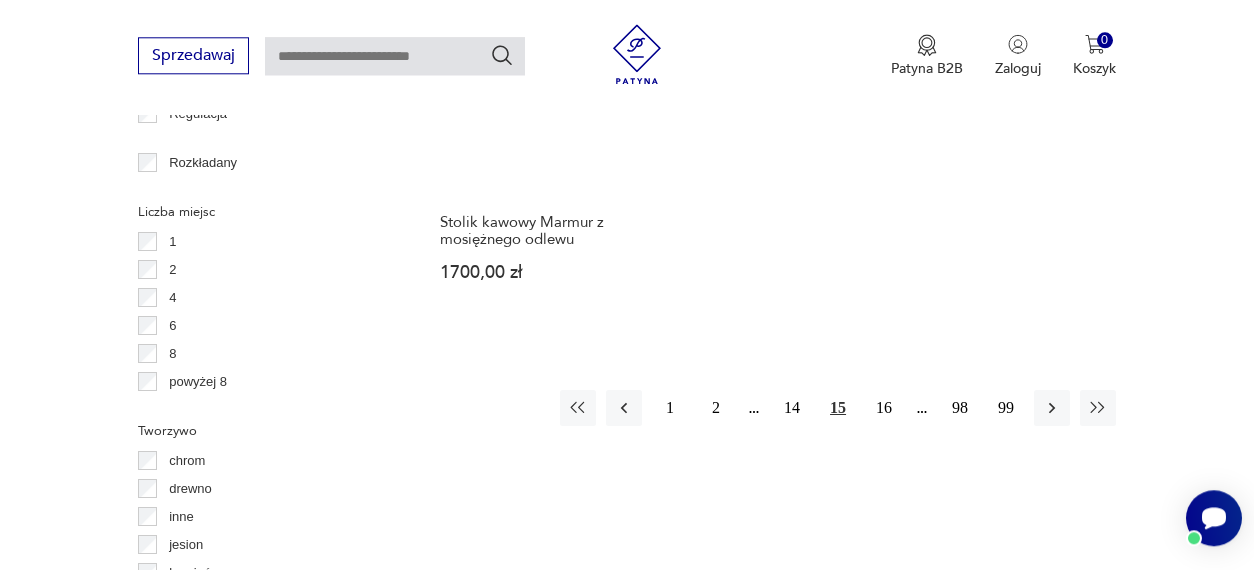 scroll, scrollTop: 2921, scrollLeft: 0, axis: vertical 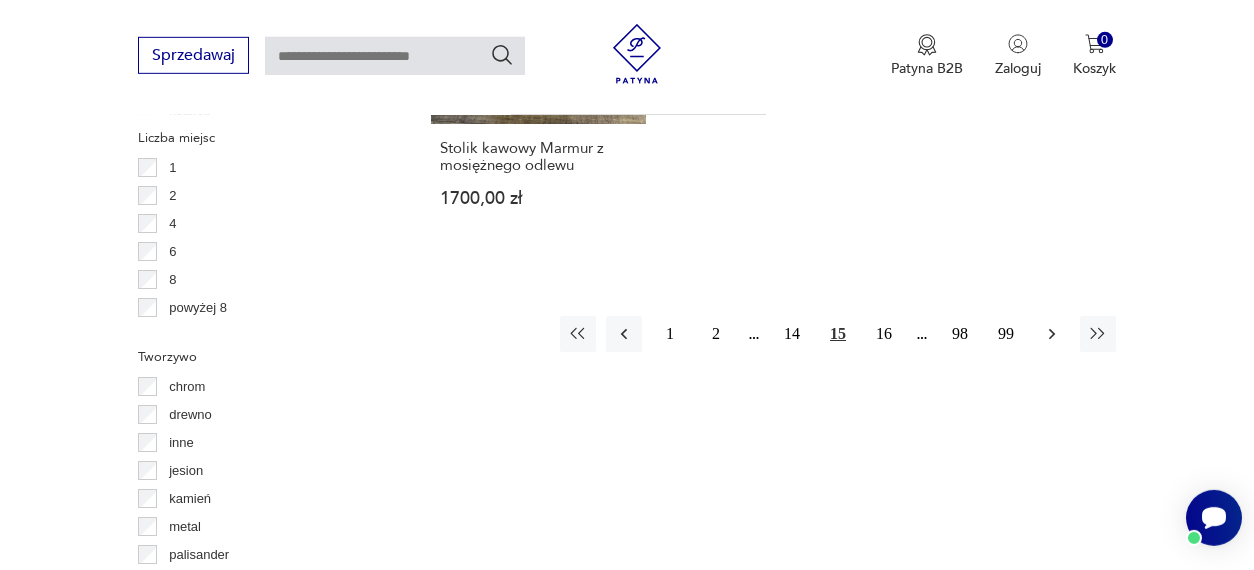 click at bounding box center [1052, 334] 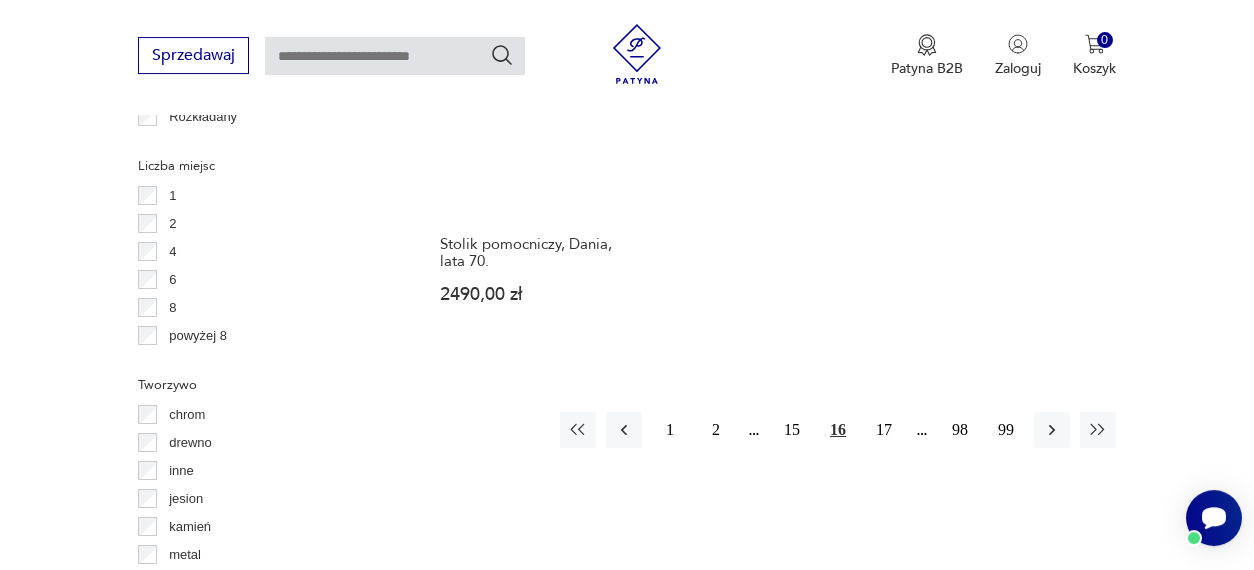 scroll, scrollTop: 2921, scrollLeft: 0, axis: vertical 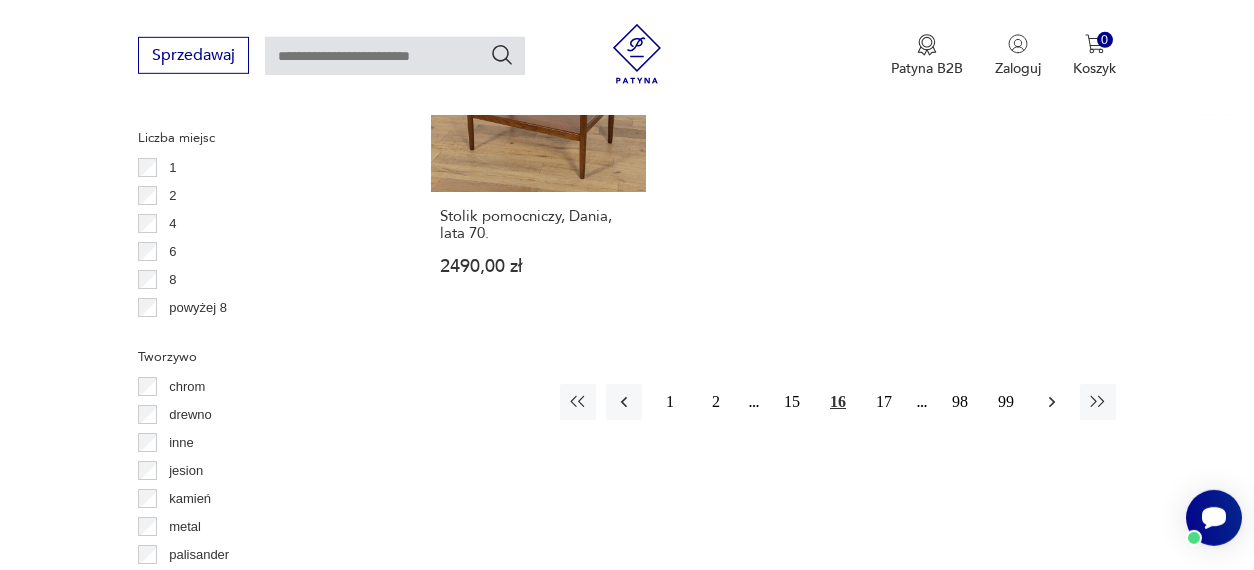 click at bounding box center (1052, 402) 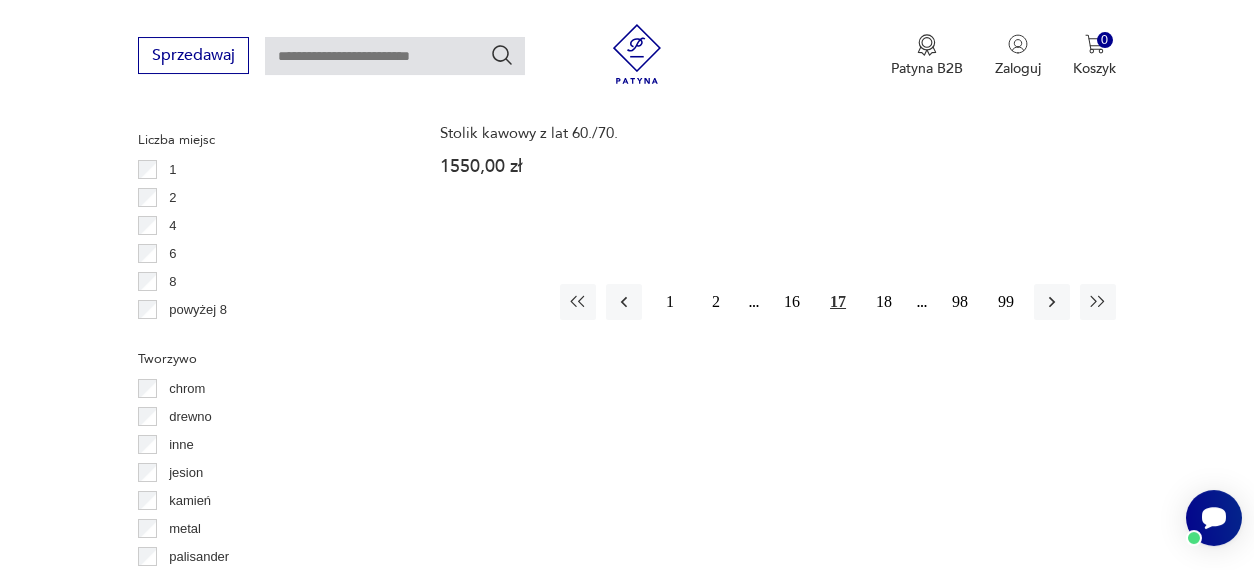scroll, scrollTop: 2921, scrollLeft: 0, axis: vertical 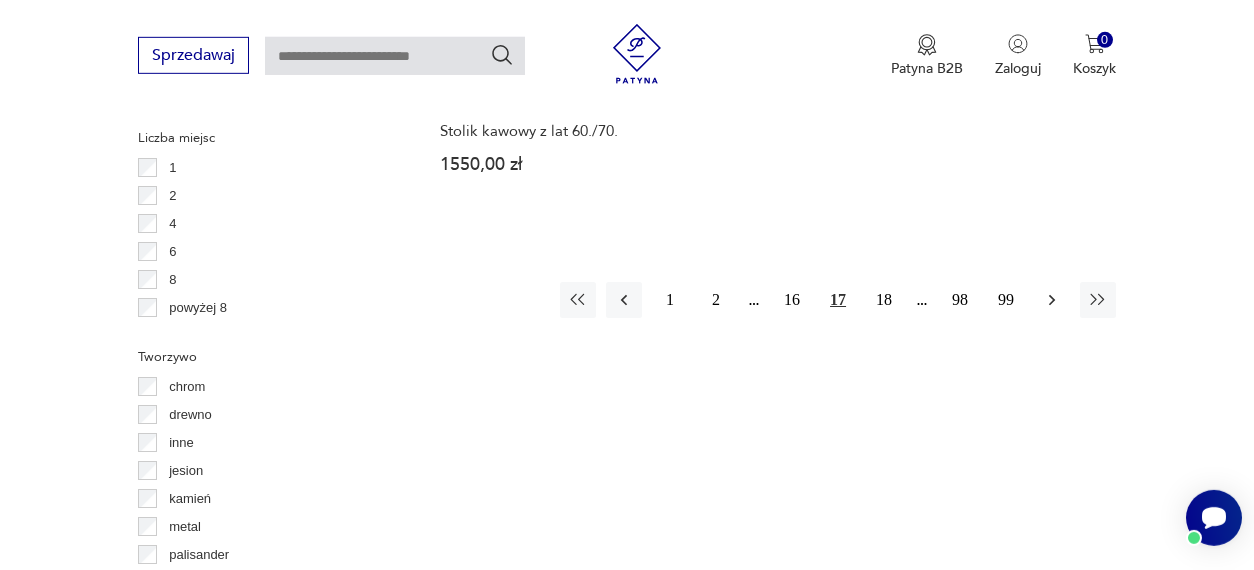 click at bounding box center [1052, 300] 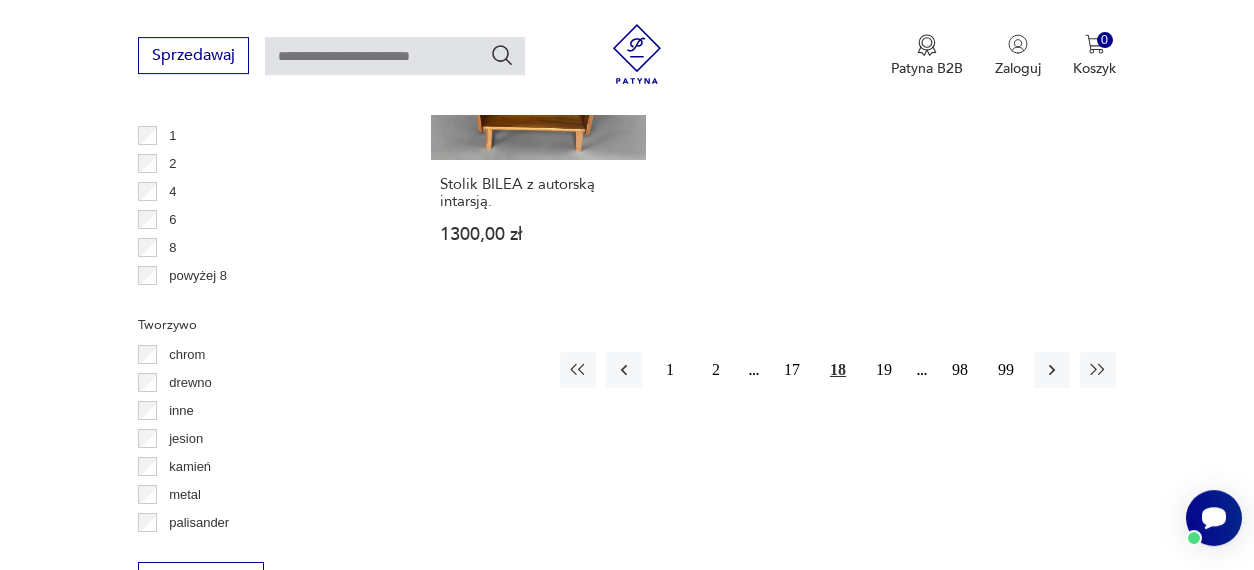 scroll, scrollTop: 3025, scrollLeft: 0, axis: vertical 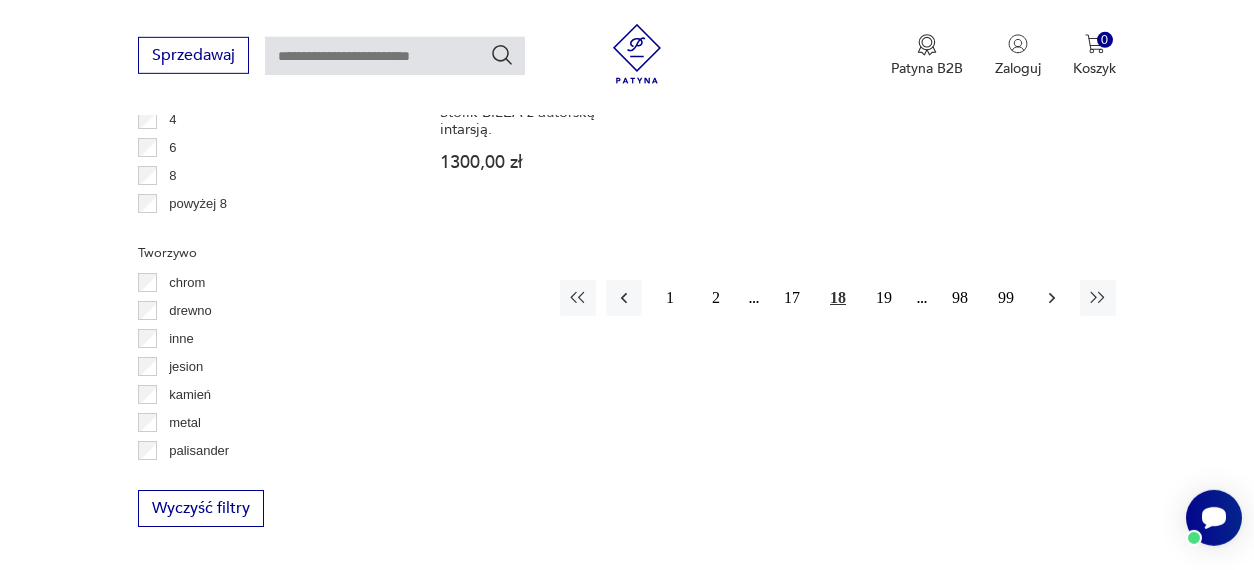 click at bounding box center [1052, 298] 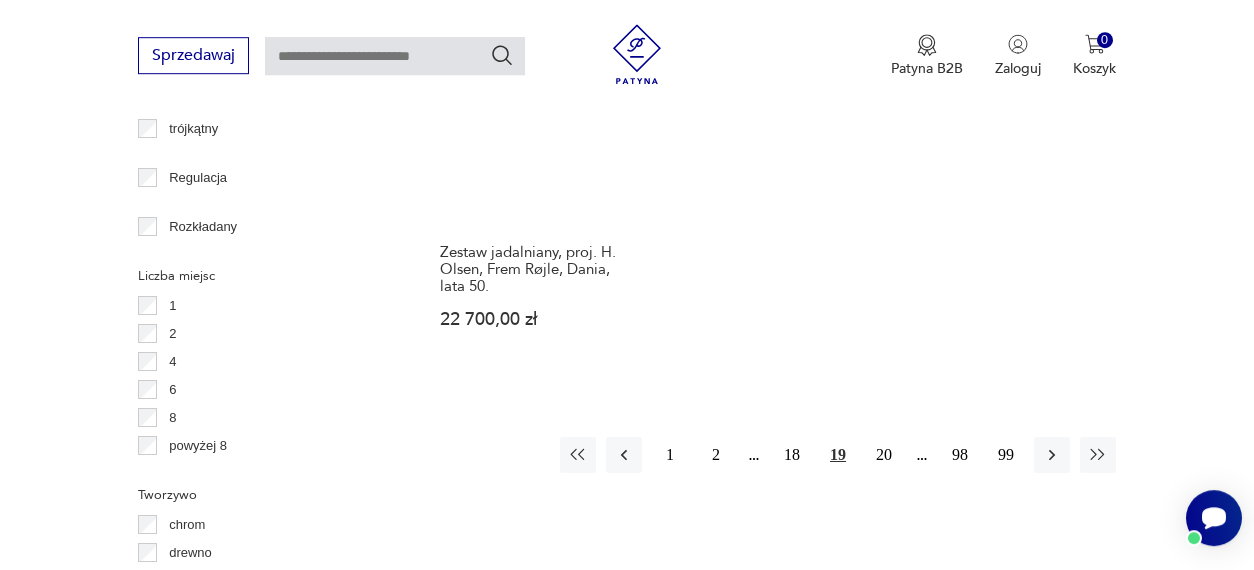 scroll, scrollTop: 2921, scrollLeft: 0, axis: vertical 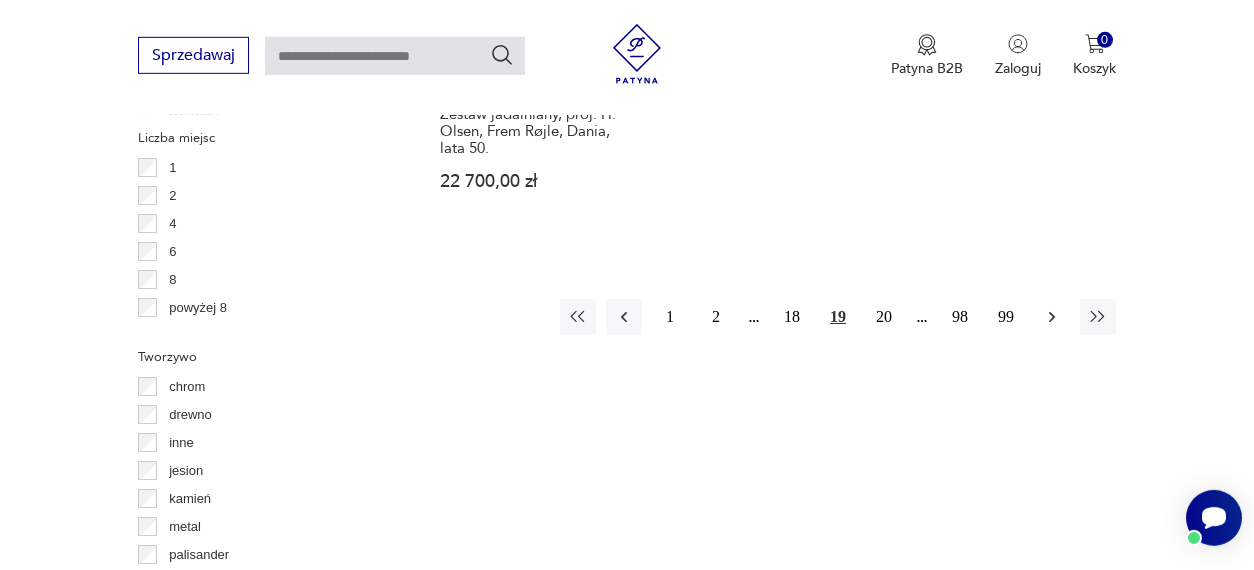 click at bounding box center [1052, 317] 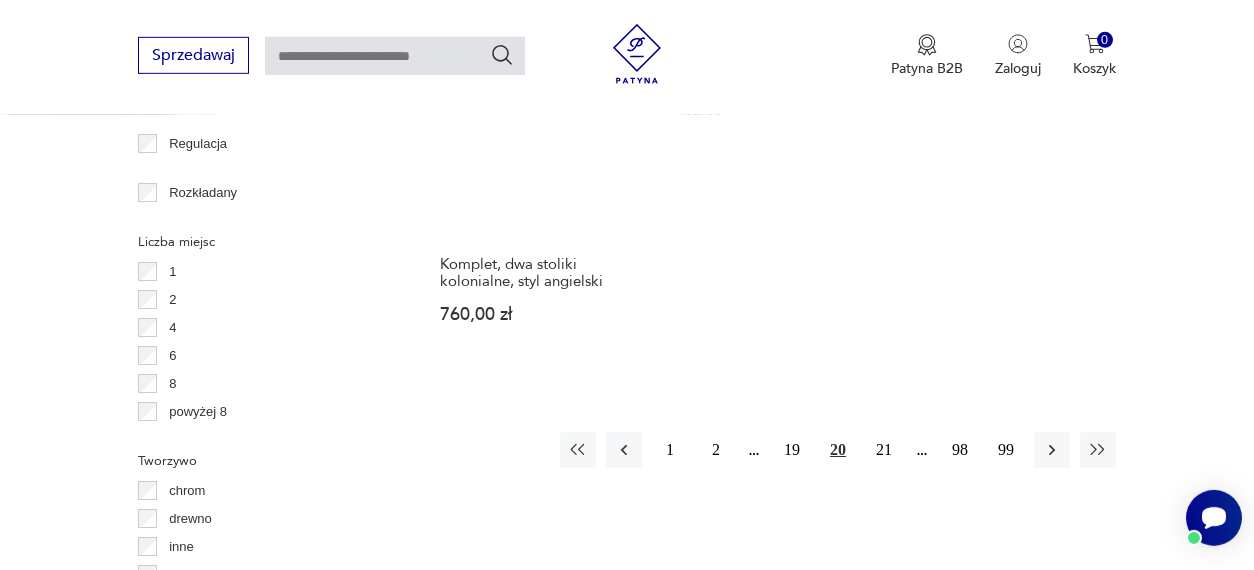 scroll, scrollTop: 2921, scrollLeft: 0, axis: vertical 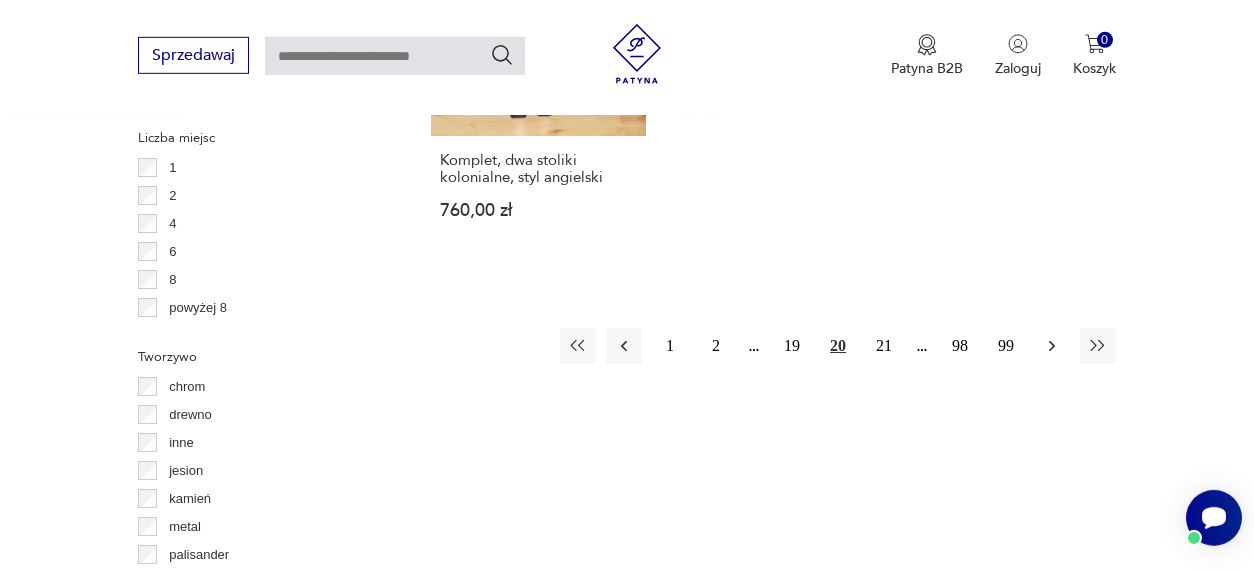 click at bounding box center [1052, 346] 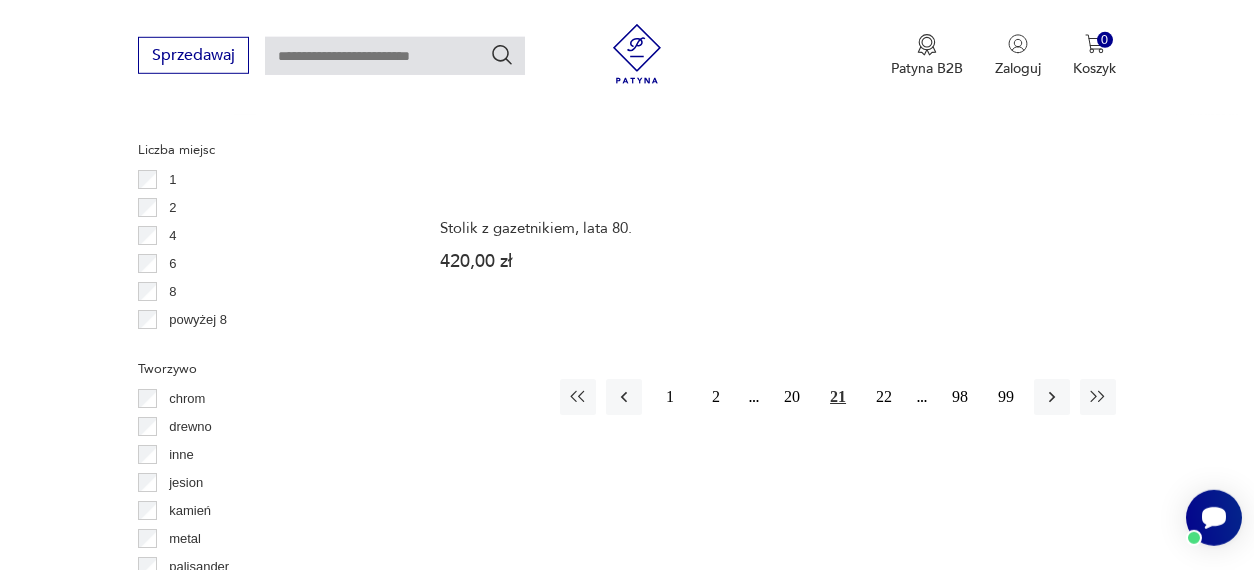 scroll, scrollTop: 2921, scrollLeft: 0, axis: vertical 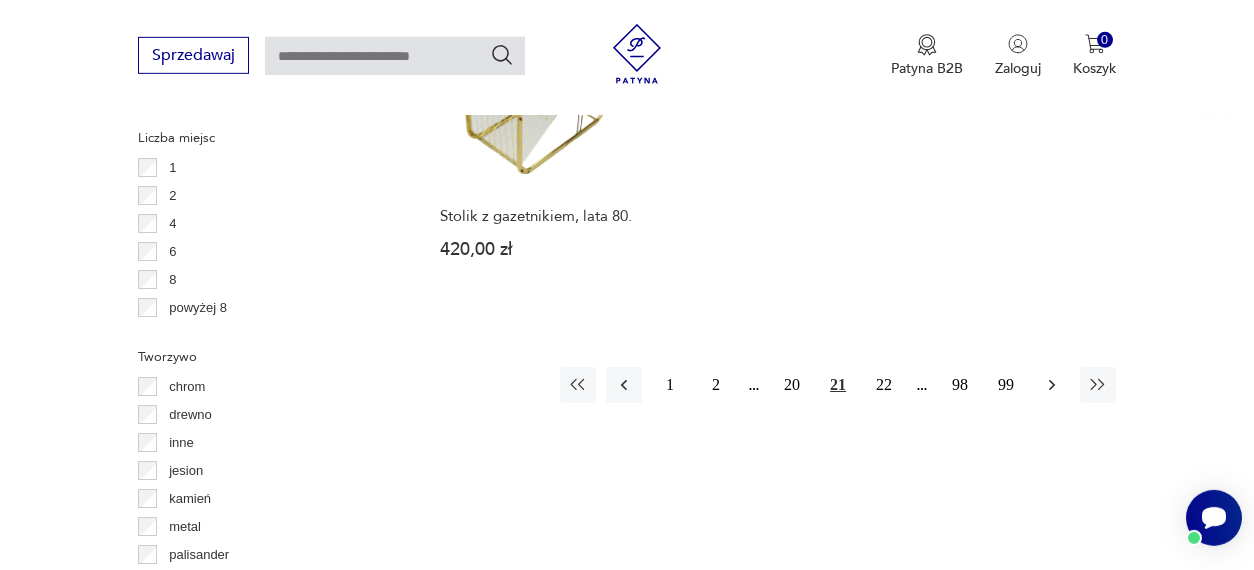 click at bounding box center [1052, 385] 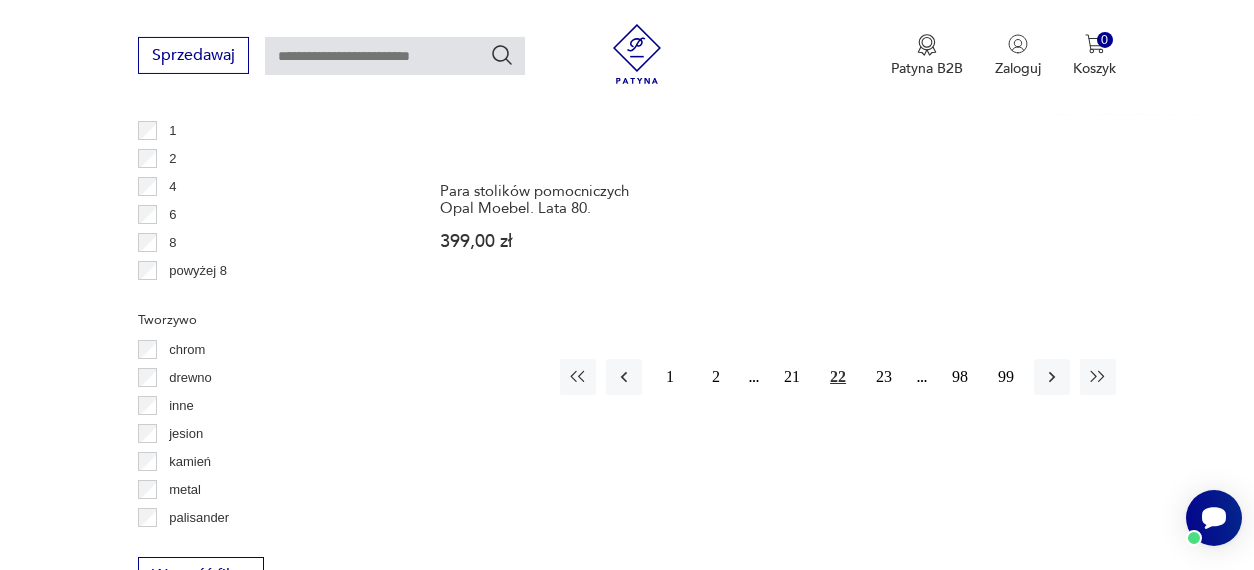 scroll, scrollTop: 3129, scrollLeft: 0, axis: vertical 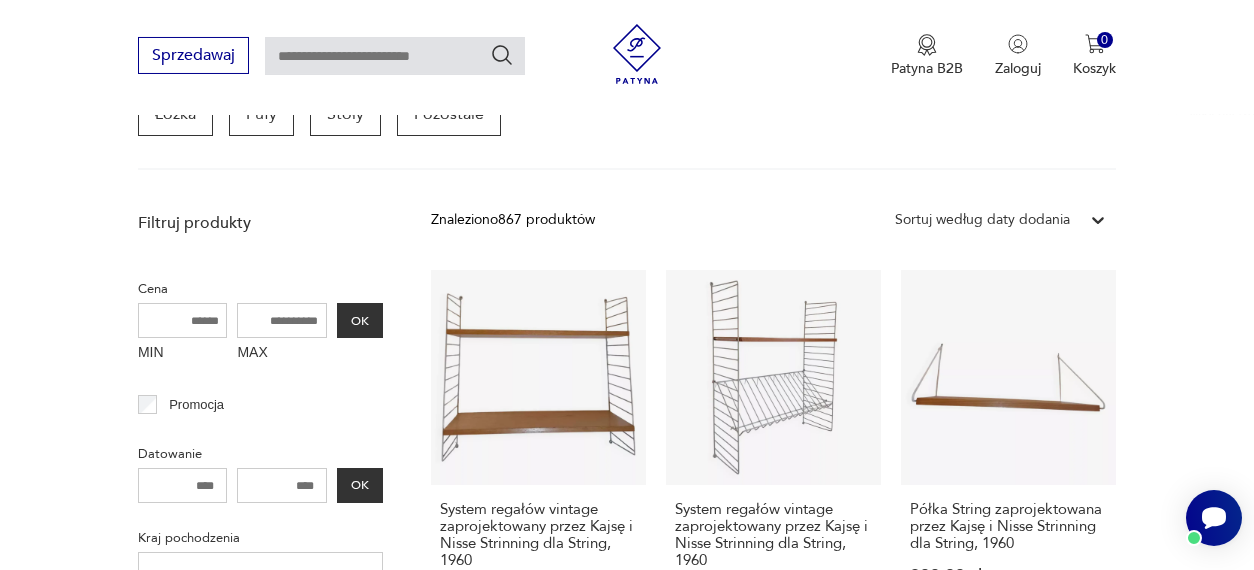 click on "Filtruj produkty Cena MIN MAX OK Promocja Datowanie OK Kraj pochodzenia Dania ( 578 ) Polska ( 37 ) Niemcy ( 30 ) Szwecja ( 28 ) Norwegia ( 20 ) Włochy ( 16 ) Francja ( 9 ) Czechosłowacja ( 6 ) Producent Projektant Typ biblioteczka bufet inny komoda kredens sideboard string witryna Stan przedmiotu Klasyk Kolor Tag sygnatura szkło szkło uranowe Tajemniczy Ogród thonet Tułowice vintage Wałbrzych wawel Tworzywo chrom drewno inne metal palisander sklejka teak tworzywo sztuczne Wyczyść filtry" at bounding box center (260, 1194) 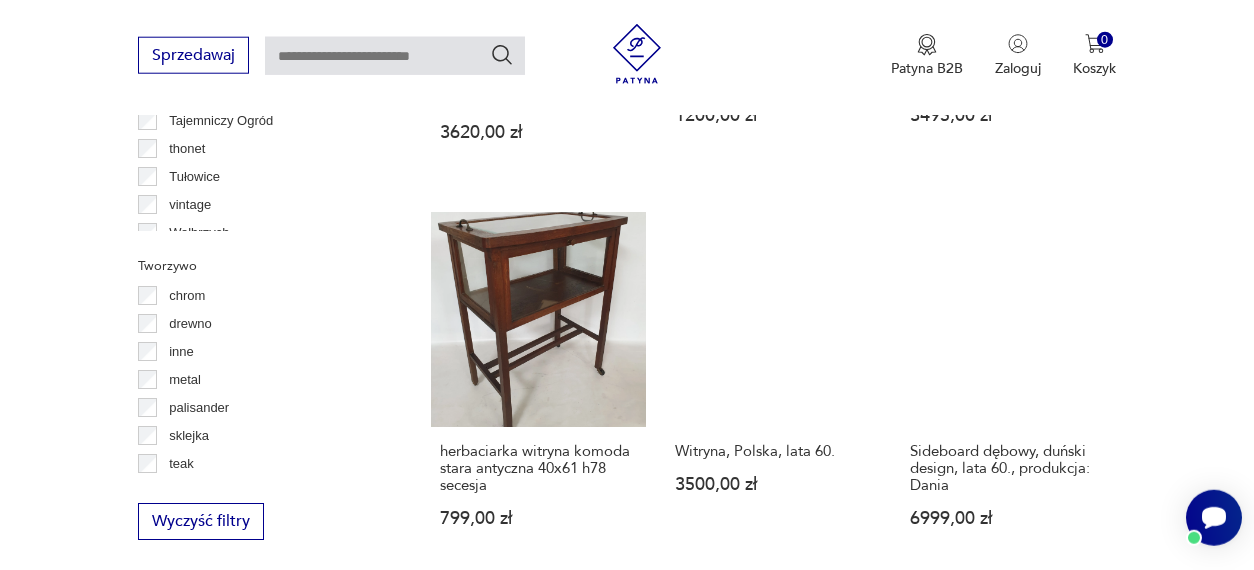 scroll, scrollTop: 2292, scrollLeft: 0, axis: vertical 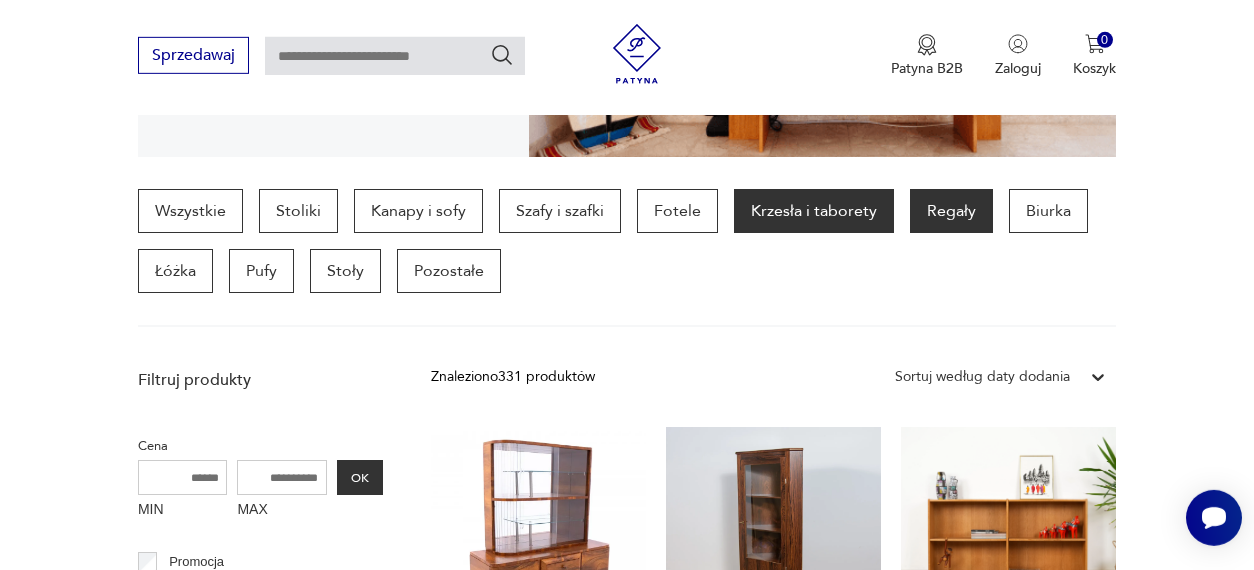 click on "Krzesła i taborety" at bounding box center [814, 211] 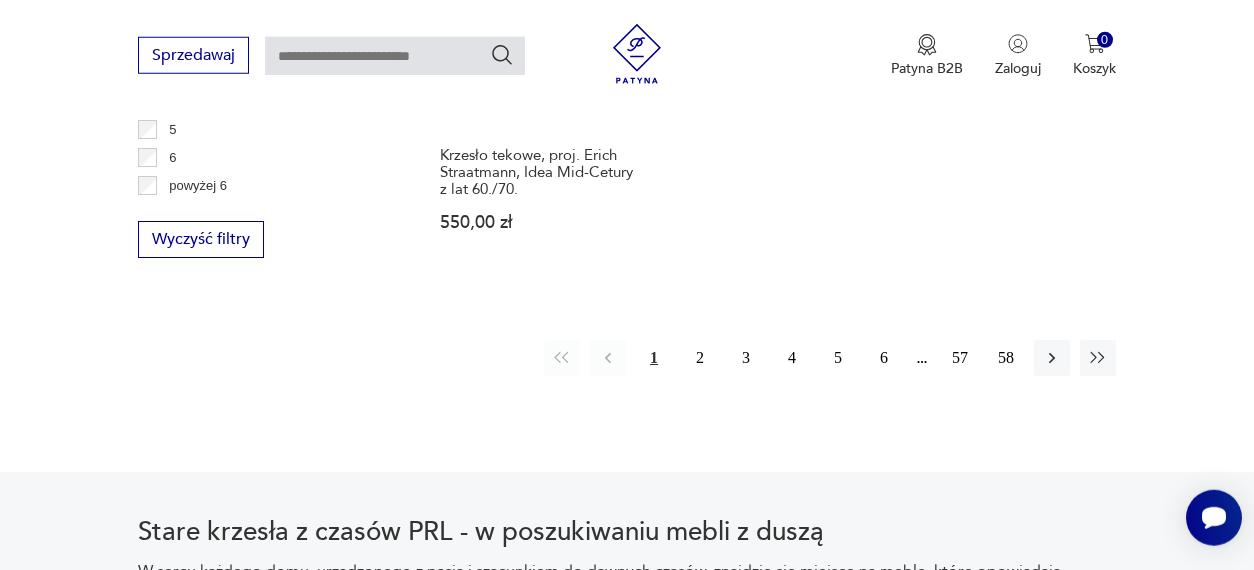 scroll, scrollTop: 3130, scrollLeft: 0, axis: vertical 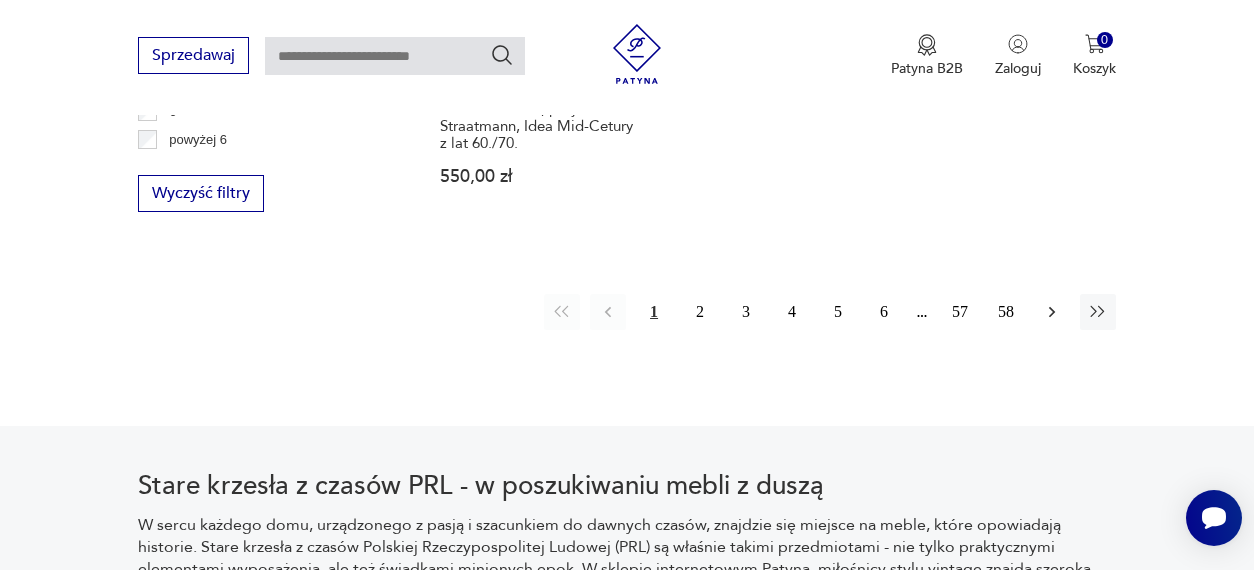 click at bounding box center [1052, 312] 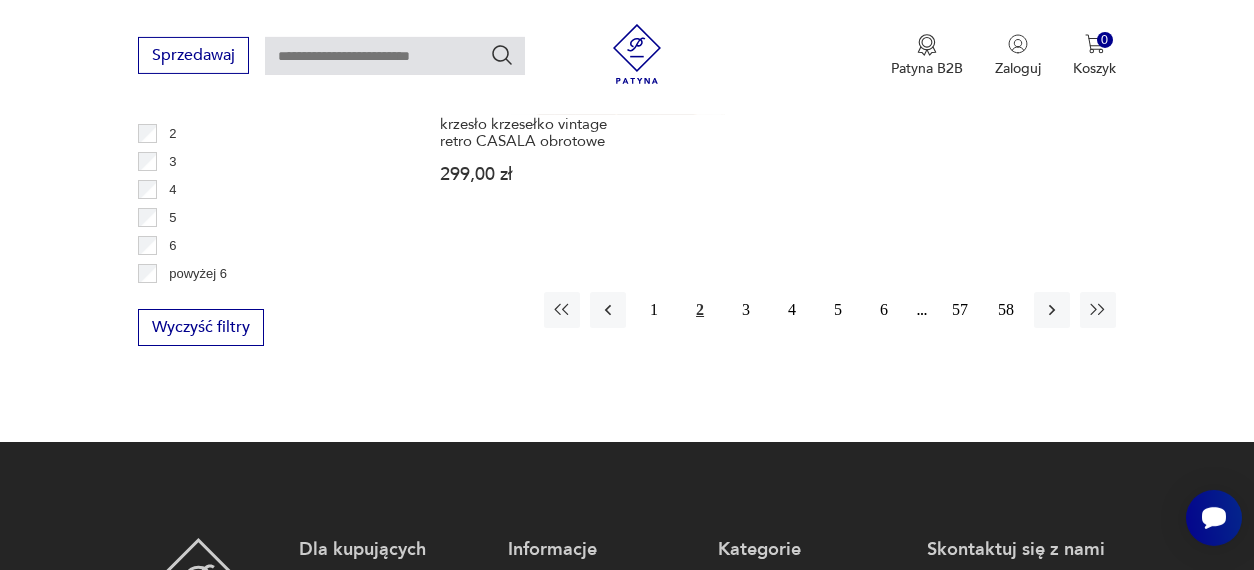 scroll, scrollTop: 3026, scrollLeft: 0, axis: vertical 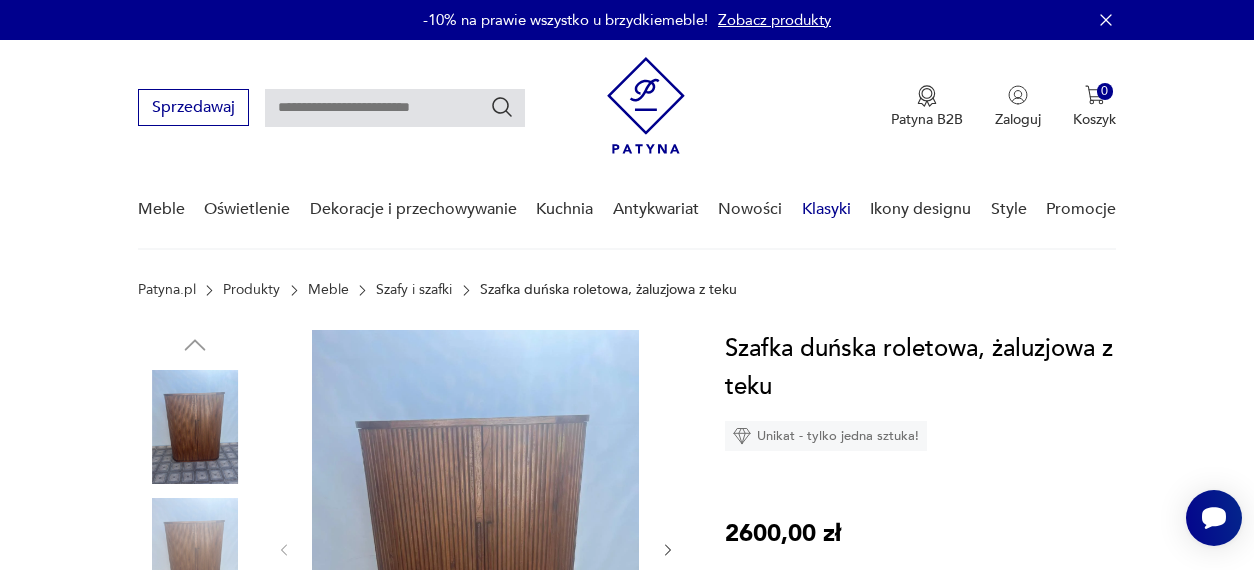 click on "Klasyki" at bounding box center (826, 209) 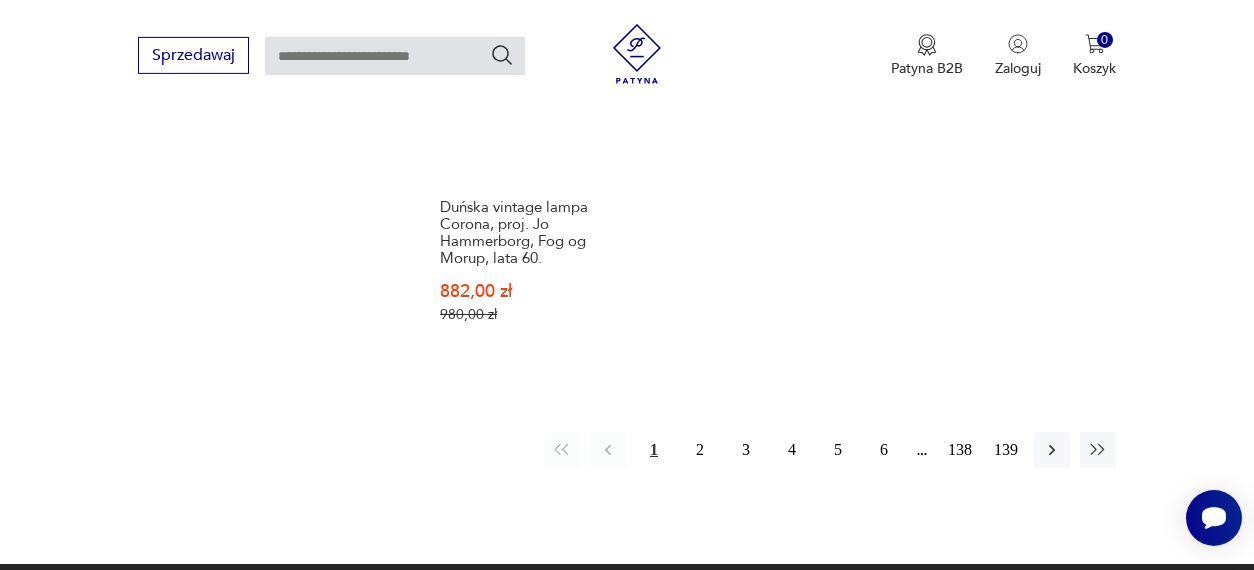 scroll, scrollTop: 2591, scrollLeft: 0, axis: vertical 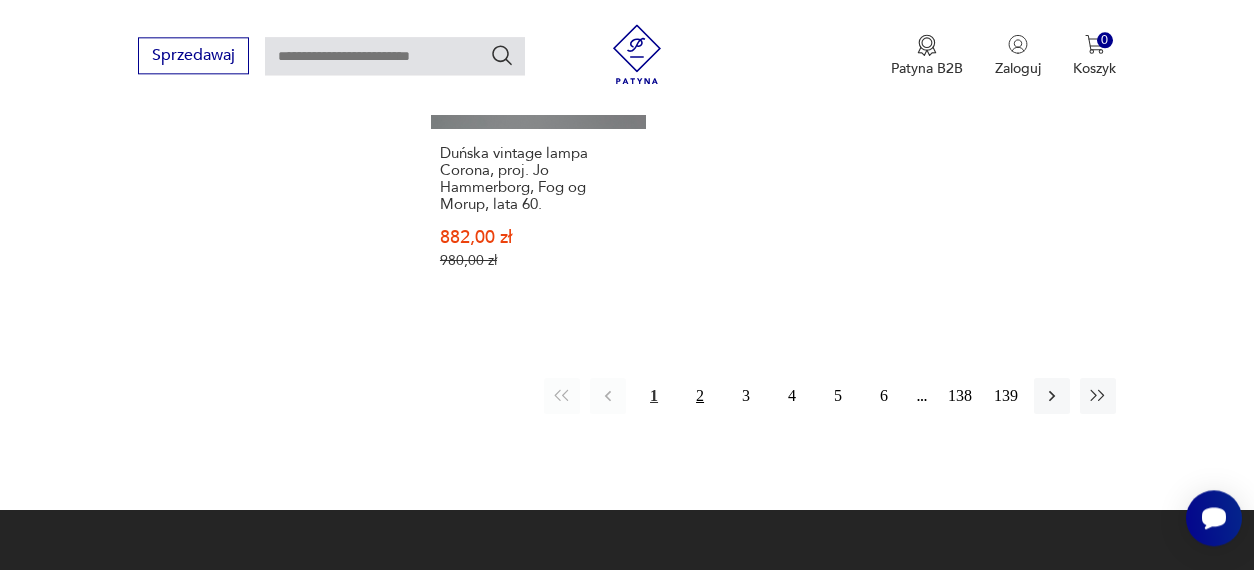 click on "2" at bounding box center [700, 396] 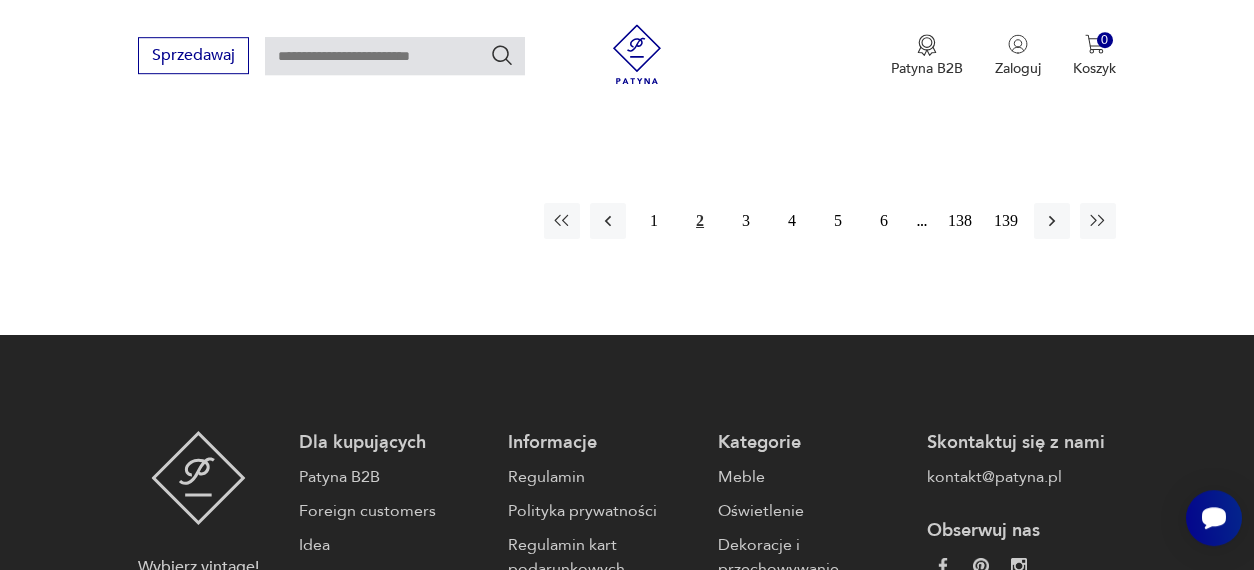 scroll, scrollTop: 2779, scrollLeft: 0, axis: vertical 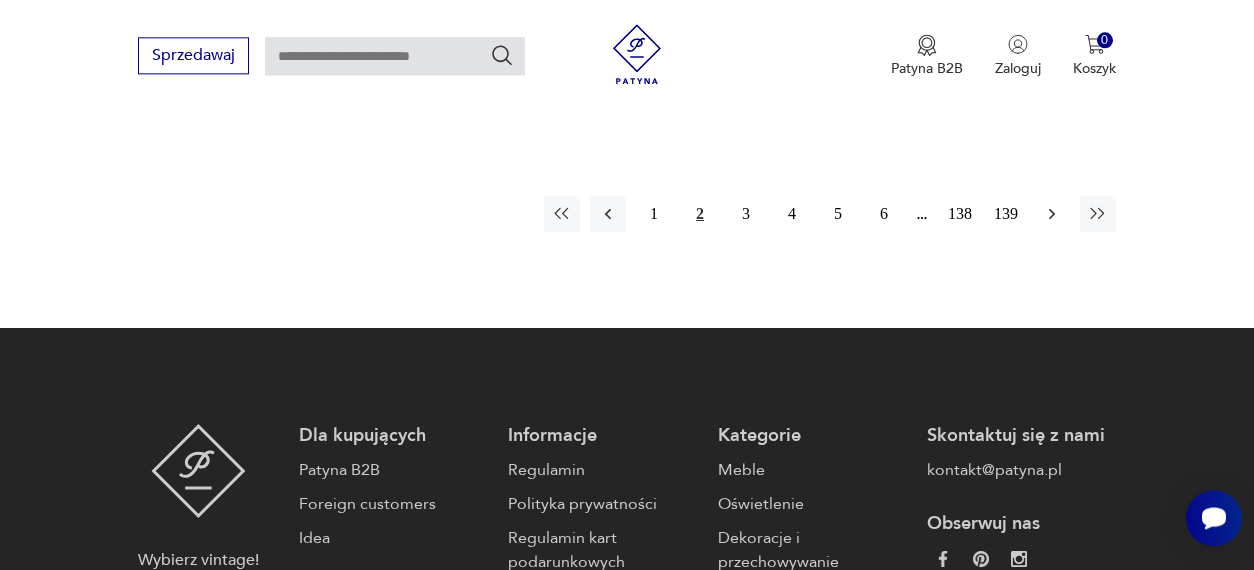click at bounding box center [1052, 214] 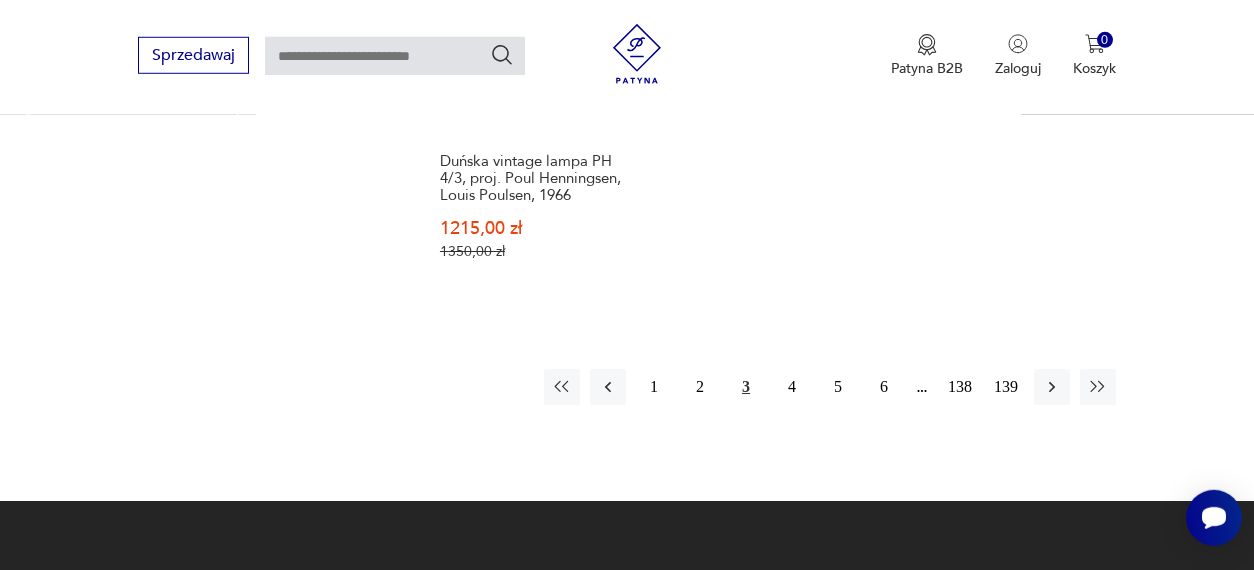scroll, scrollTop: 2571, scrollLeft: 0, axis: vertical 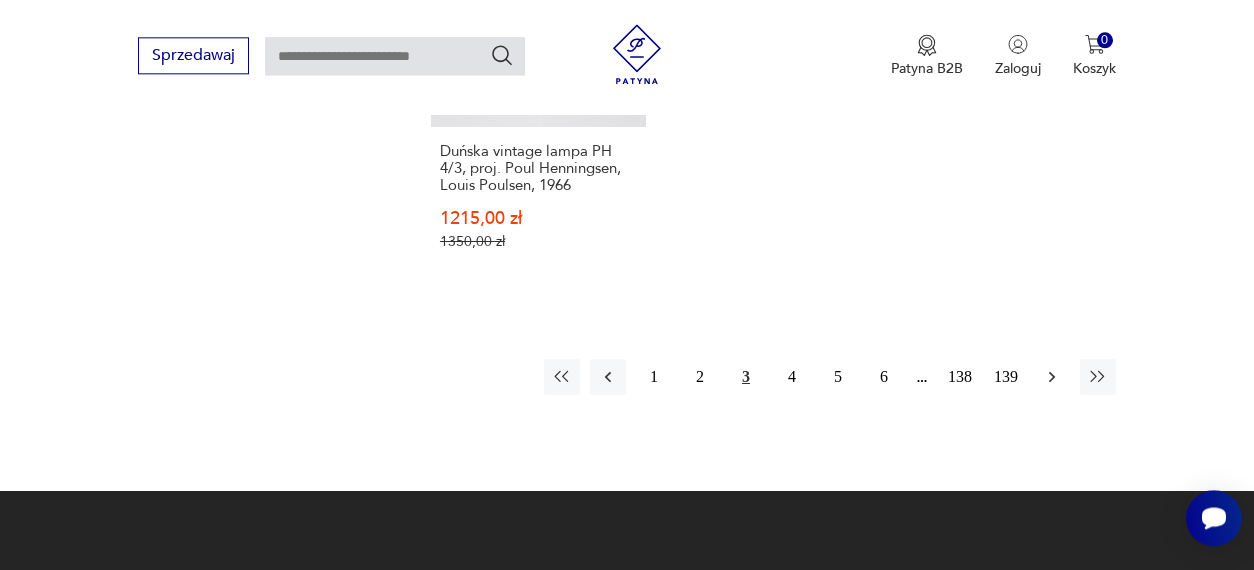 drag, startPoint x: 1055, startPoint y: 372, endPoint x: 1061, endPoint y: 360, distance: 13.416408 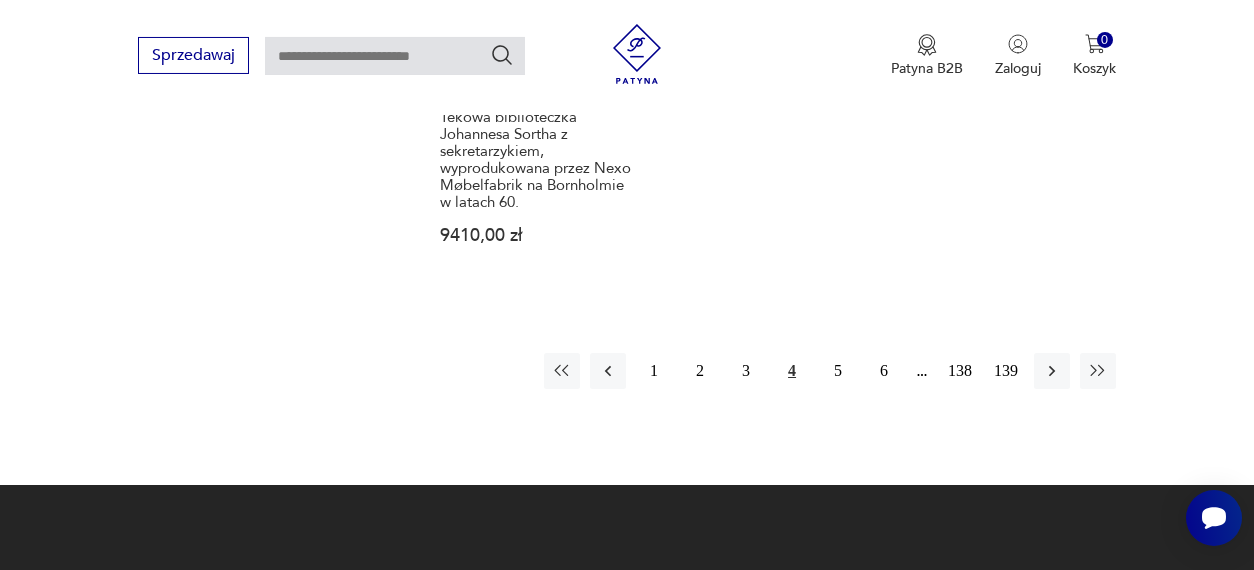 scroll, scrollTop: 2675, scrollLeft: 0, axis: vertical 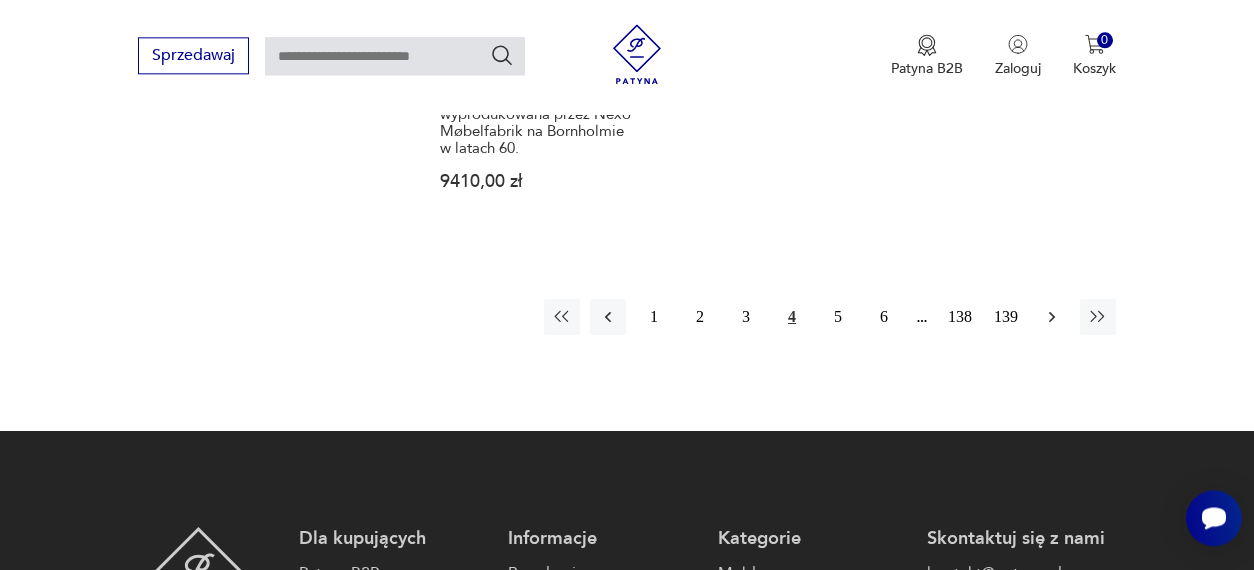 click at bounding box center (1052, 317) 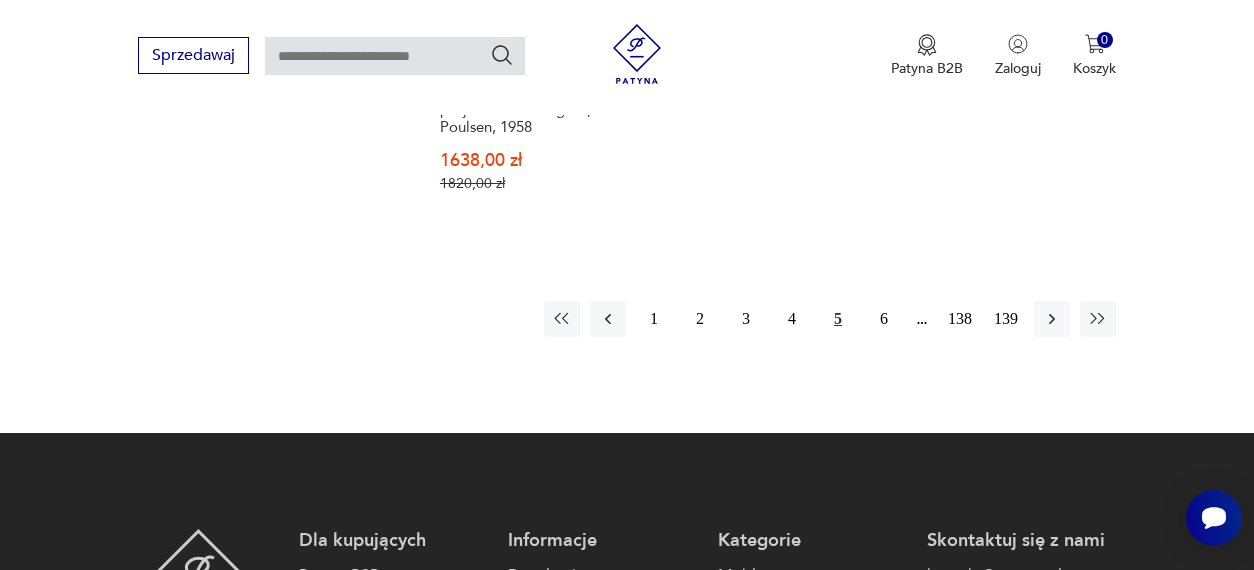 scroll, scrollTop: 2675, scrollLeft: 0, axis: vertical 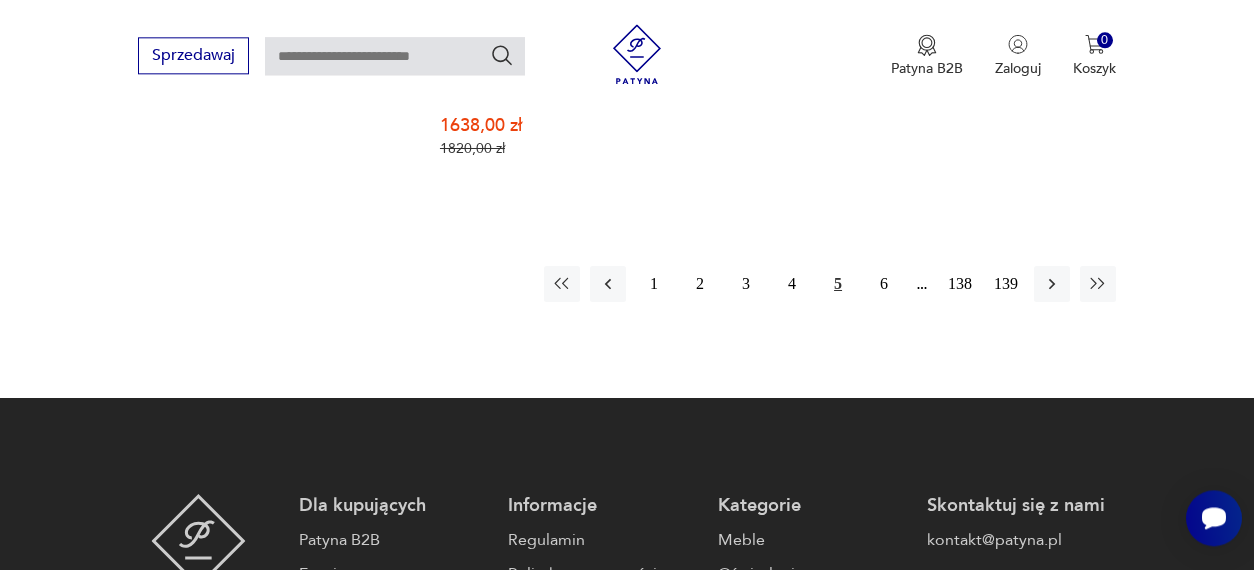 drag, startPoint x: 1050, startPoint y: 283, endPoint x: 1077, endPoint y: 268, distance: 30.88689 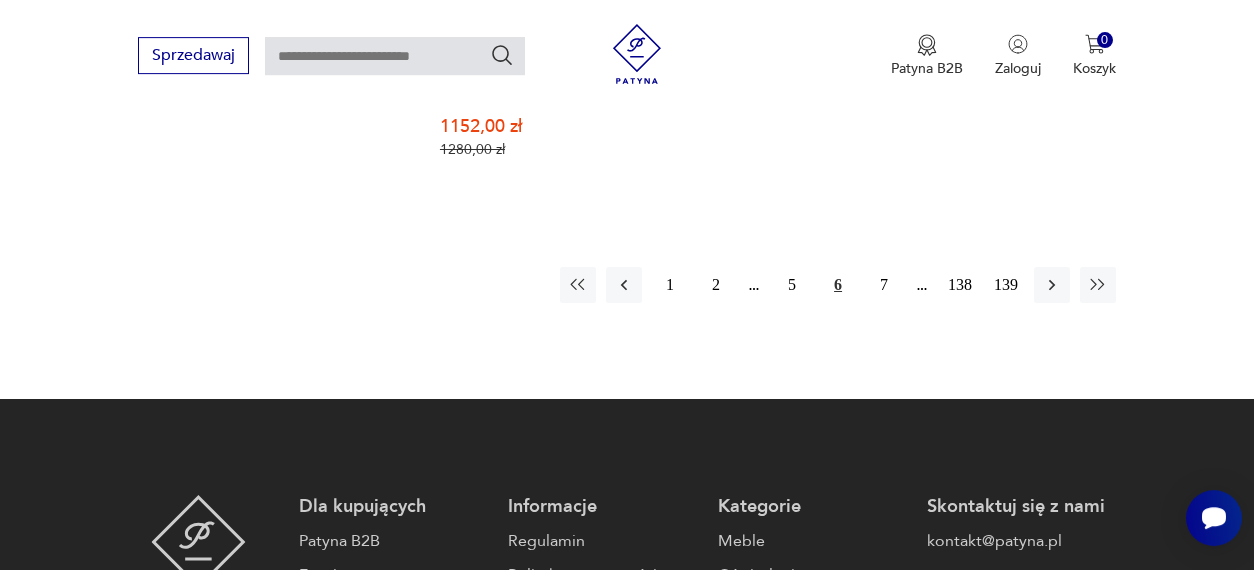 scroll, scrollTop: 2675, scrollLeft: 0, axis: vertical 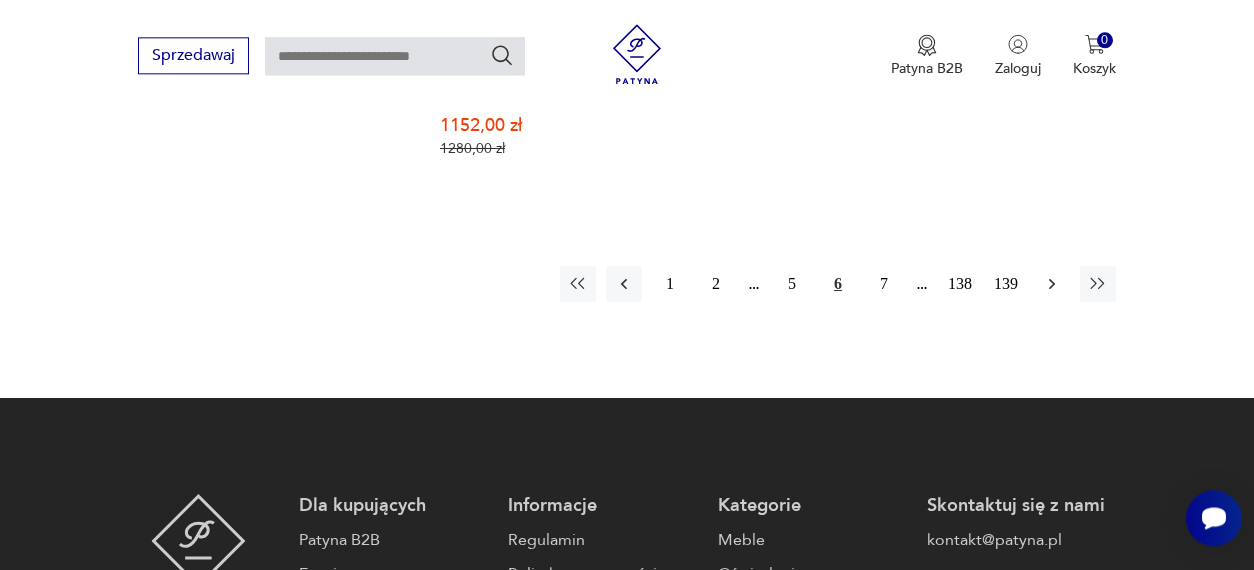 click at bounding box center [1052, 284] 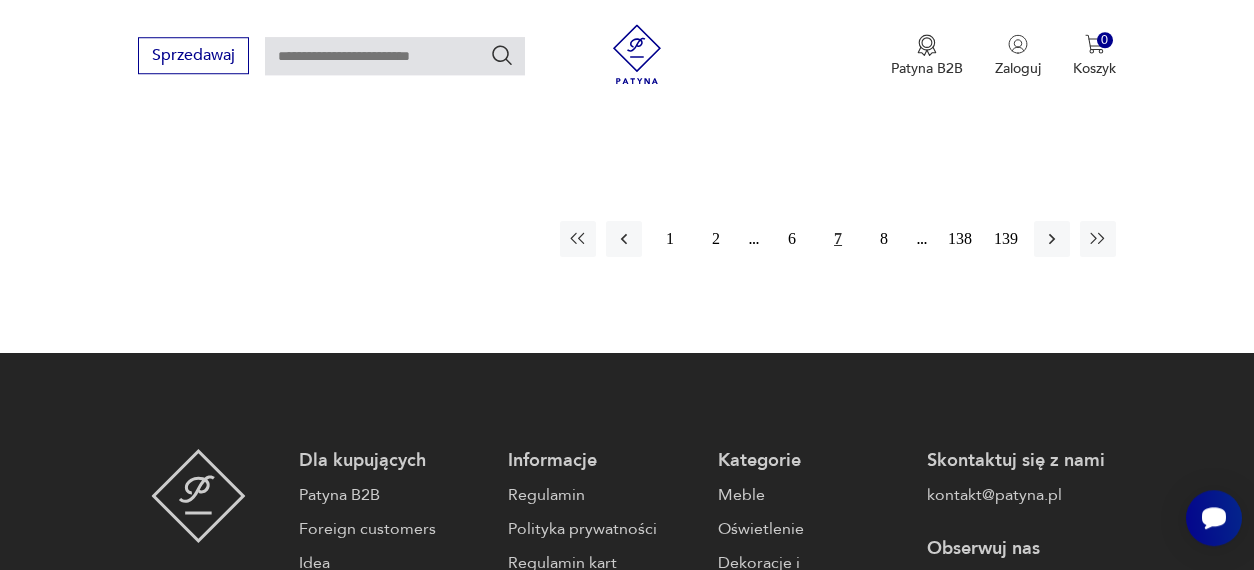 scroll, scrollTop: 2675, scrollLeft: 0, axis: vertical 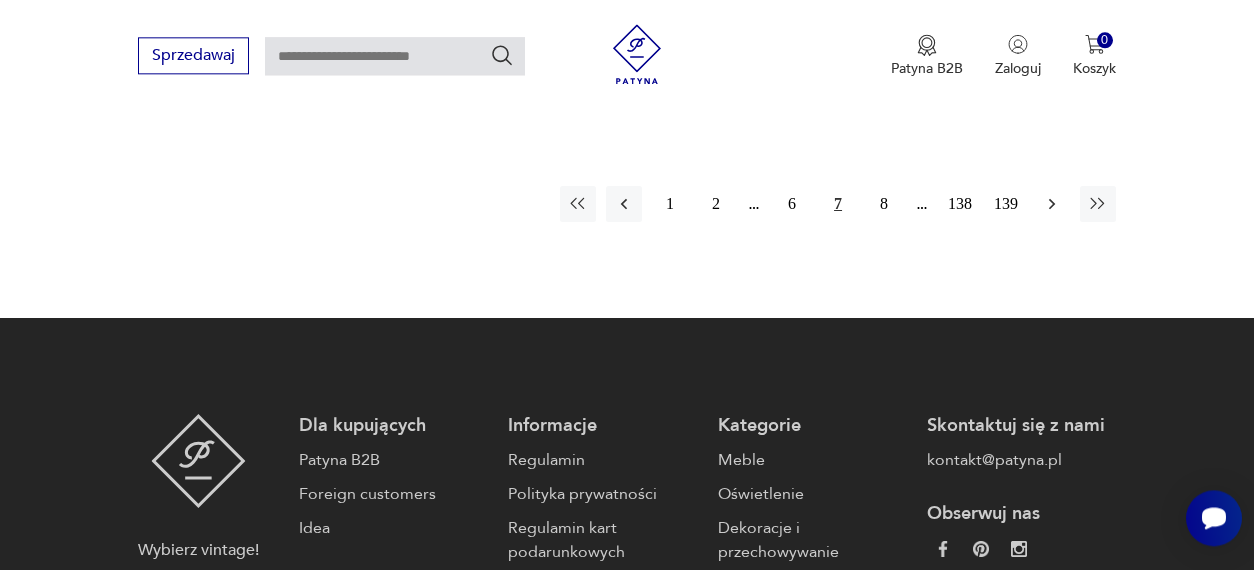 click at bounding box center [1052, 204] 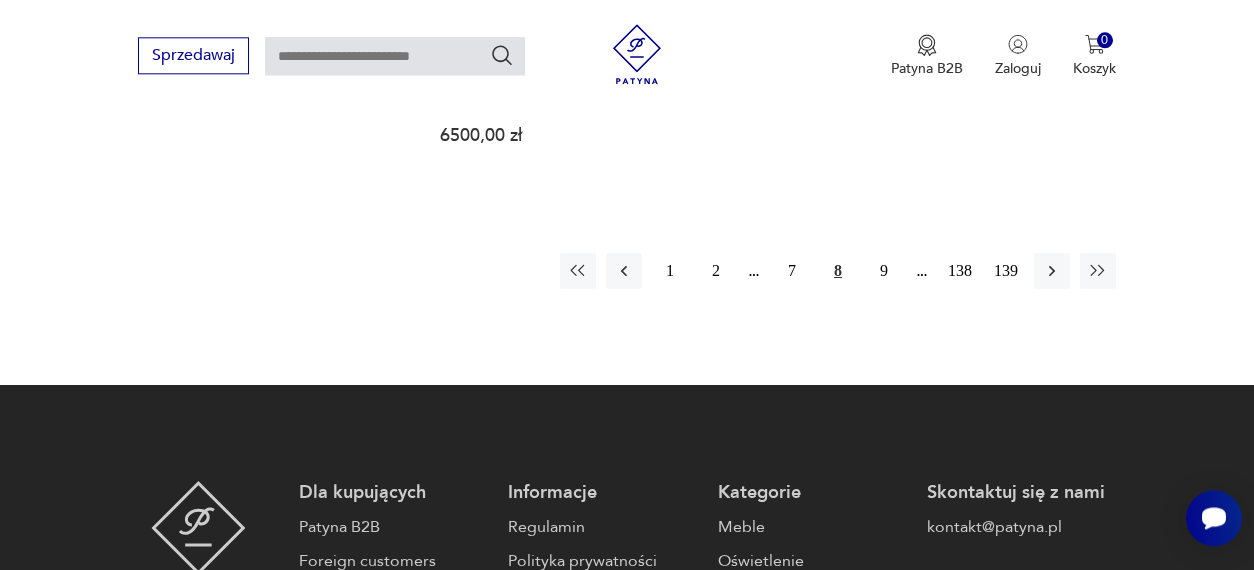 scroll, scrollTop: 2675, scrollLeft: 0, axis: vertical 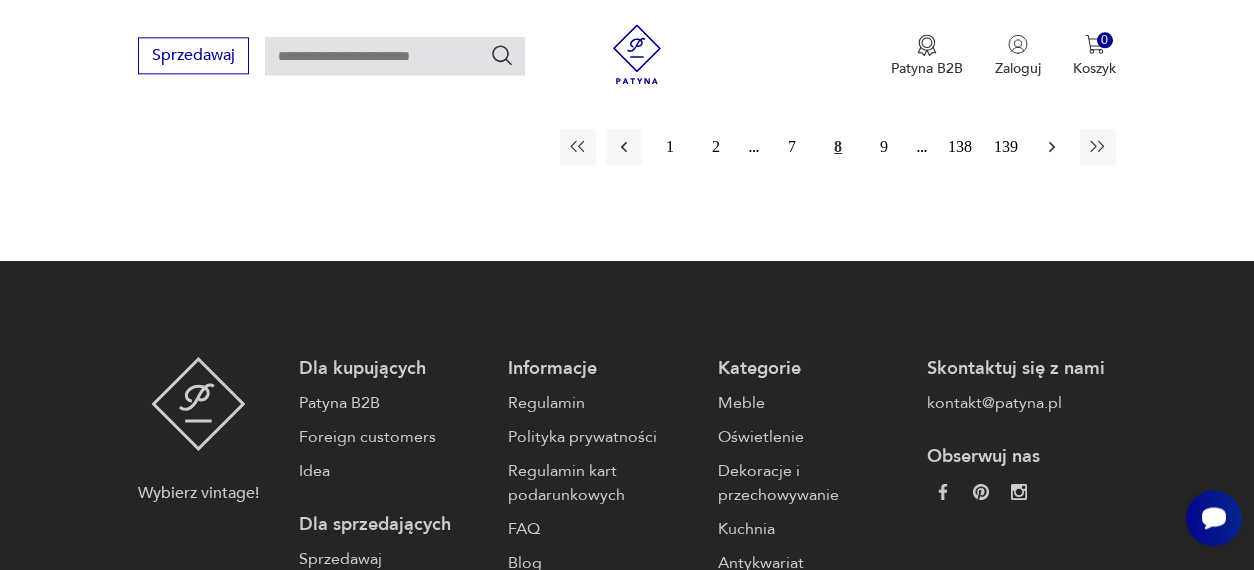 click at bounding box center (1052, 147) 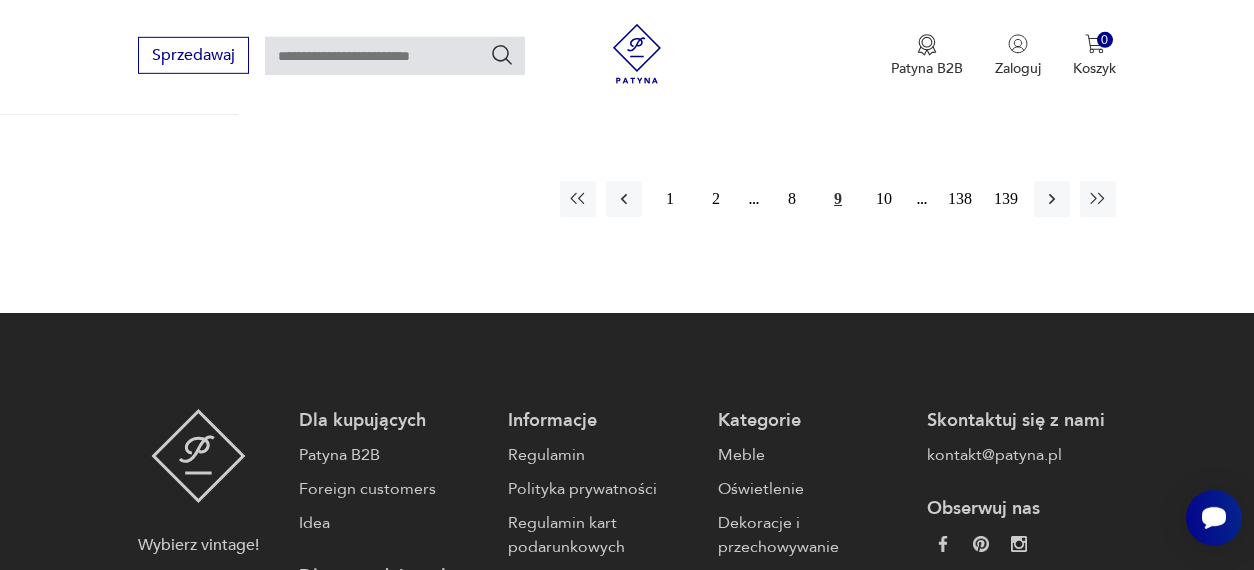 scroll, scrollTop: 2675, scrollLeft: 0, axis: vertical 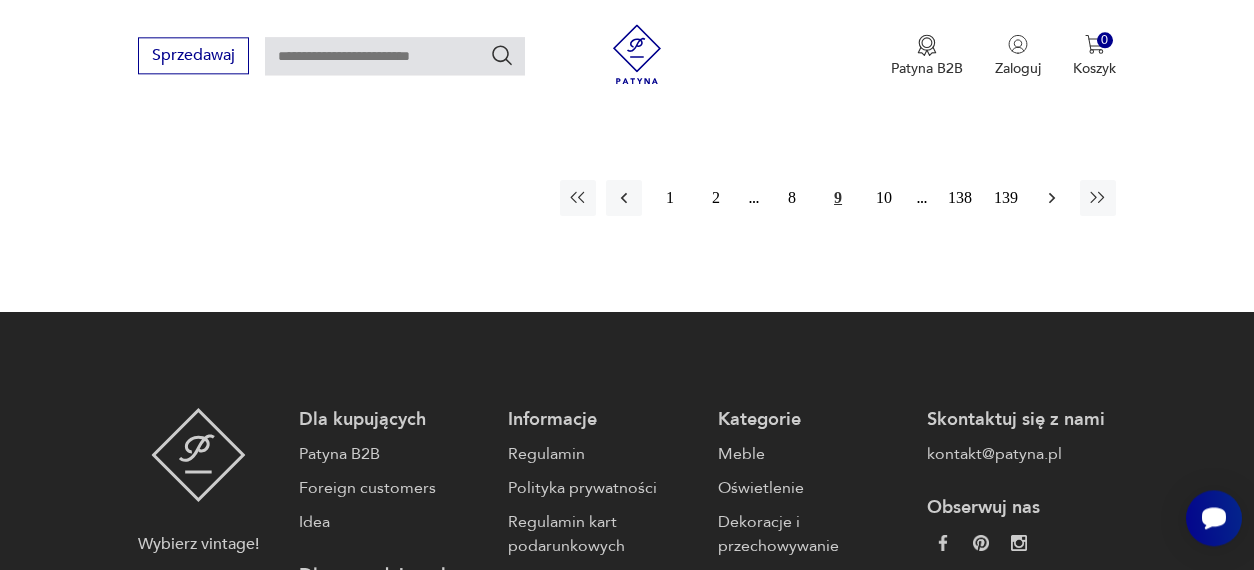 click at bounding box center (1052, 198) 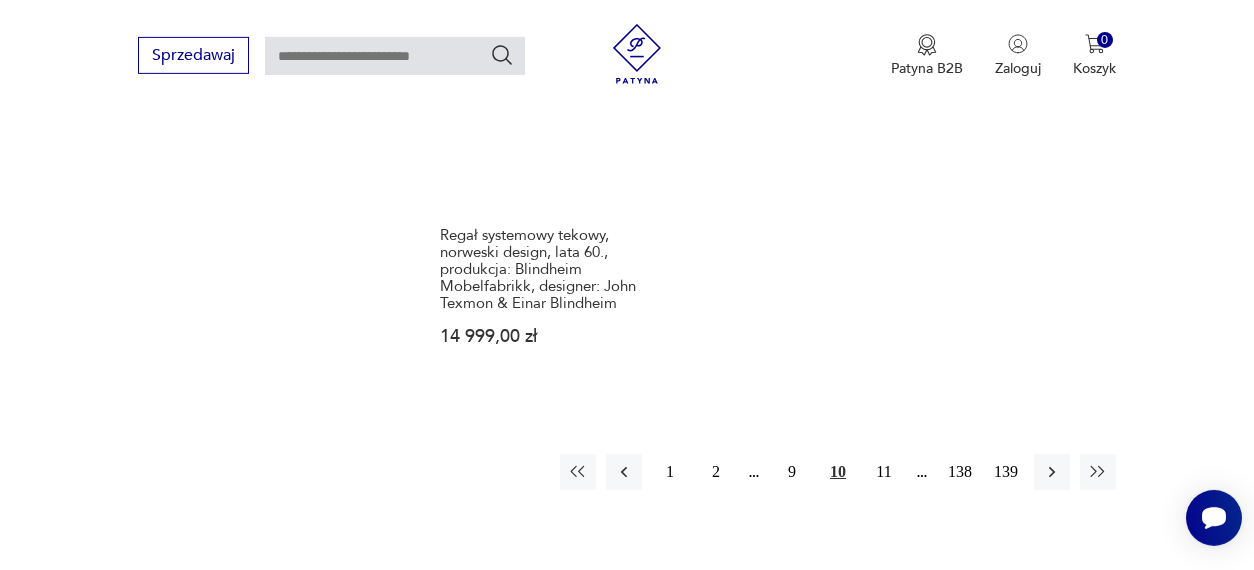 scroll, scrollTop: 2675, scrollLeft: 0, axis: vertical 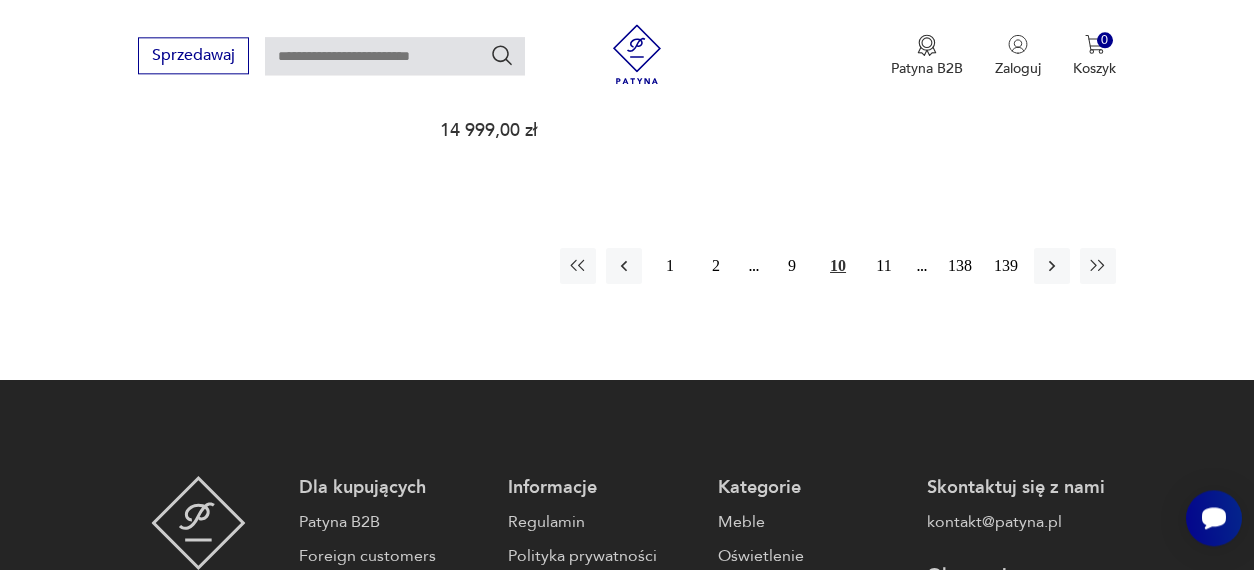 drag, startPoint x: 1047, startPoint y: 286, endPoint x: 1111, endPoint y: 243, distance: 77.10383 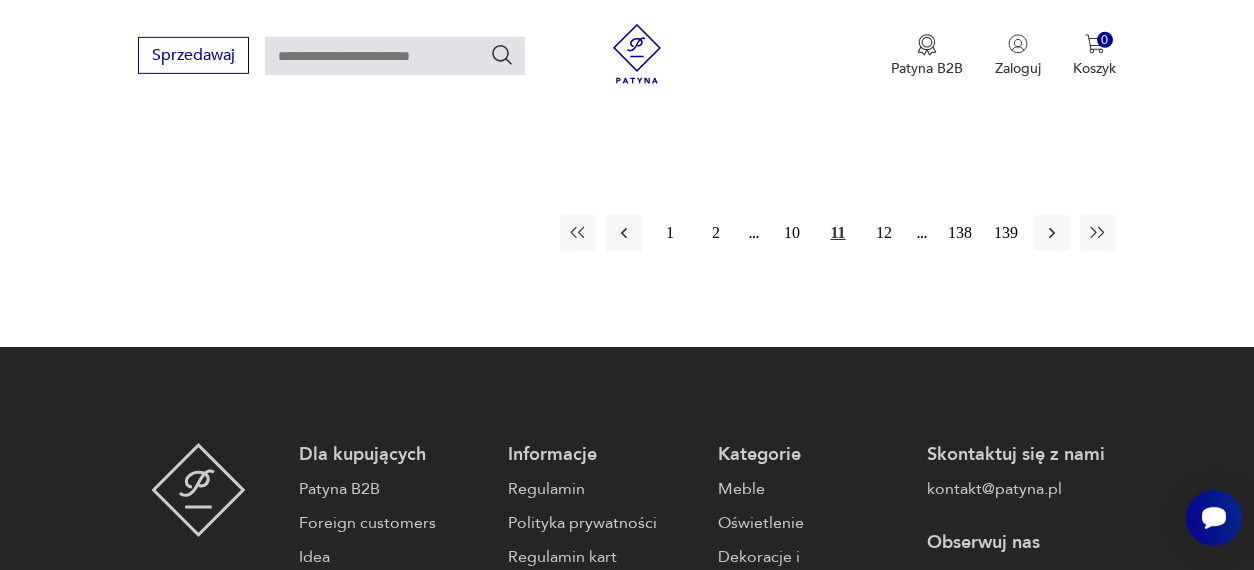 scroll, scrollTop: 2779, scrollLeft: 0, axis: vertical 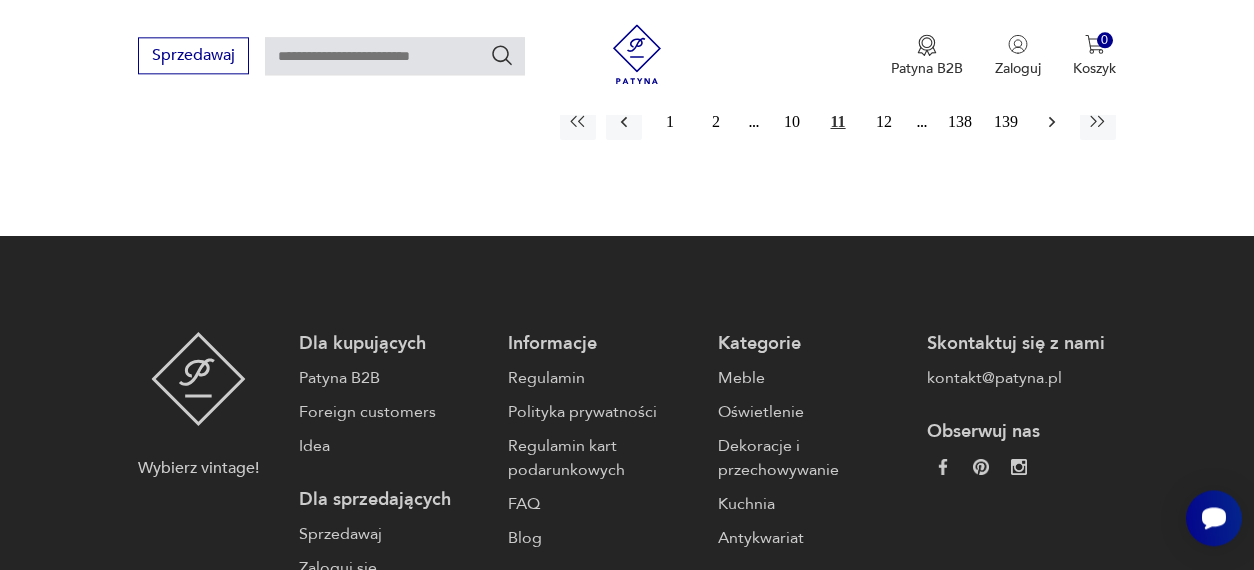 click at bounding box center (1052, 122) 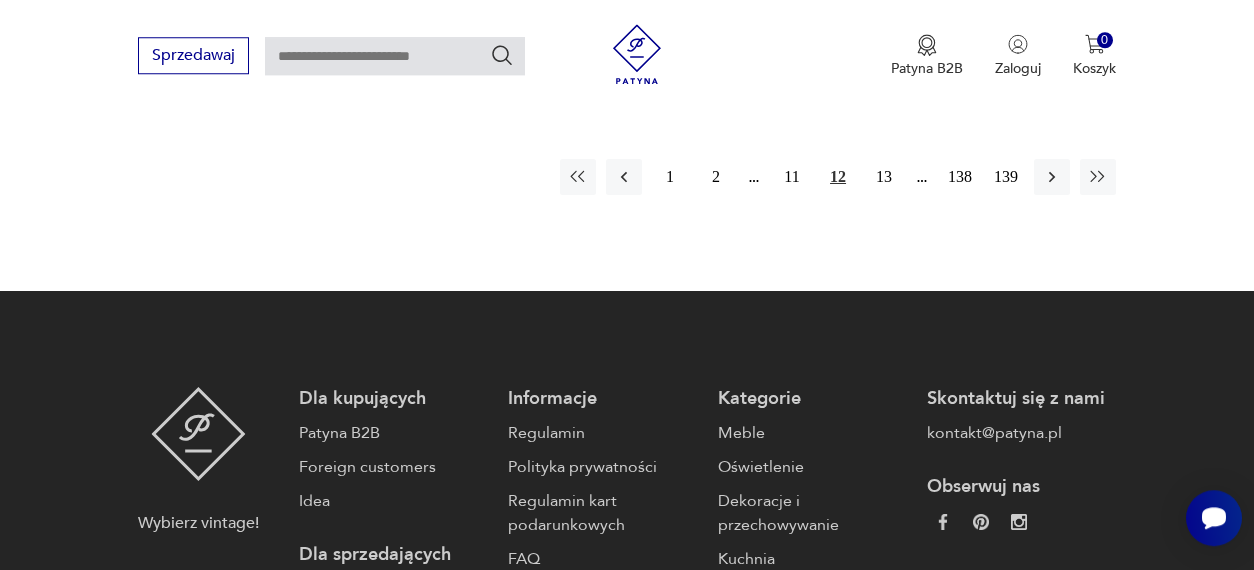 scroll, scrollTop: 2779, scrollLeft: 0, axis: vertical 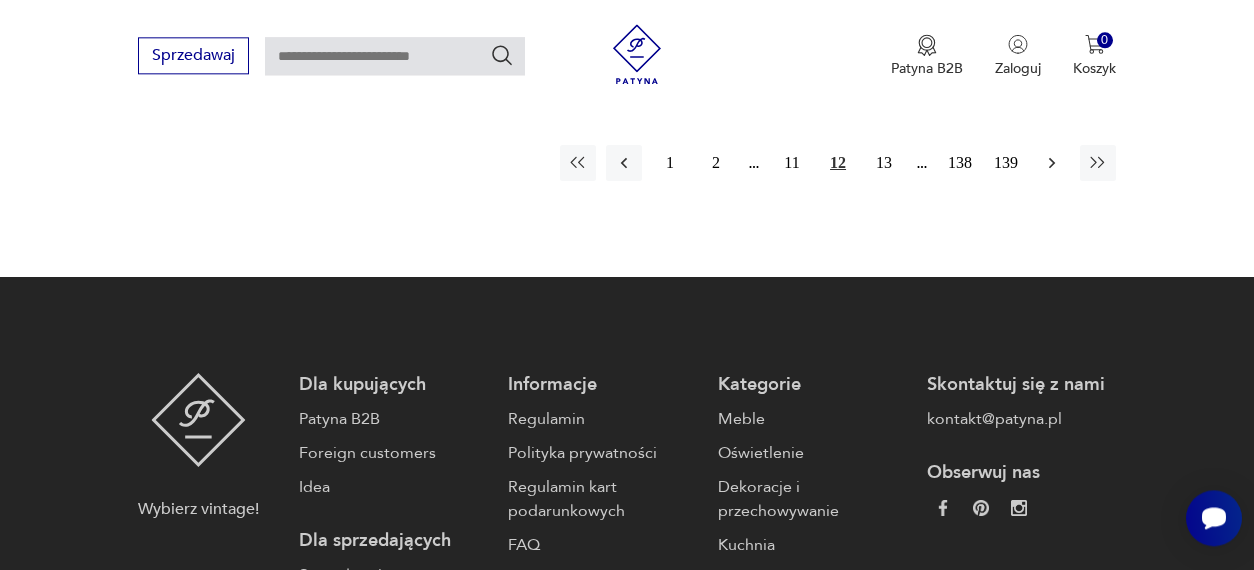 click at bounding box center [1052, 163] 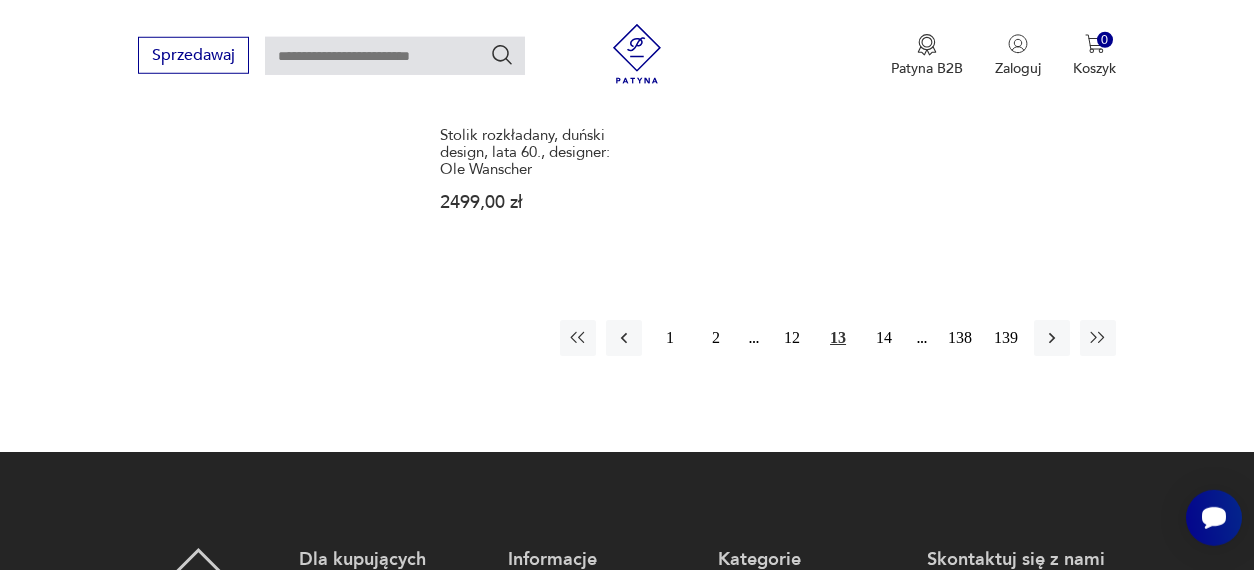 scroll, scrollTop: 2570, scrollLeft: 0, axis: vertical 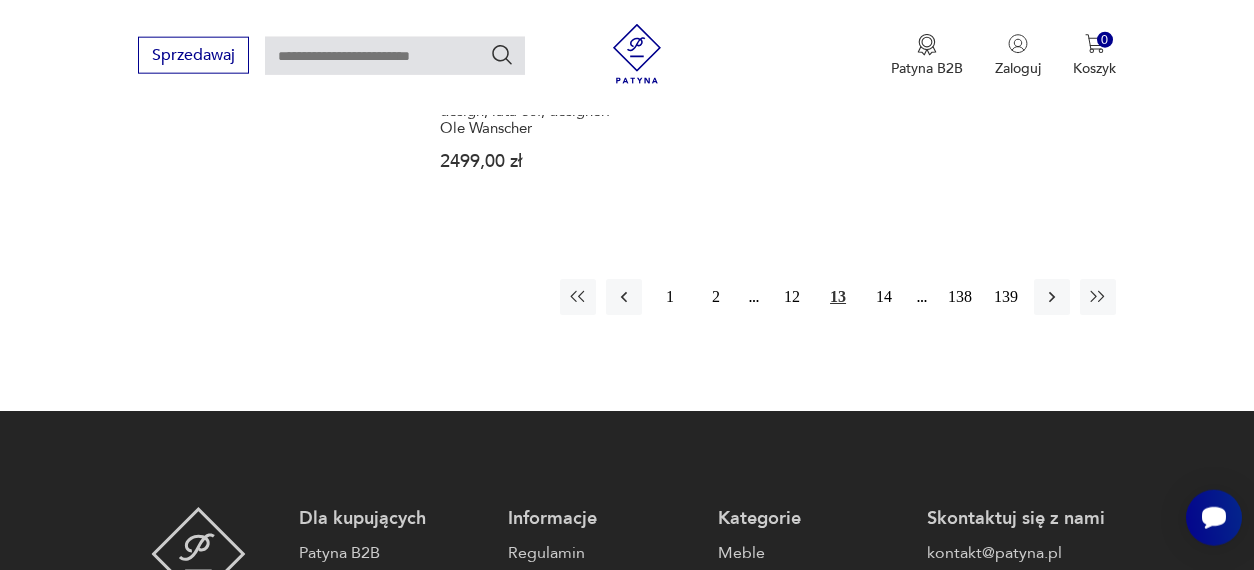 drag, startPoint x: 1053, startPoint y: 310, endPoint x: 1161, endPoint y: 250, distance: 123.54756 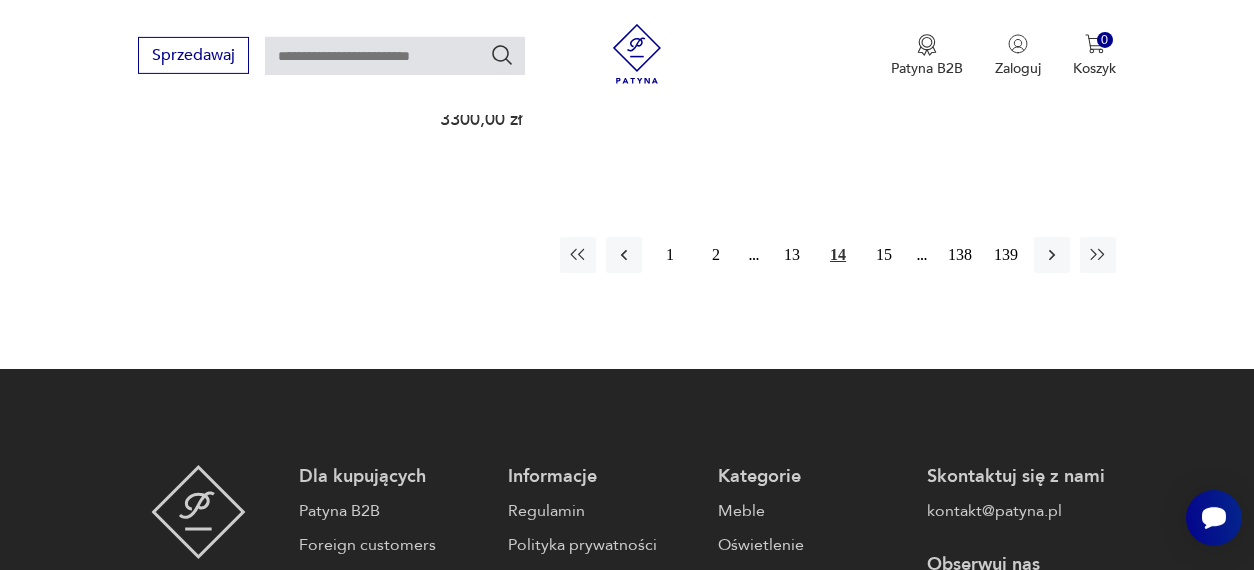 scroll, scrollTop: 2674, scrollLeft: 0, axis: vertical 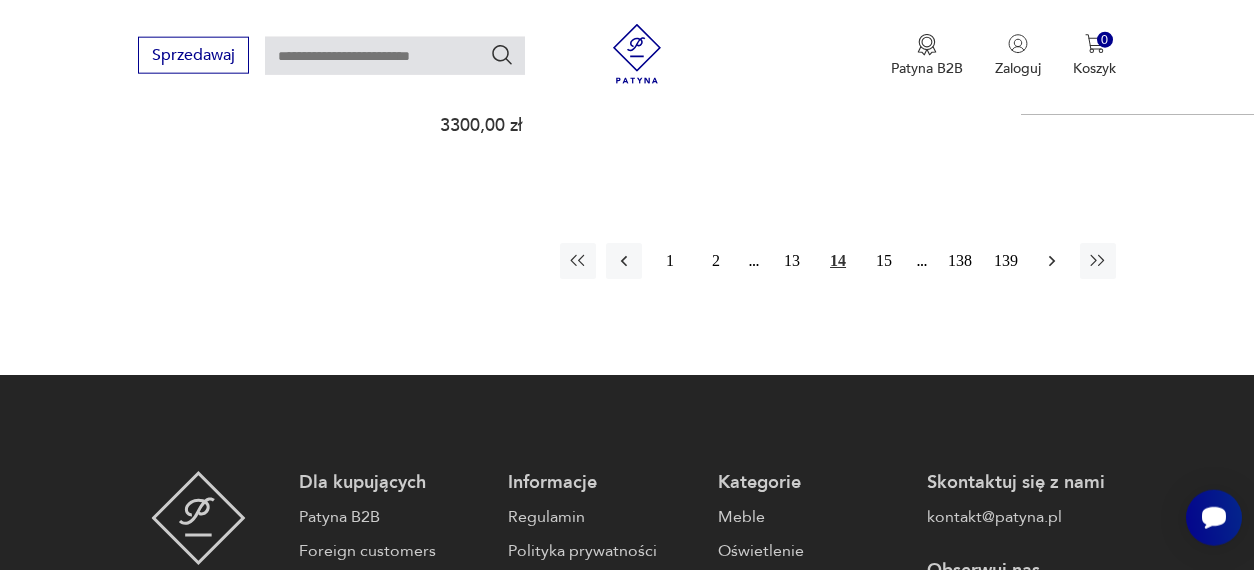 click at bounding box center [1052, 261] 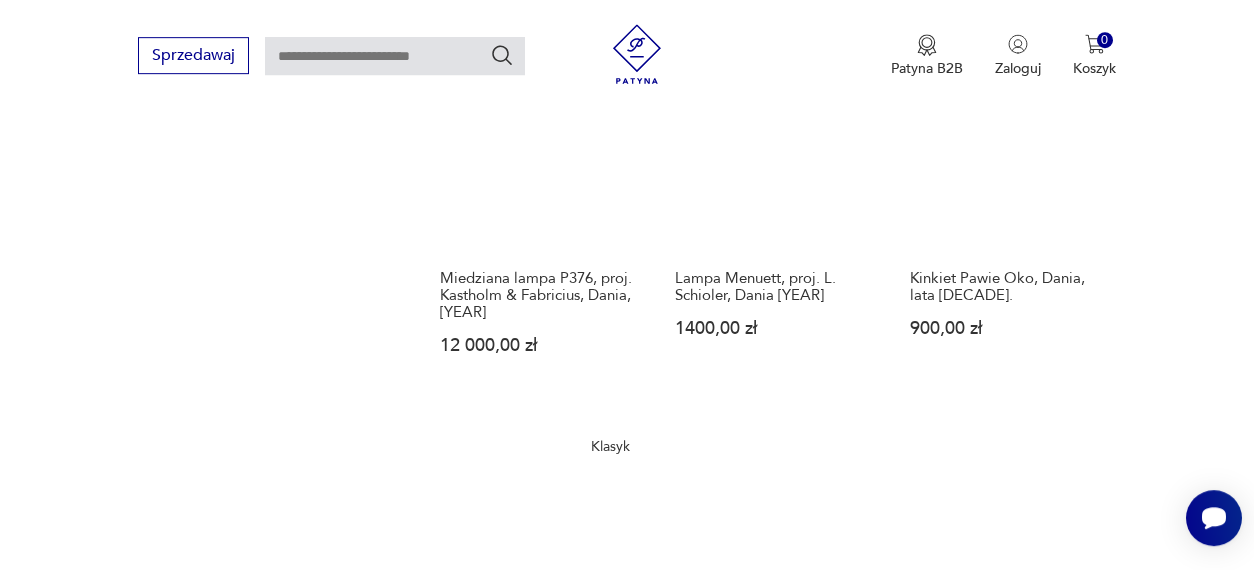 scroll, scrollTop: 2155, scrollLeft: 0, axis: vertical 